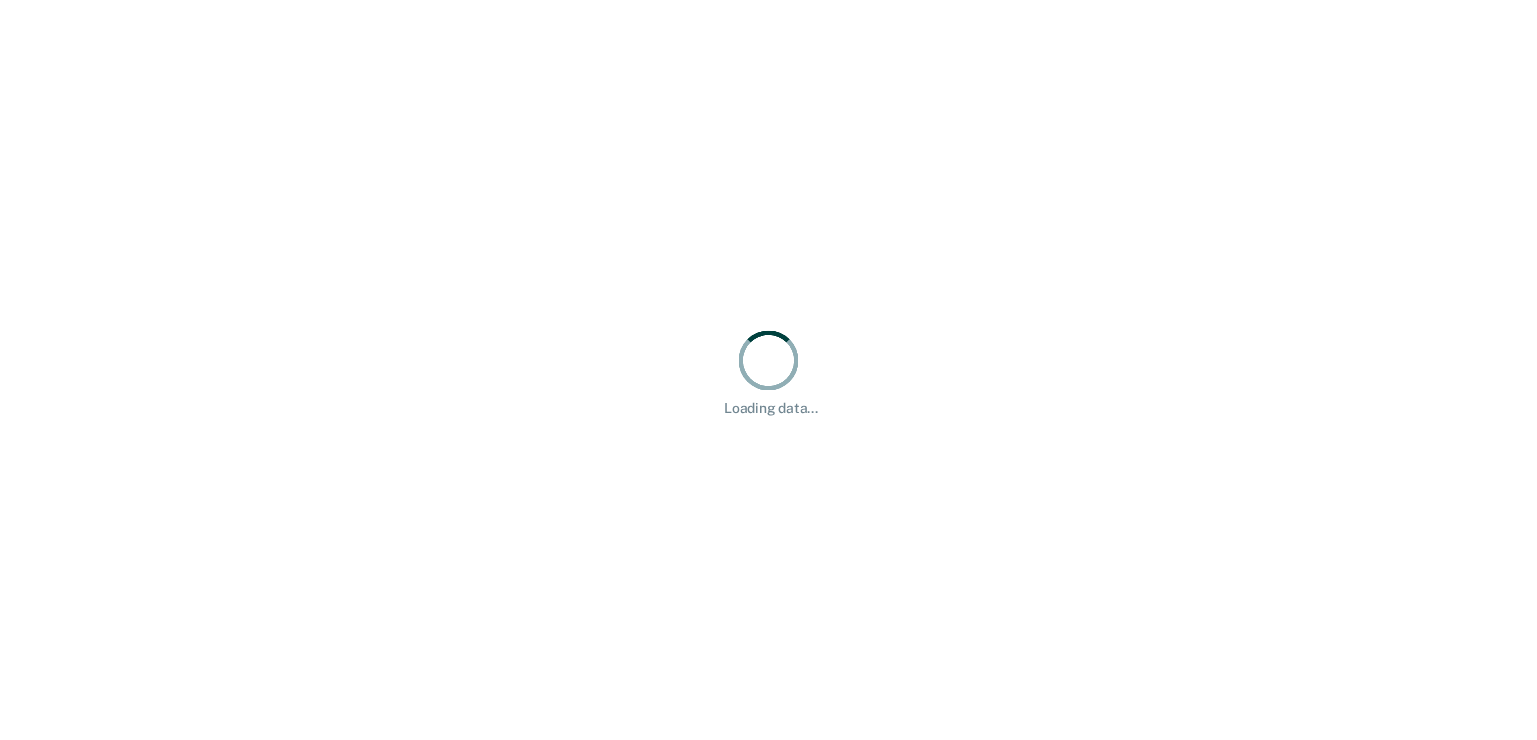scroll, scrollTop: 0, scrollLeft: 0, axis: both 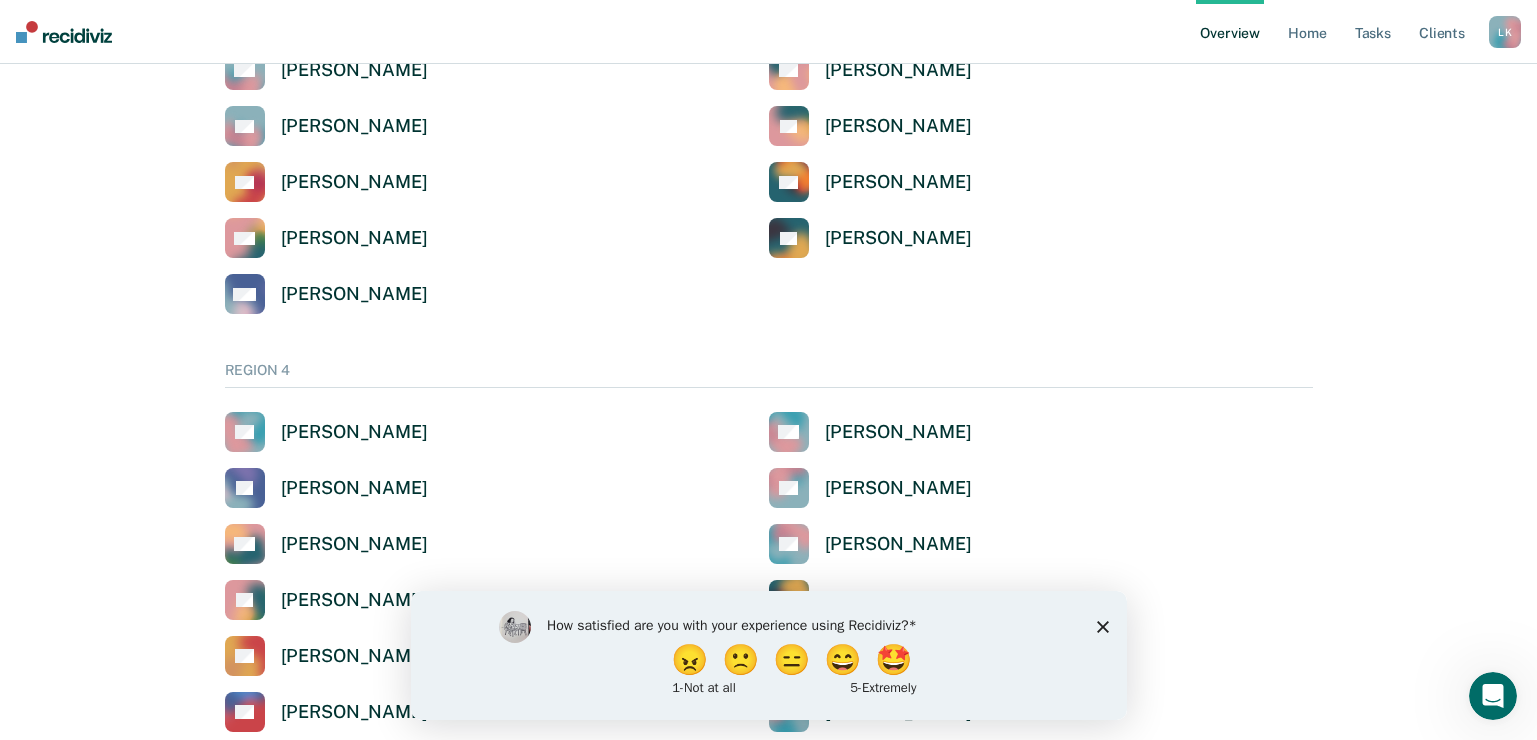 click 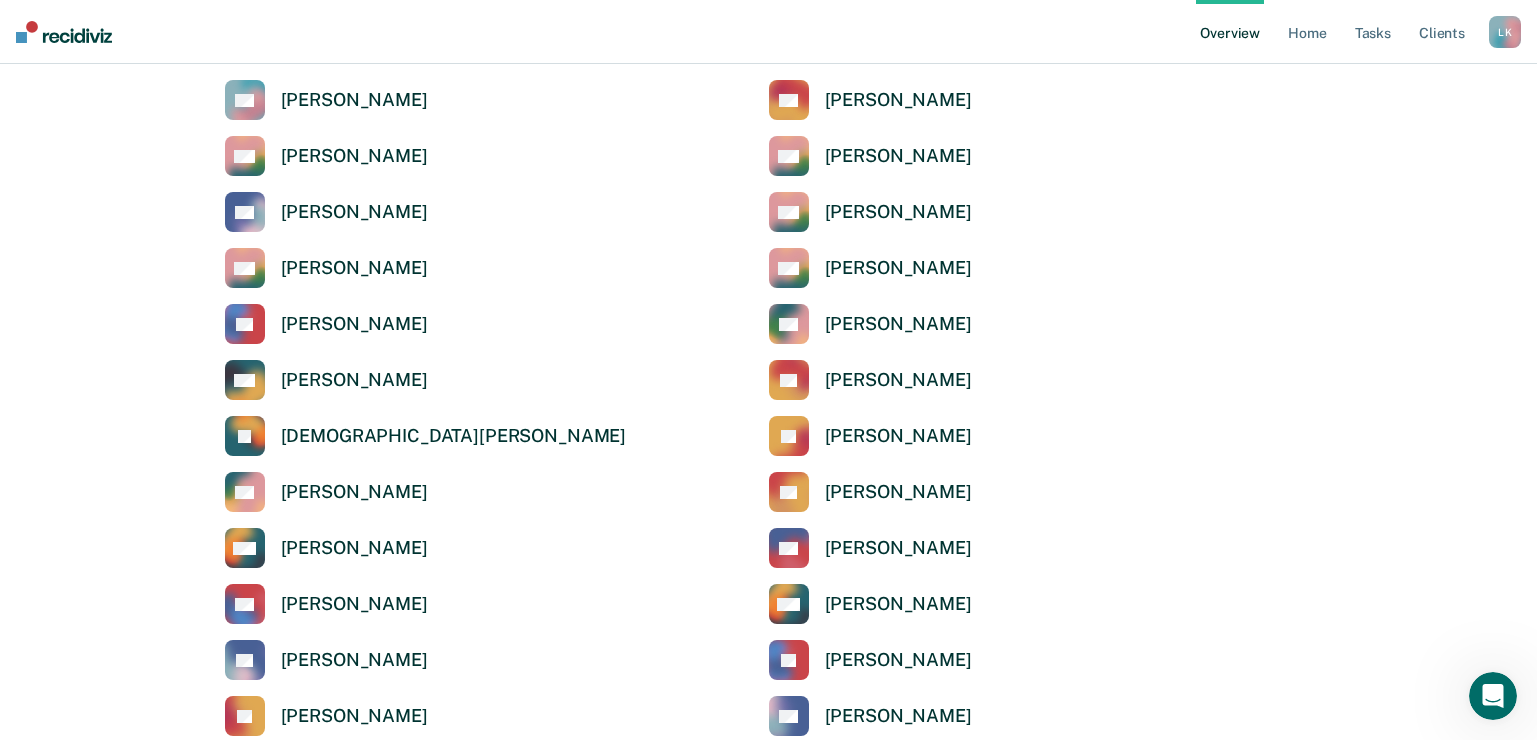 scroll, scrollTop: 1000, scrollLeft: 0, axis: vertical 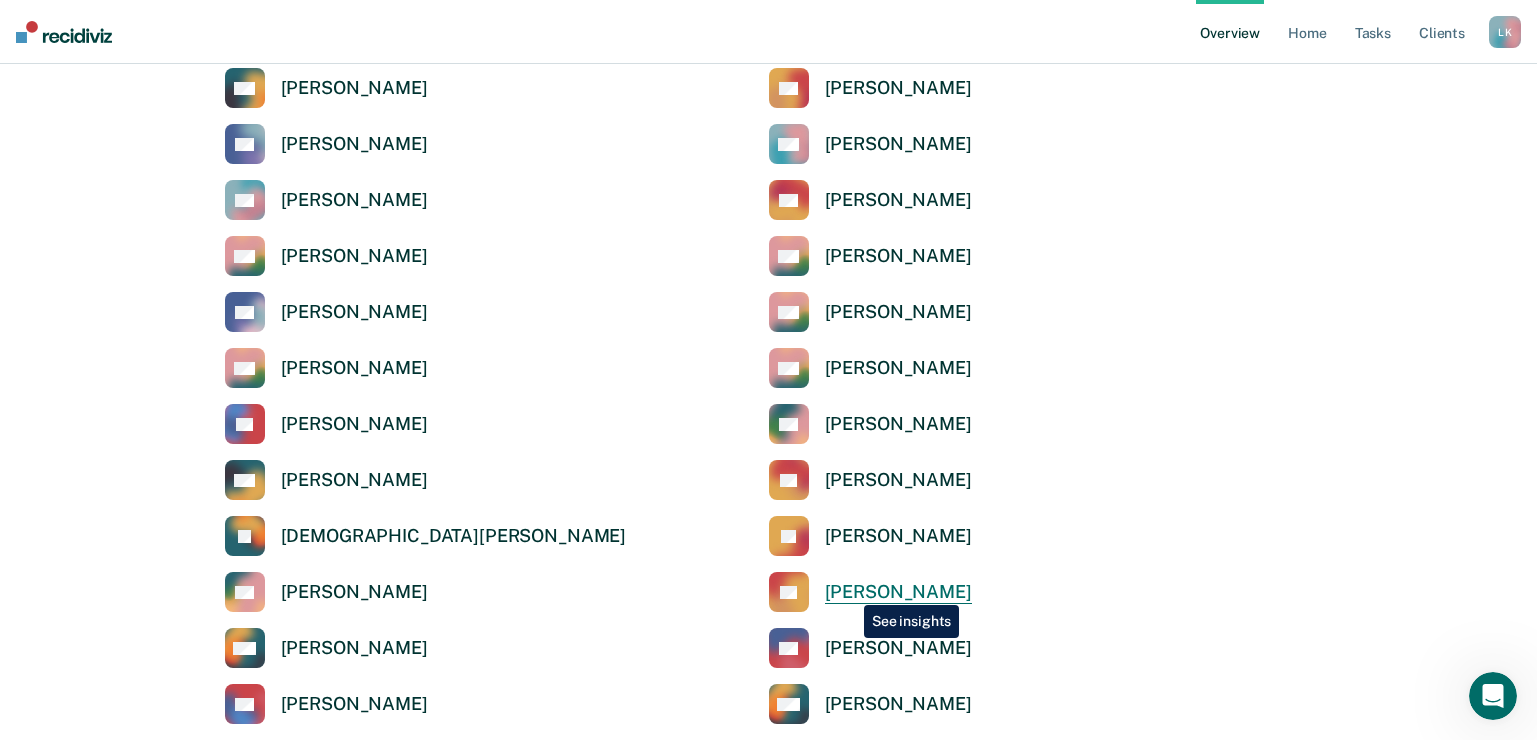 click on "Kary Lindley" at bounding box center (898, 592) 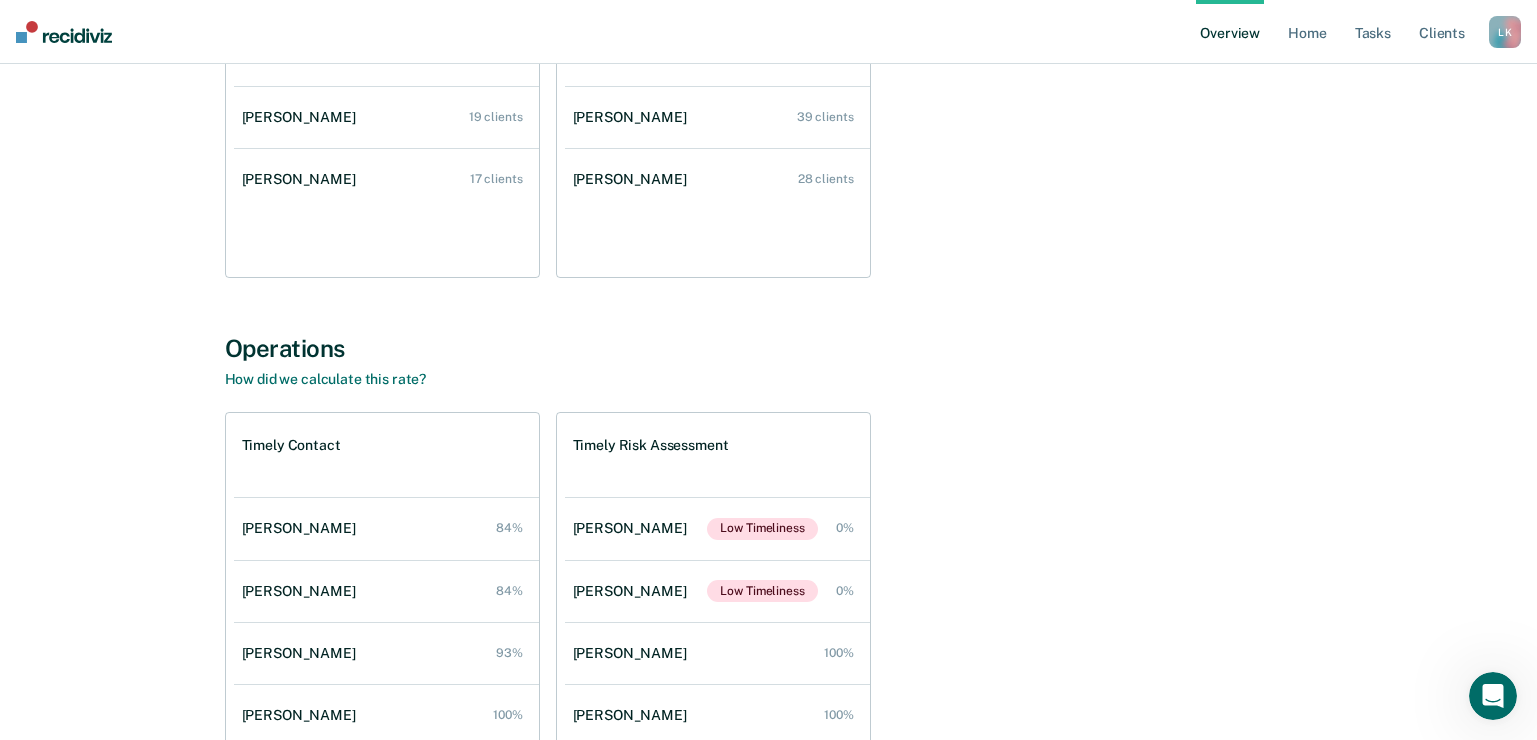 scroll, scrollTop: 0, scrollLeft: 0, axis: both 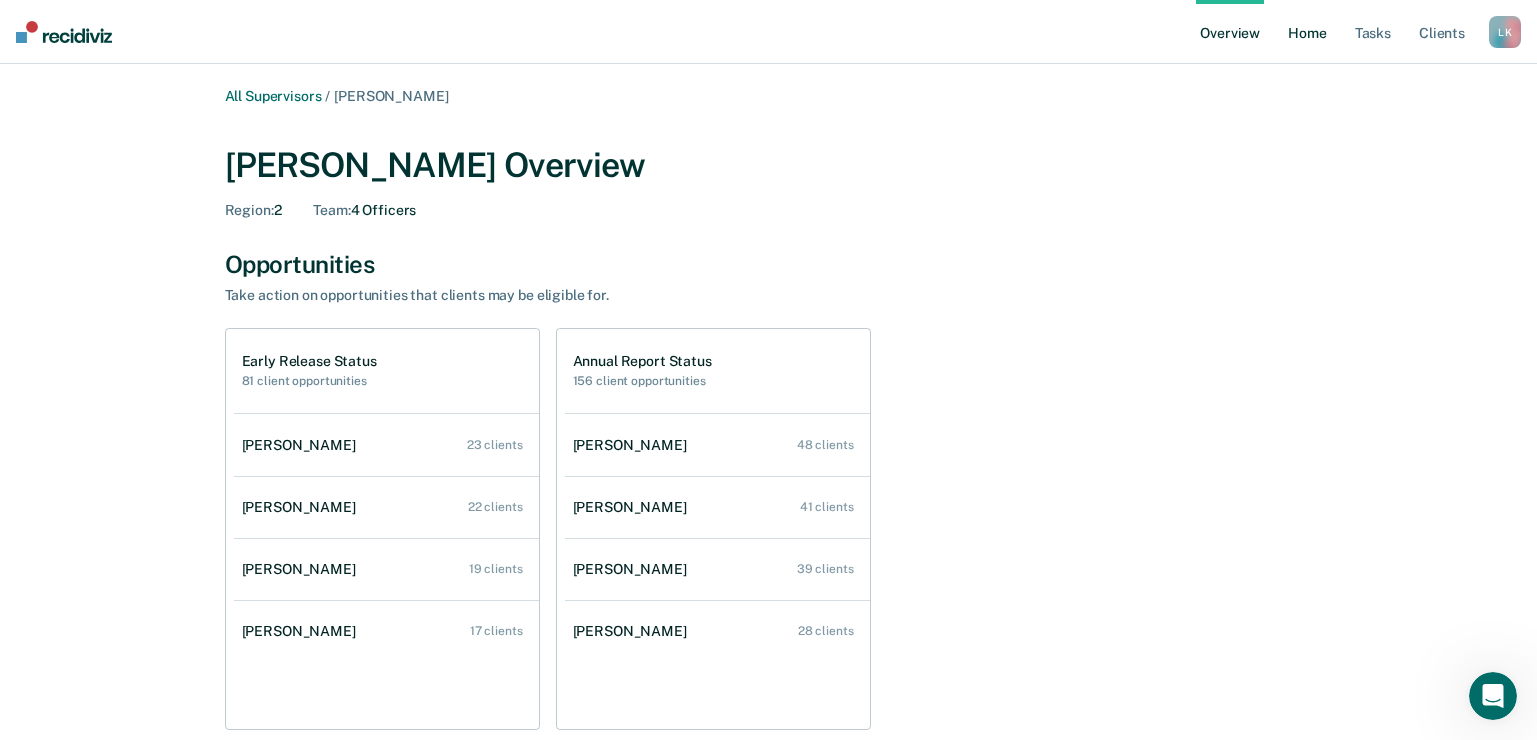click on "Home" at bounding box center [1307, 32] 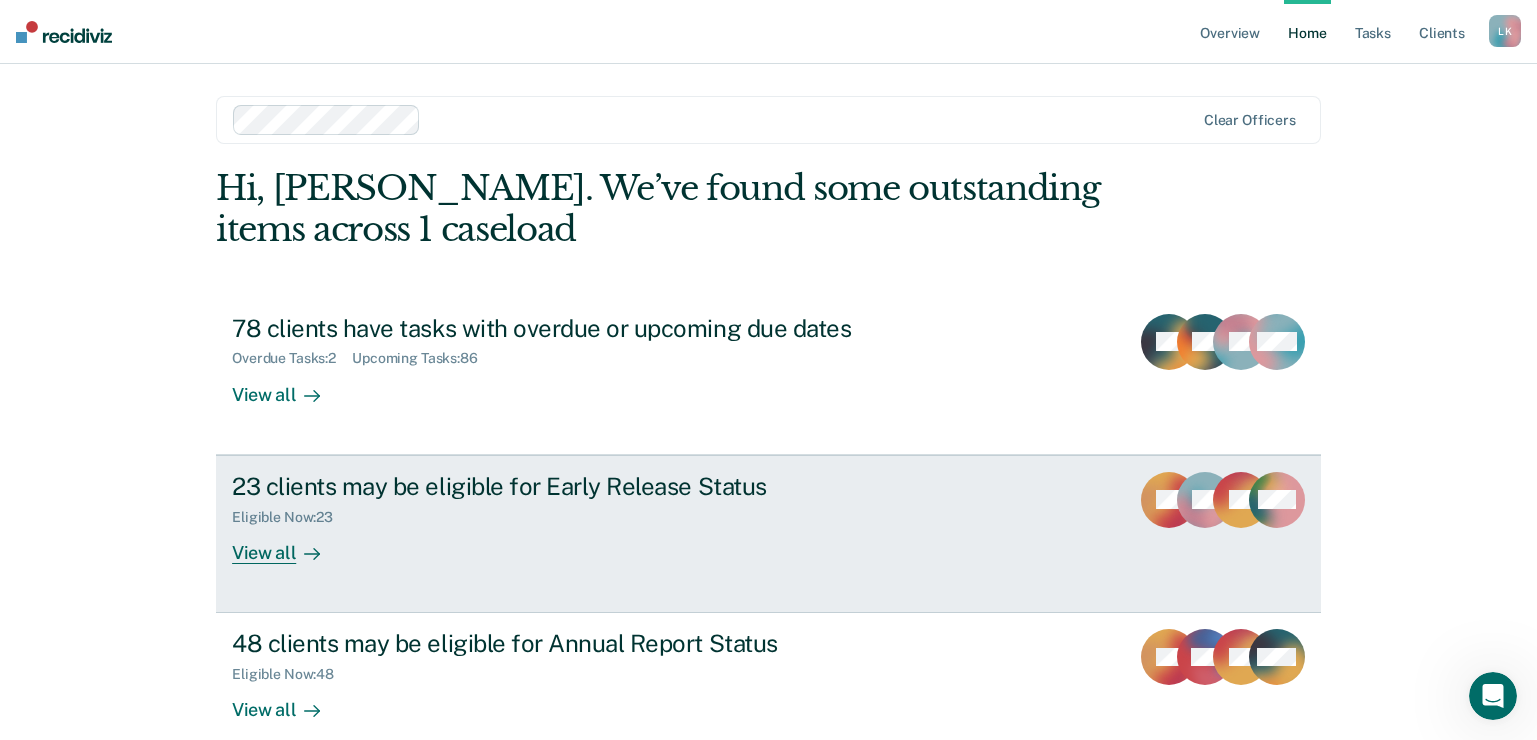 click on "View all" at bounding box center [288, 544] 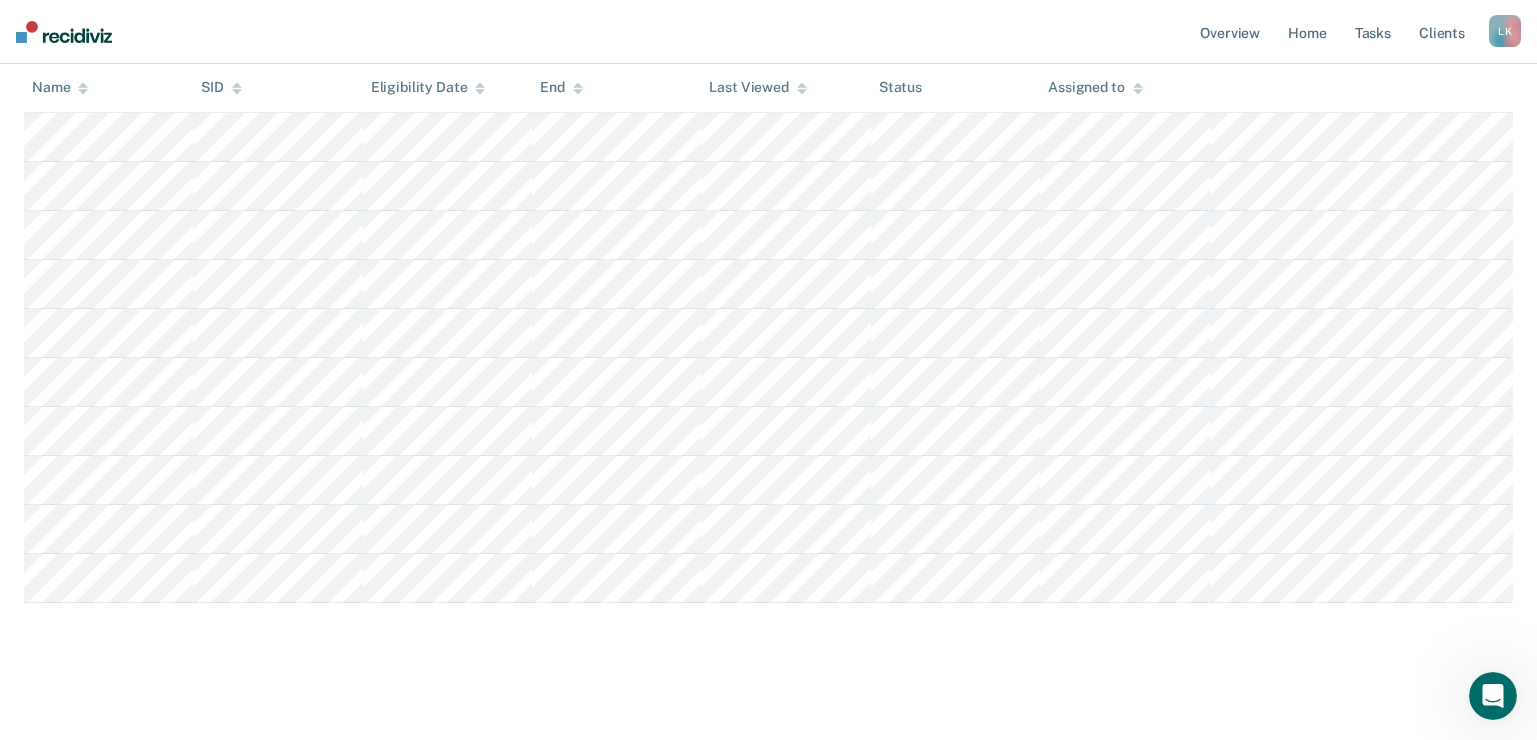 scroll, scrollTop: 946, scrollLeft: 0, axis: vertical 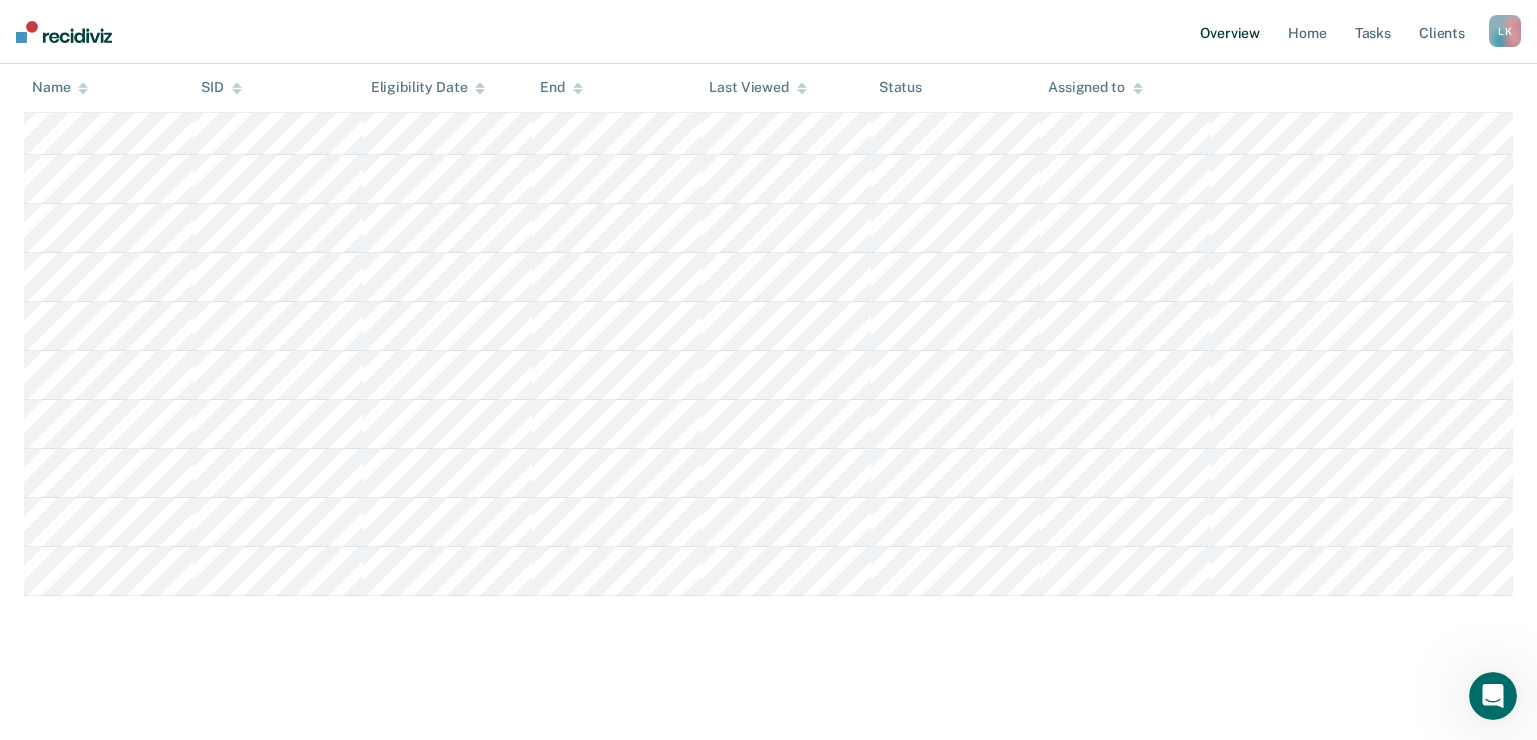click on "Overview" at bounding box center [1230, 32] 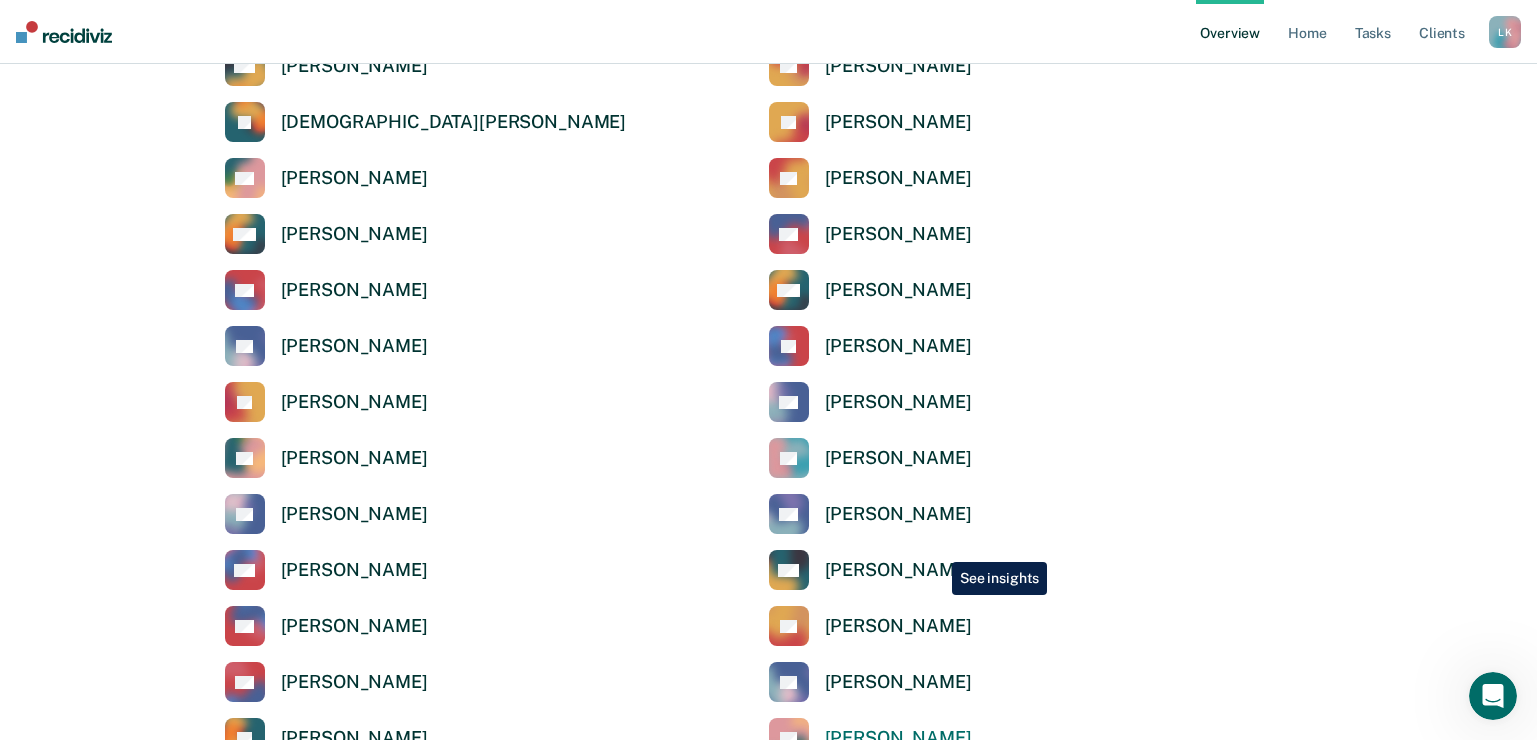 scroll, scrollTop: 1400, scrollLeft: 0, axis: vertical 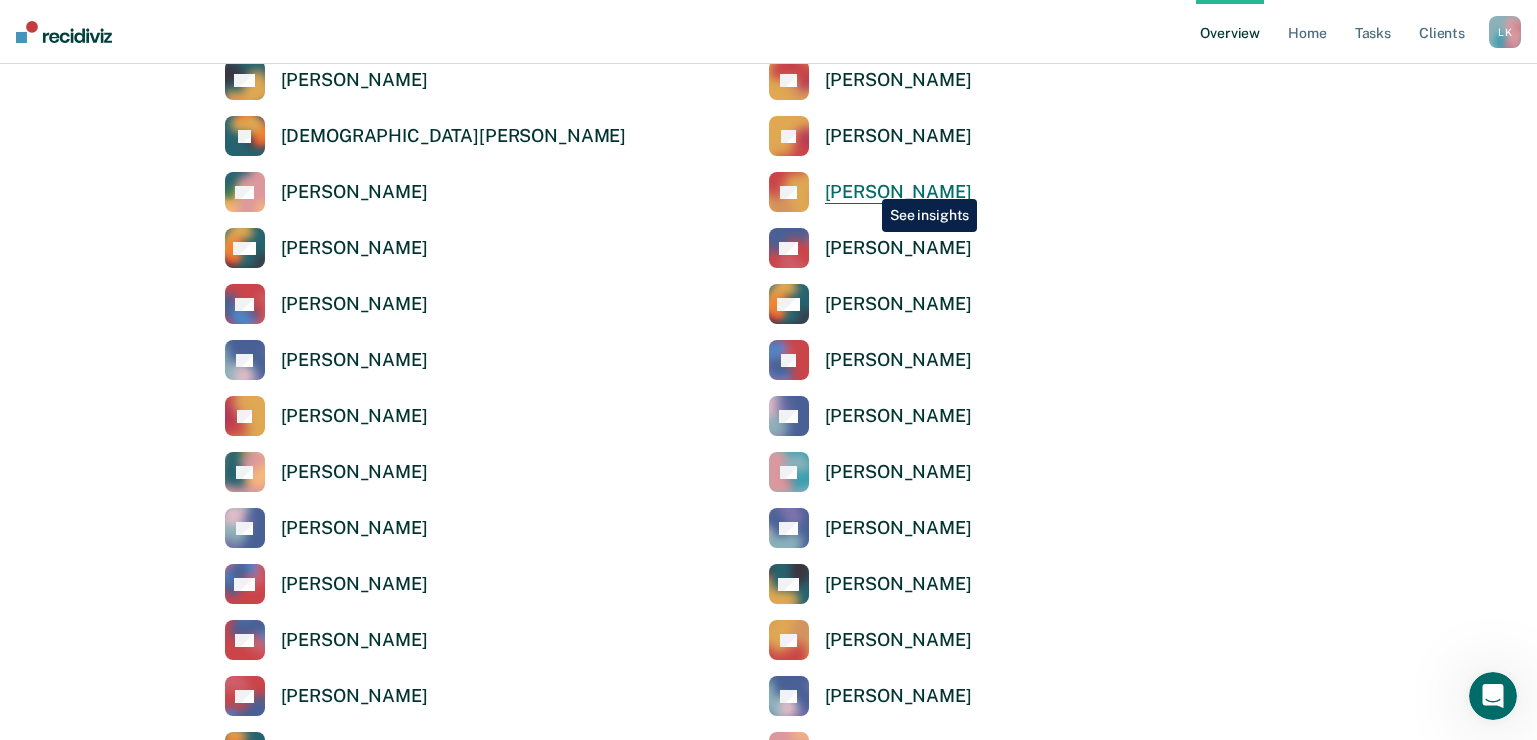 click on "Kary Lindley" at bounding box center (898, 192) 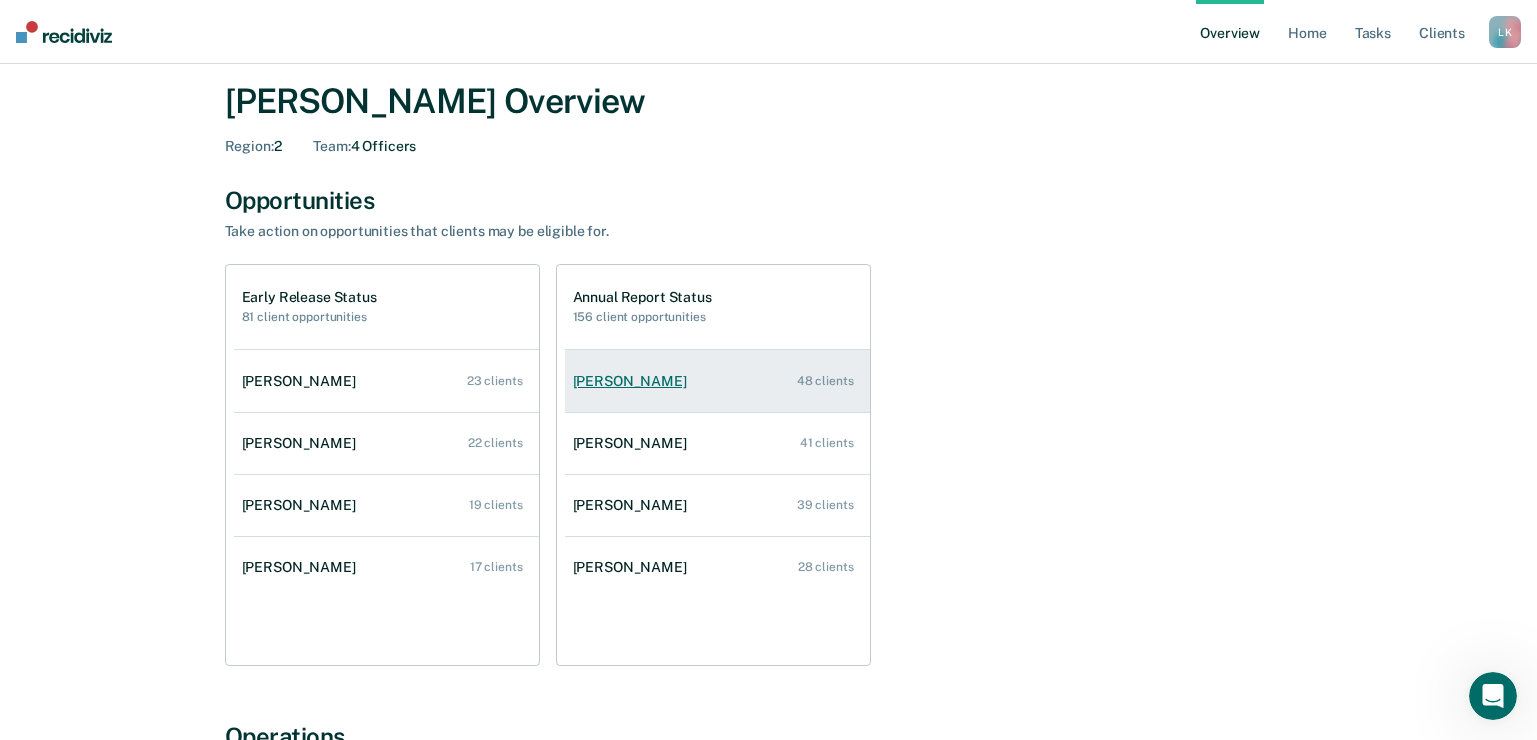 scroll, scrollTop: 0, scrollLeft: 0, axis: both 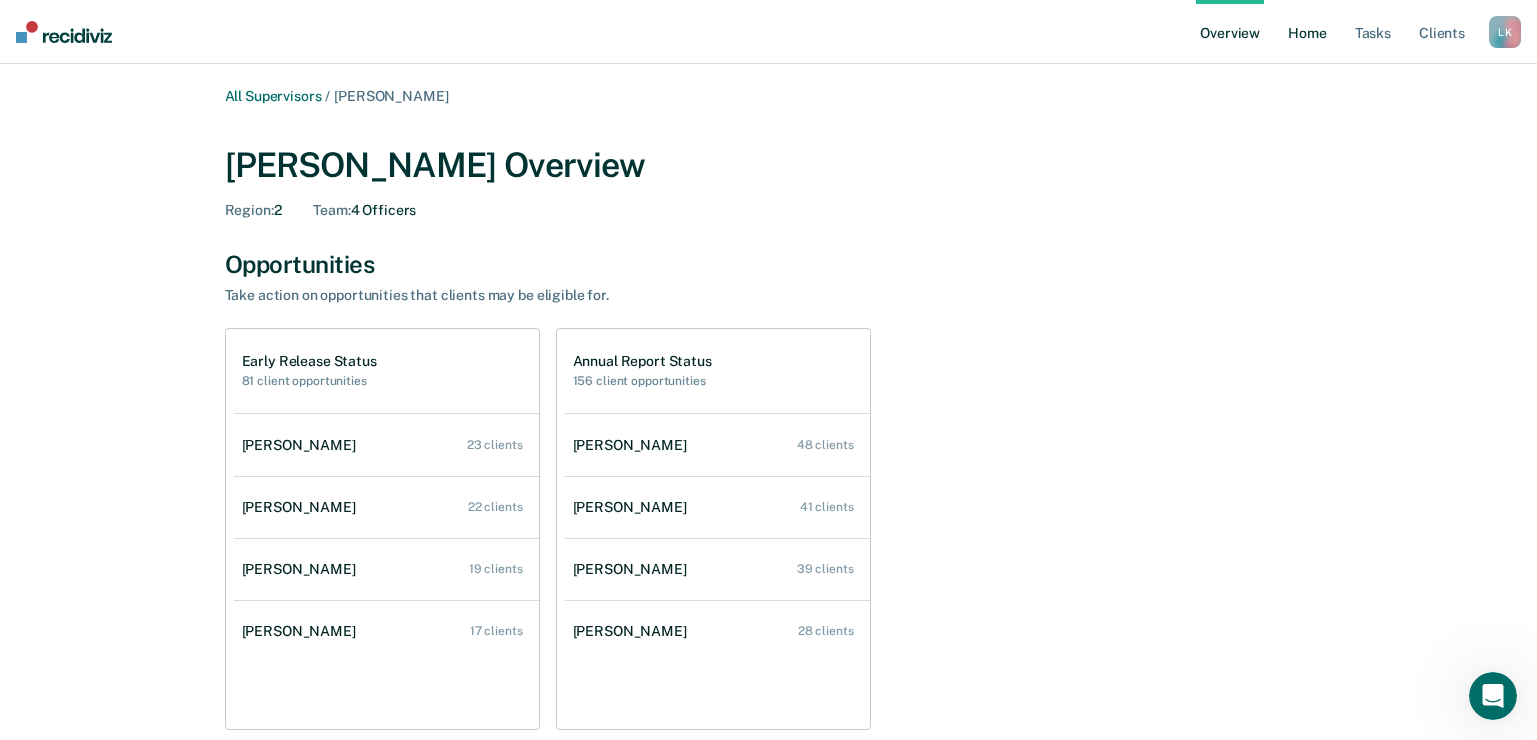 click on "Home" at bounding box center [1307, 32] 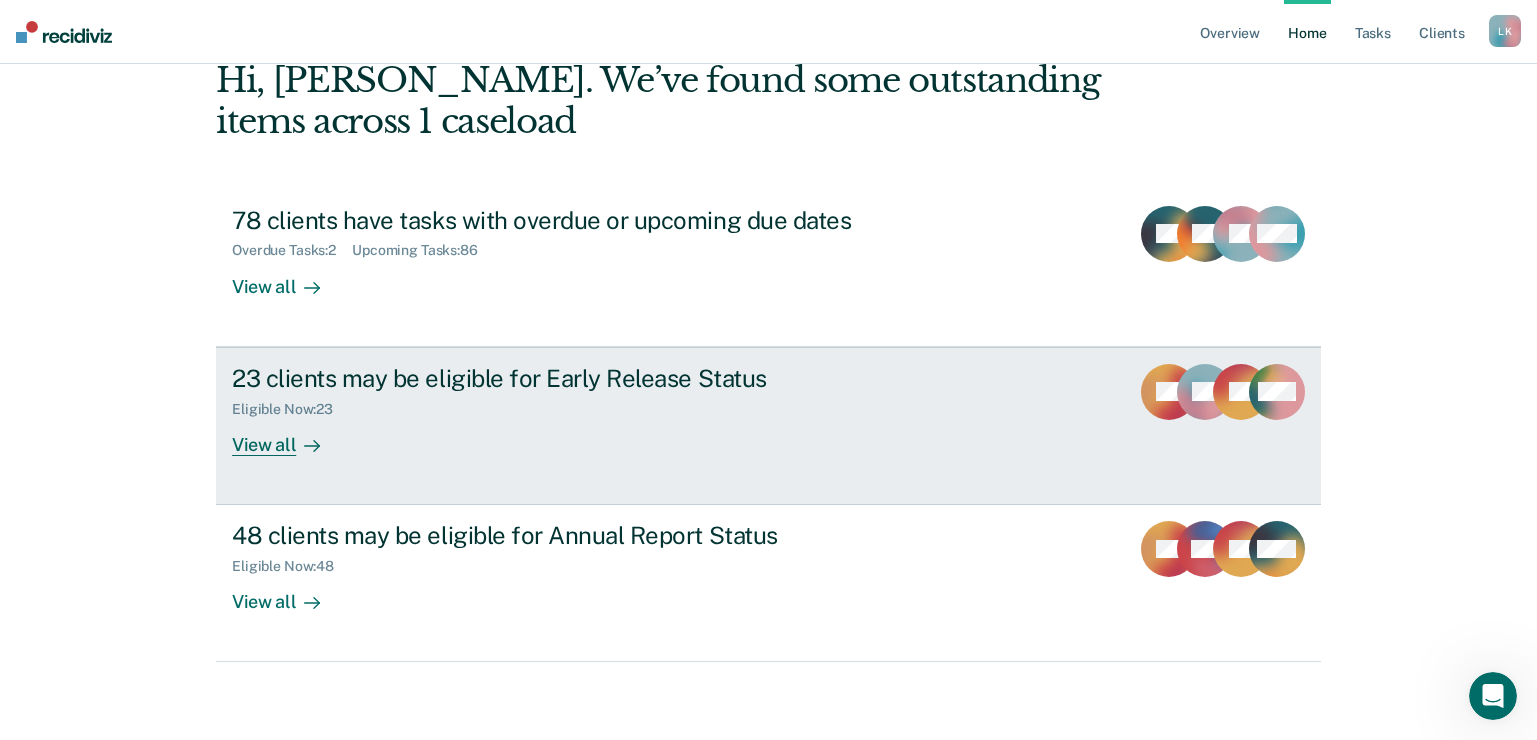 scroll, scrollTop: 110, scrollLeft: 0, axis: vertical 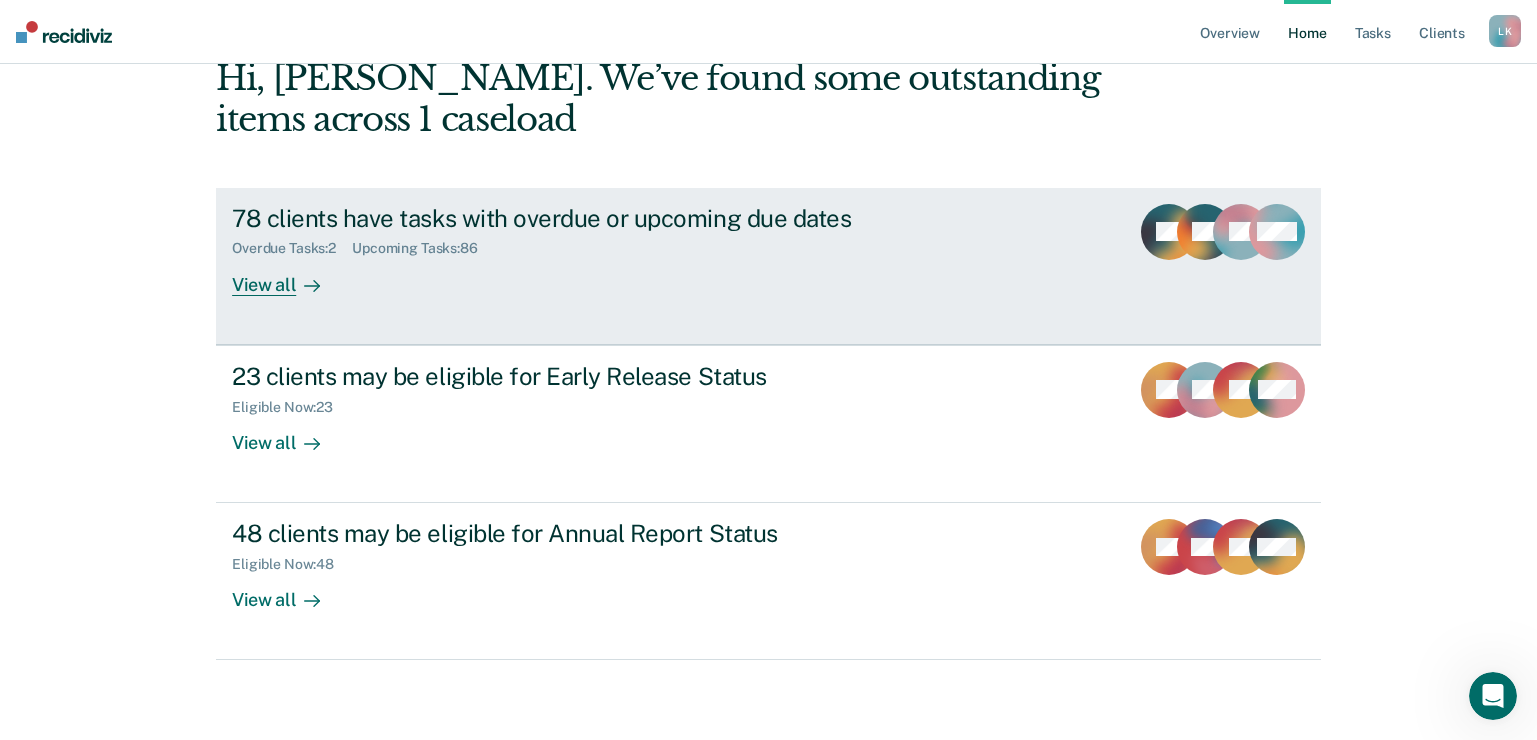 click on "View all" at bounding box center [288, 276] 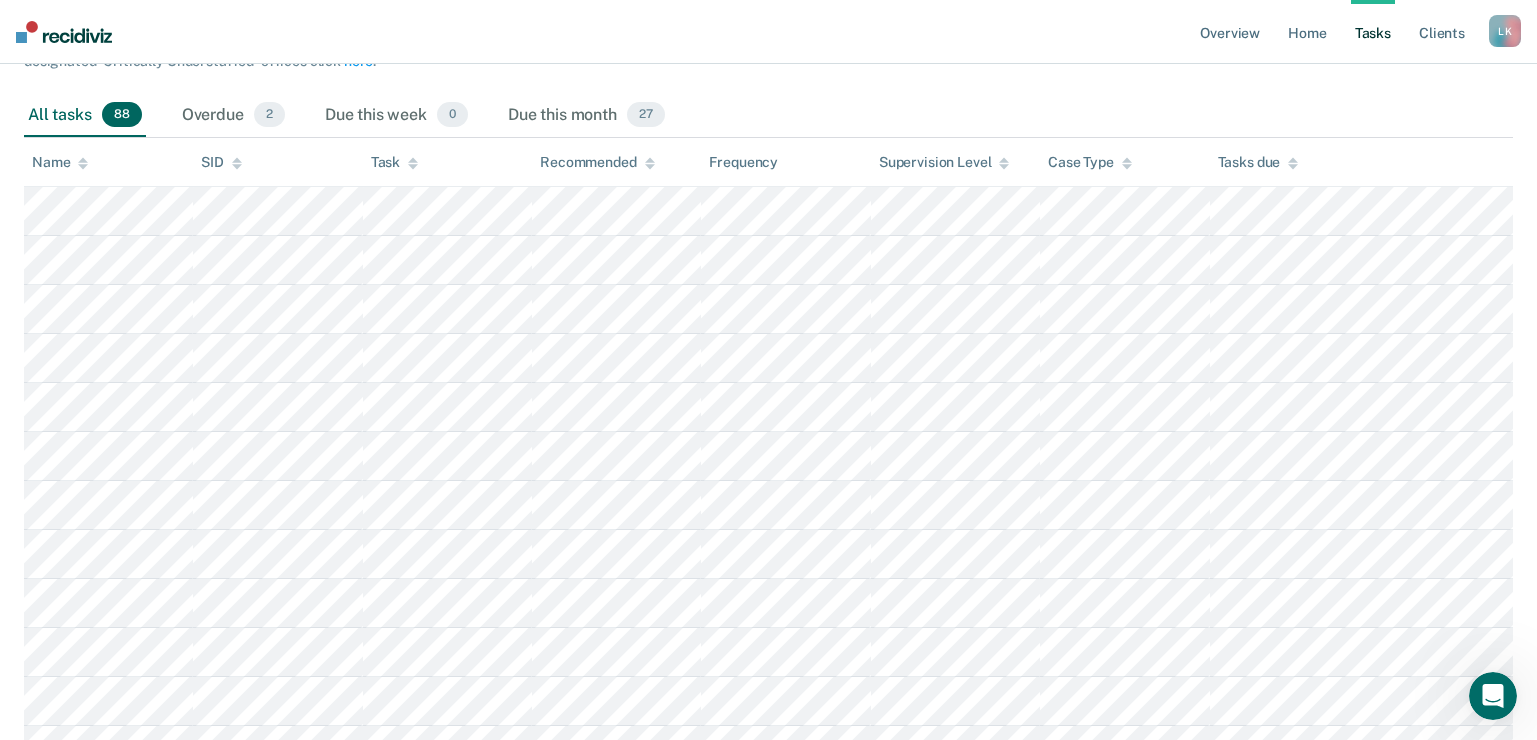 scroll, scrollTop: 0, scrollLeft: 0, axis: both 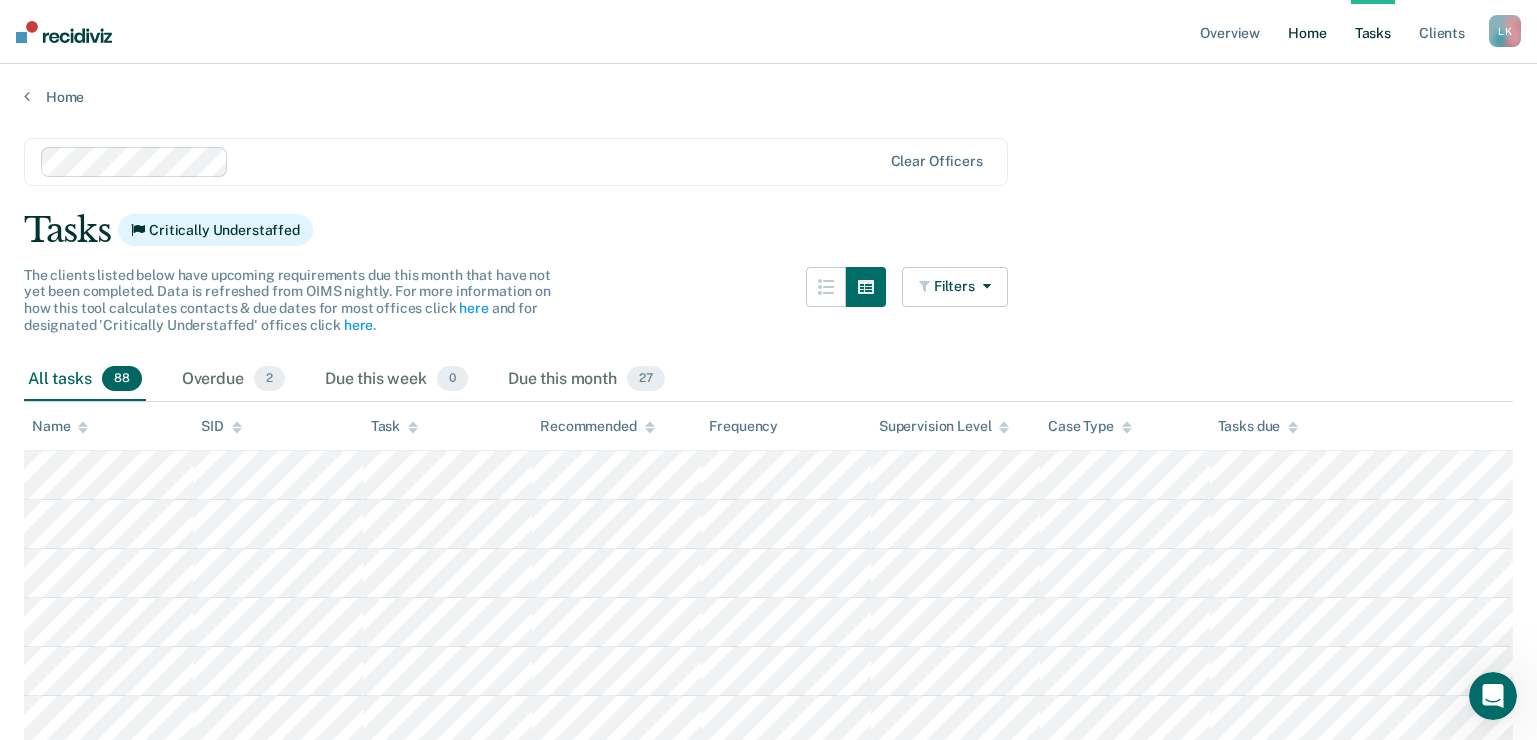 click on "Home" at bounding box center [1307, 32] 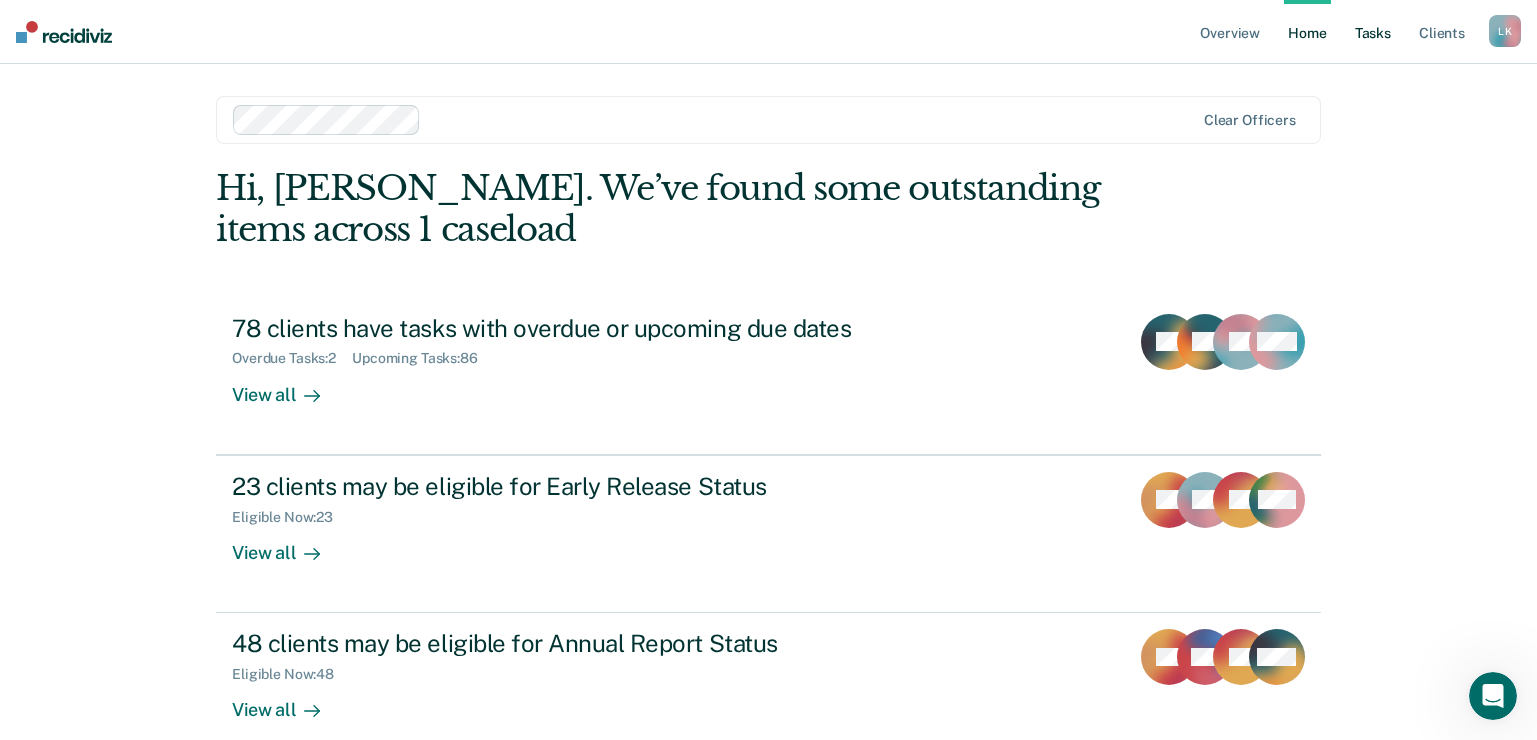 click on "Tasks" at bounding box center (1373, 32) 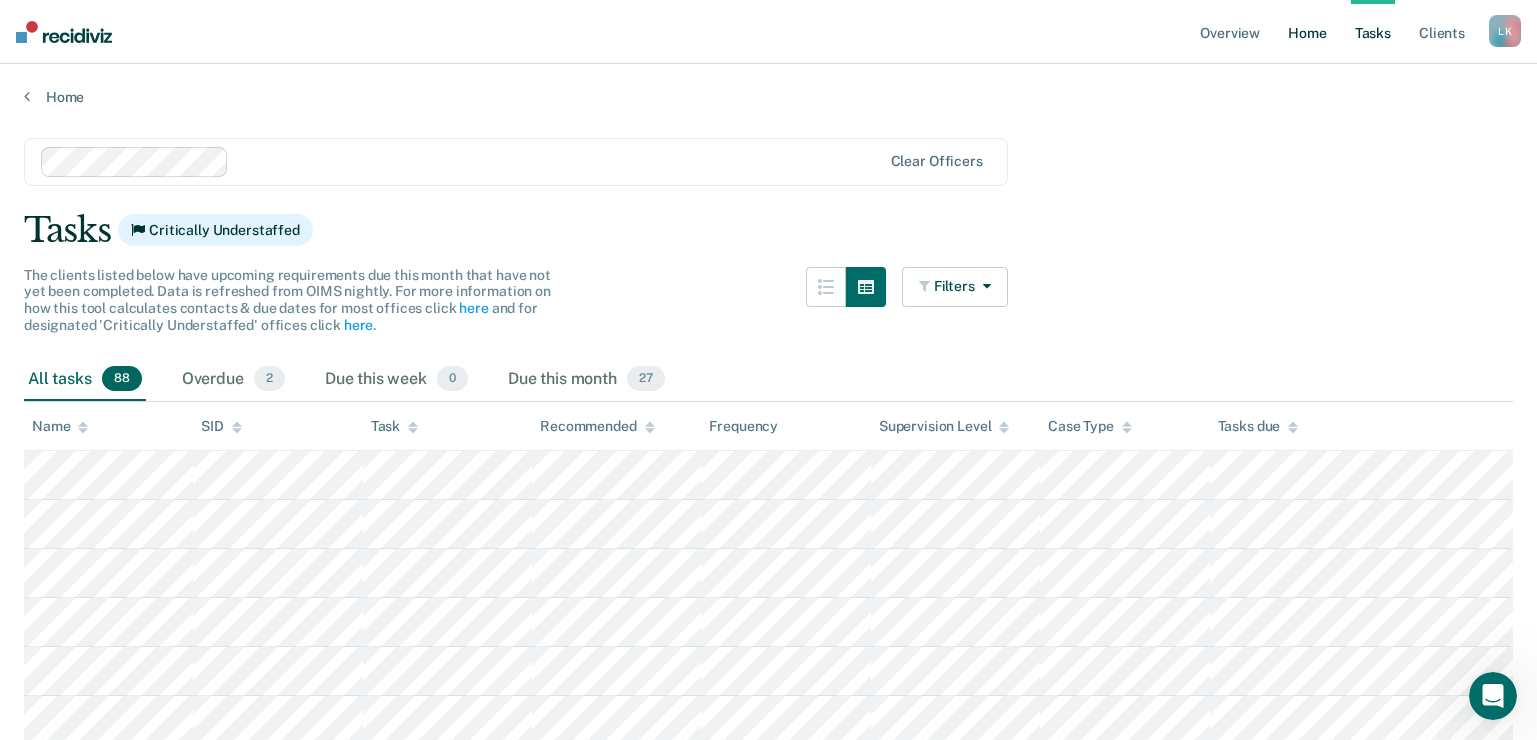 click on "Home" at bounding box center (1307, 32) 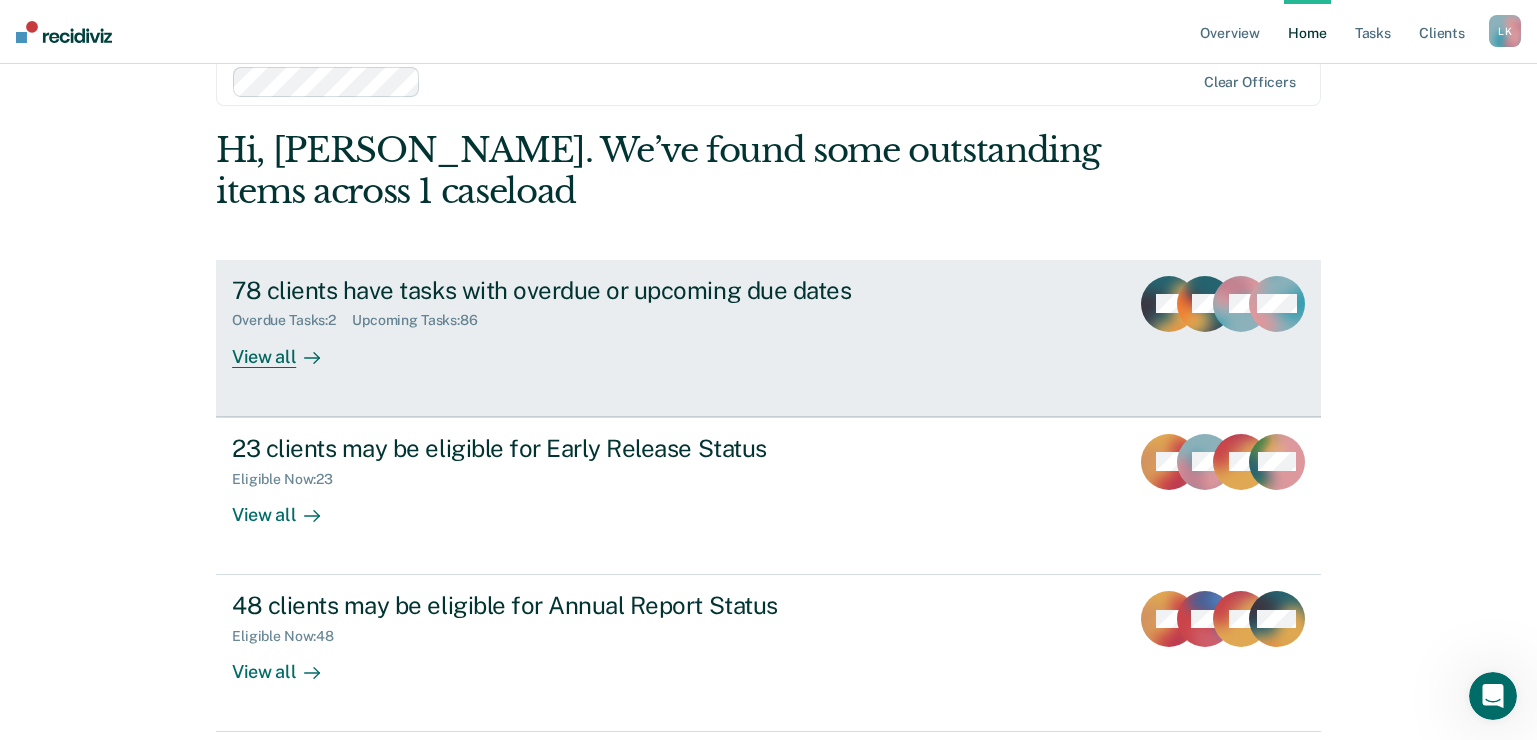 scroll, scrollTop: 0, scrollLeft: 0, axis: both 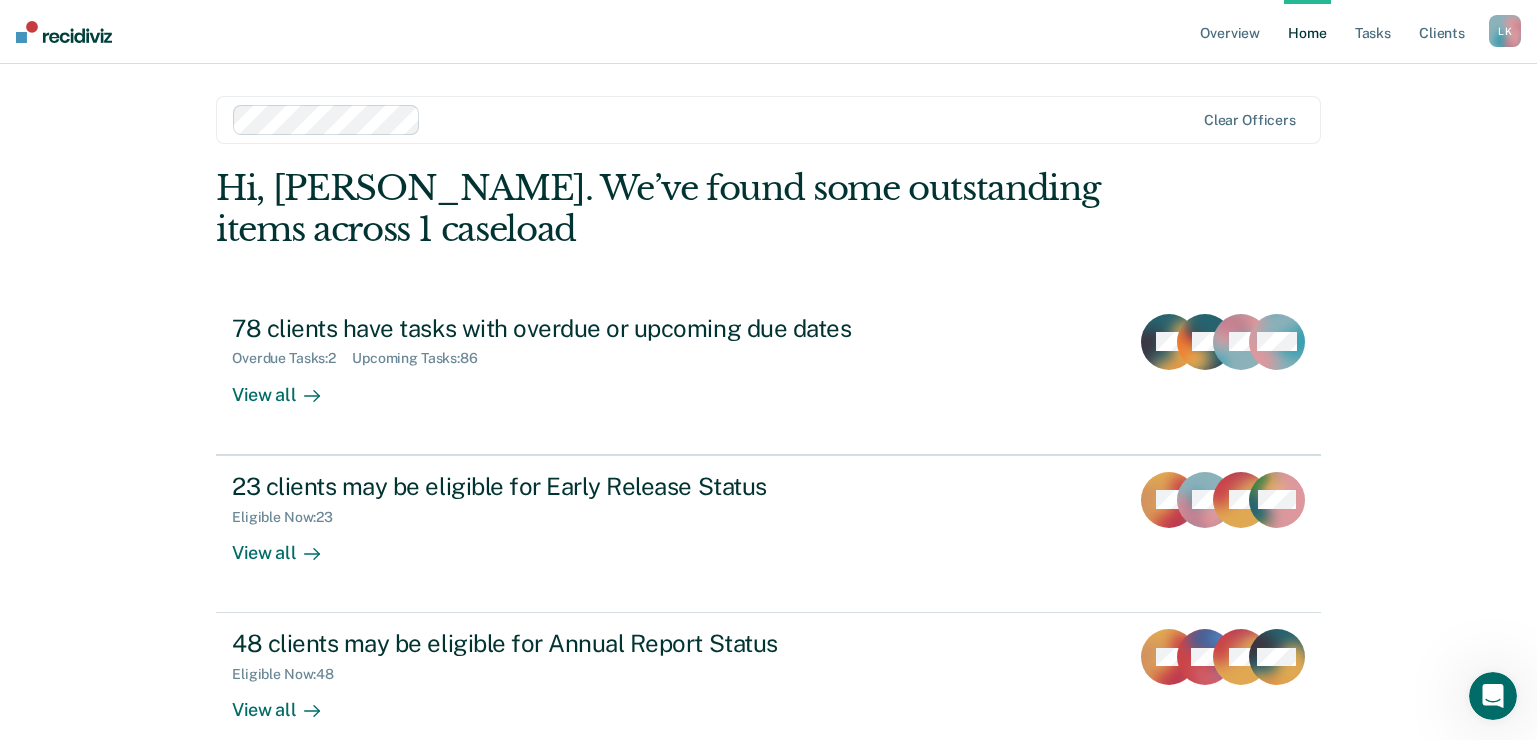 click on "Home" at bounding box center [1307, 32] 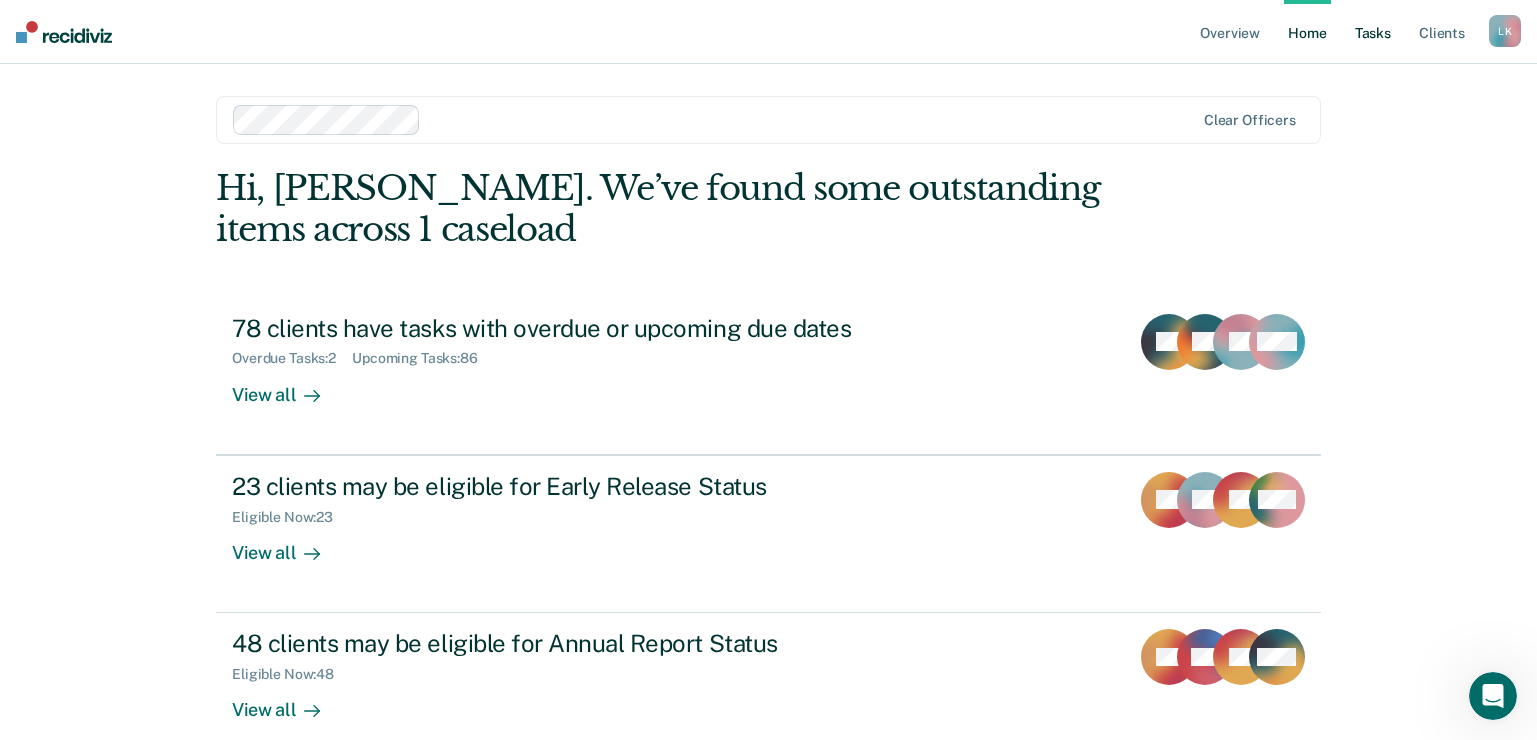 click on "Tasks" at bounding box center (1373, 32) 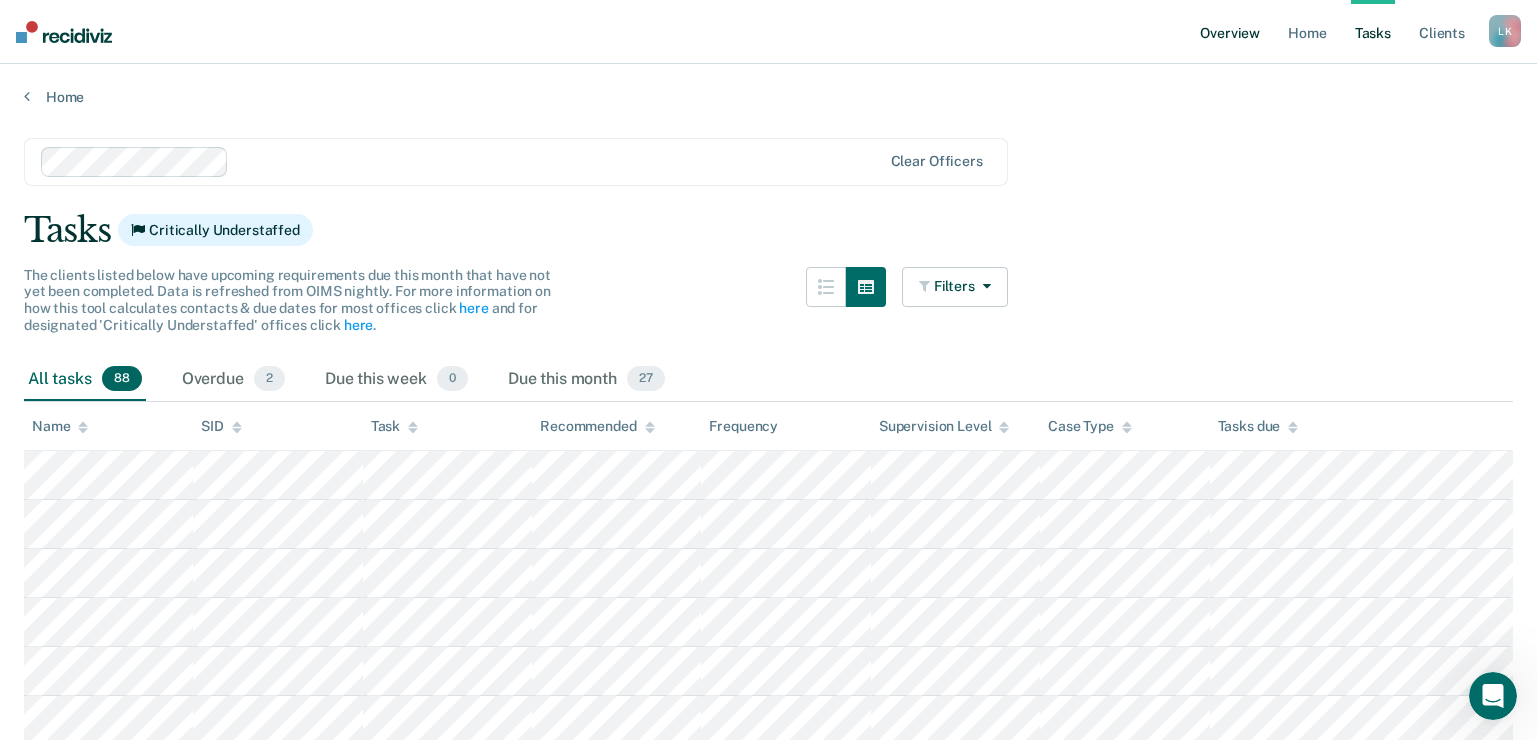 click on "Overview" at bounding box center [1230, 32] 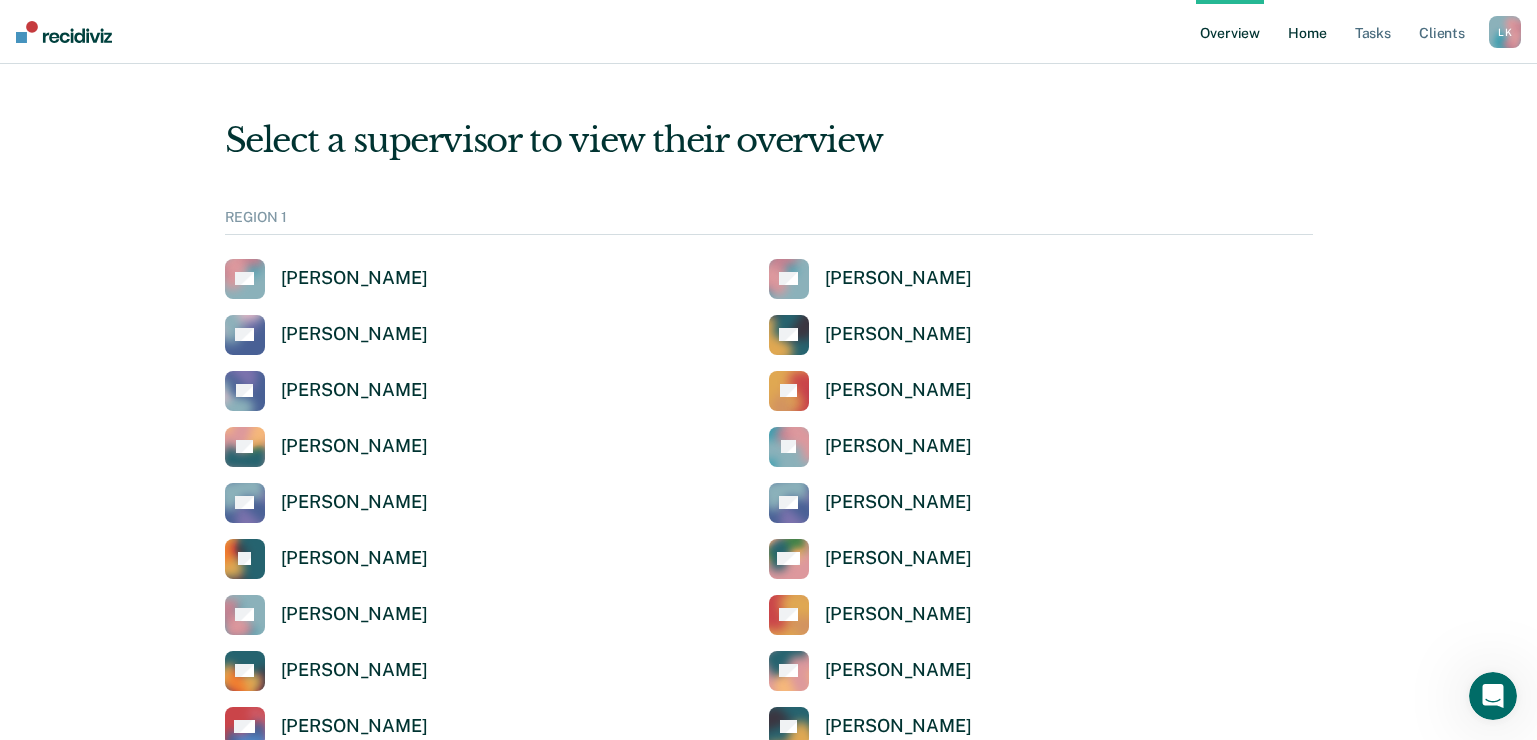 click on "Home" at bounding box center [1307, 32] 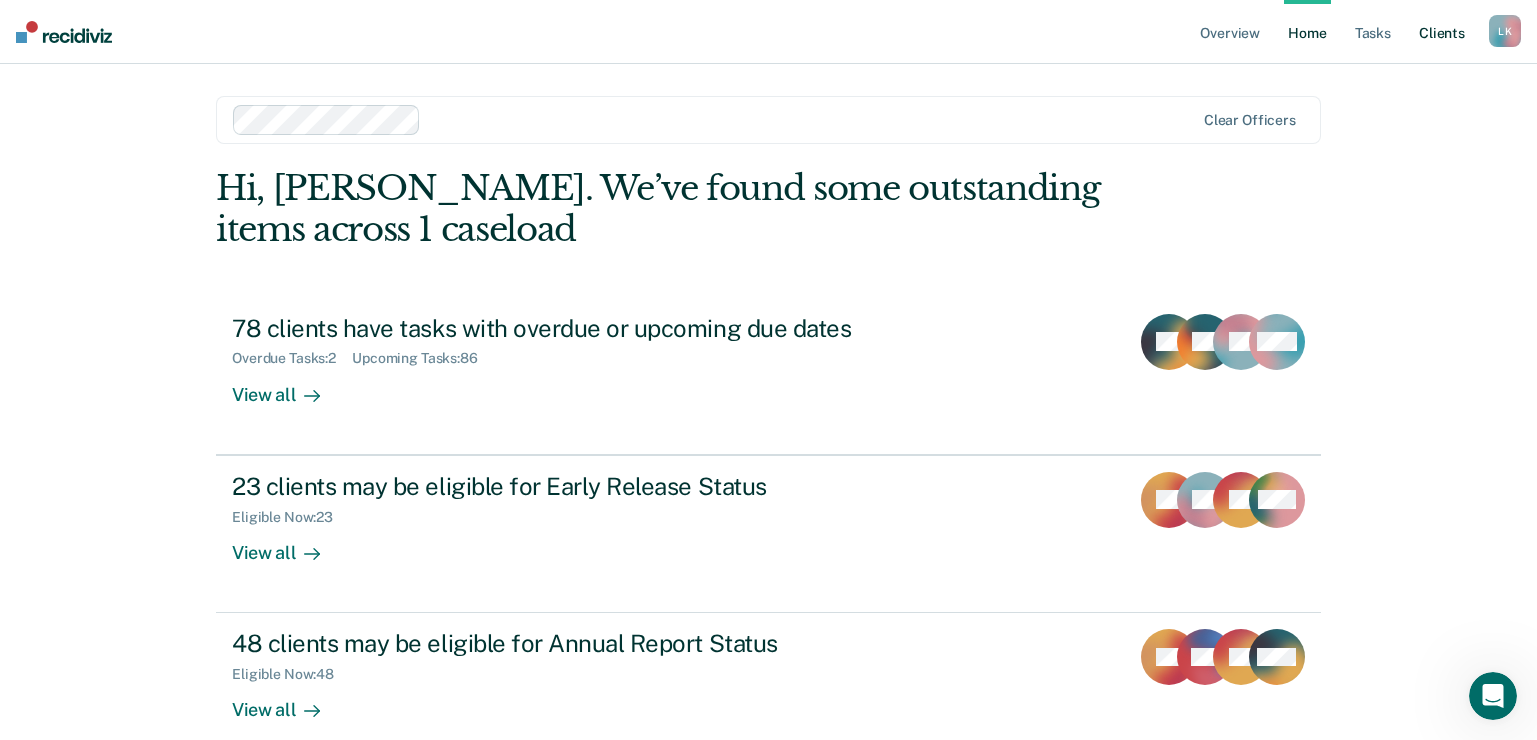 click on "Client s" at bounding box center [1442, 32] 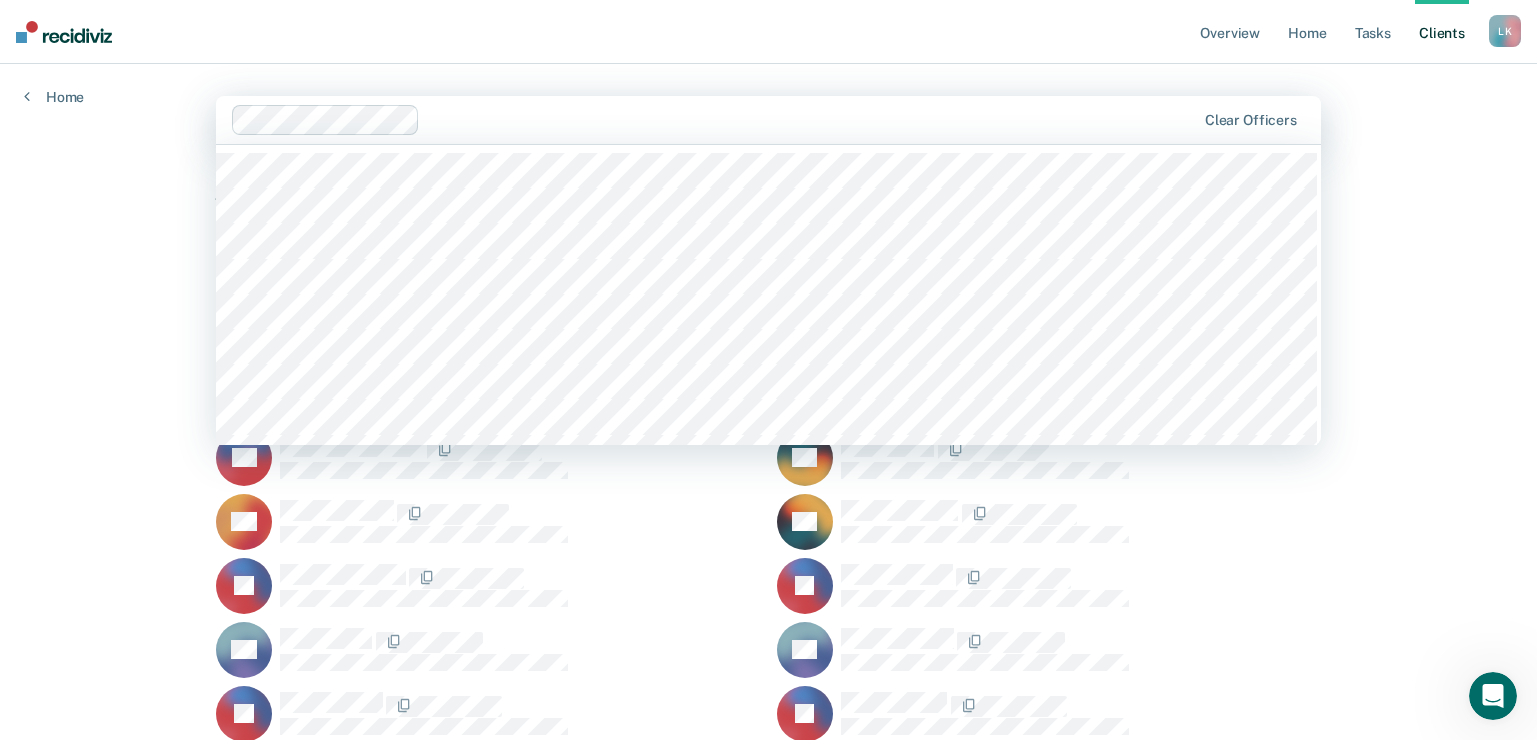 click on "Overview Home Tasks Client s Lindley Kary L K Profile How it works Log Out Home 1125 results available. Use Up and Down to choose options, press Enter to select the currently focused option, press Escape to exit the menu, press Tab to select the option and exit the menu. Clear   officers All Clients (191) CA   JA   CA   EA   EA   BB   CB   ZB   JB   JB   KB   KB   JB   JB   TB   LB   AB   MB   BB   MC   RC   NC   MC   JC   RC   AC   BC   DC   CC   TC   KC   WC   WC   BD   CD   HD   KD   JD   TD   AD   JD   AD   WD   RE   RE   JE   JE   TE   TE   BF   DF   MF   MG   BG   TG   DG   AG   RG   LG   EG   KG   TG   MG   CG   CH   RH   DH   JH   RH   ZH   TH   CH   CH   TH   EH   JH   GH   BH   JH   AH   NH   JH   CJ   JJ   RJ   TJ   OJ   DK   CK   RK   LK   CK   KK   RL   HL   WL   JL   JL   WL   JL   JL   TL   WL   JL   JM   AM   DM   DM   BM   AM   JM   SM   BM   WM   PN   KN   BO   RO   DO   RP   KP   RP   DP   JP   JP   CP   WQ   PR   DR   MR   ER   ER   AR   CR   AR   MR   CR   SS   BS   CS   SS   AS   JS   SS" at bounding box center (768, 3259) 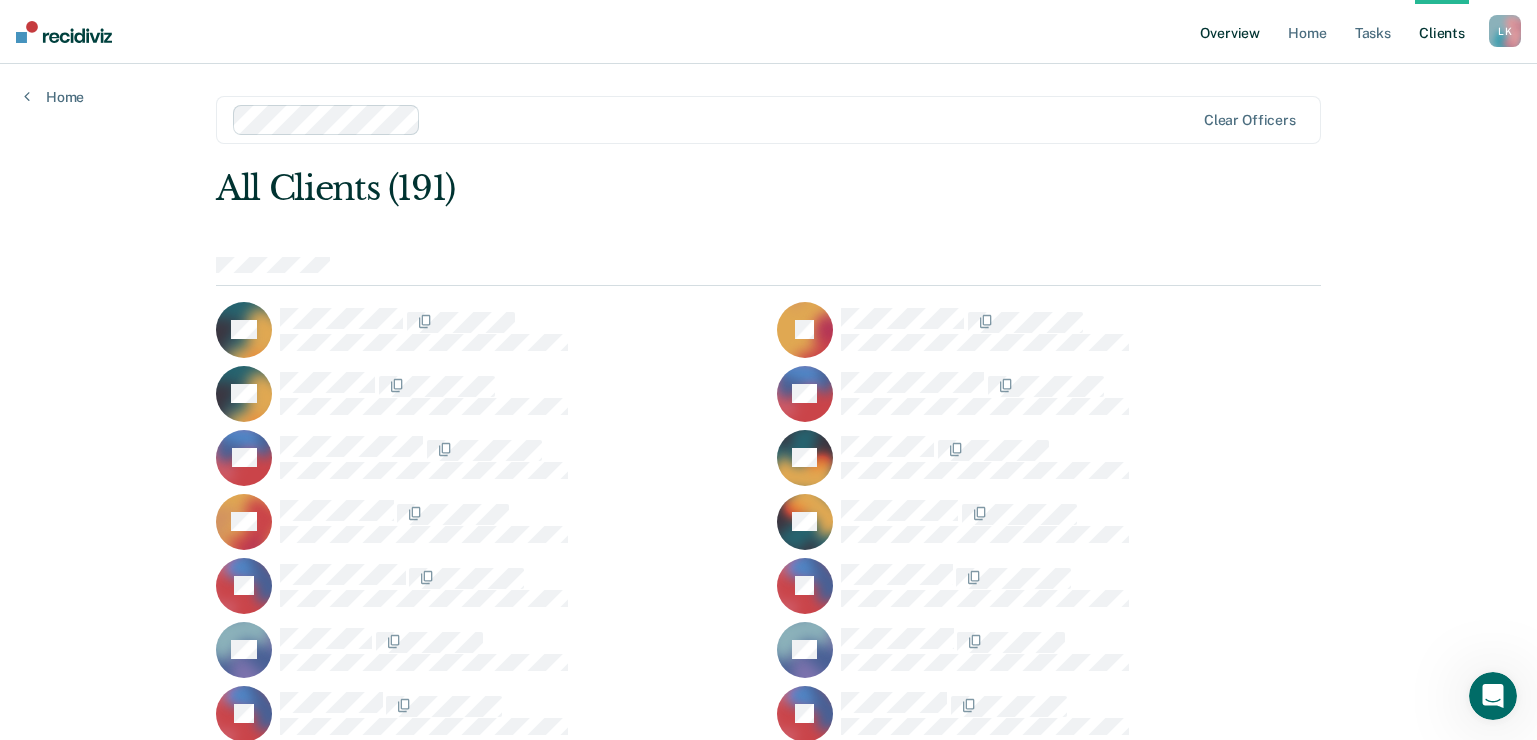 click on "Overview" at bounding box center [1230, 32] 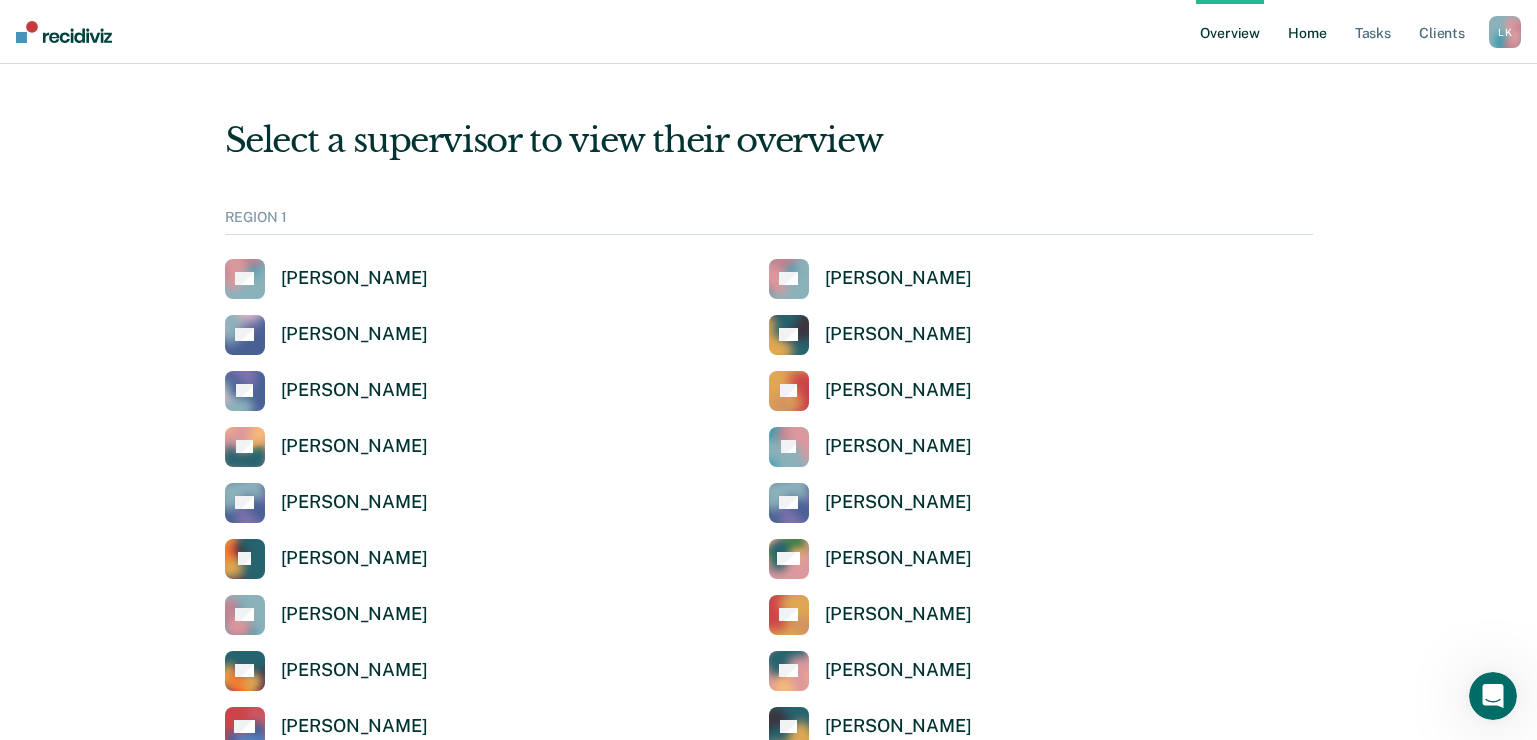 click on "Home" at bounding box center (1307, 32) 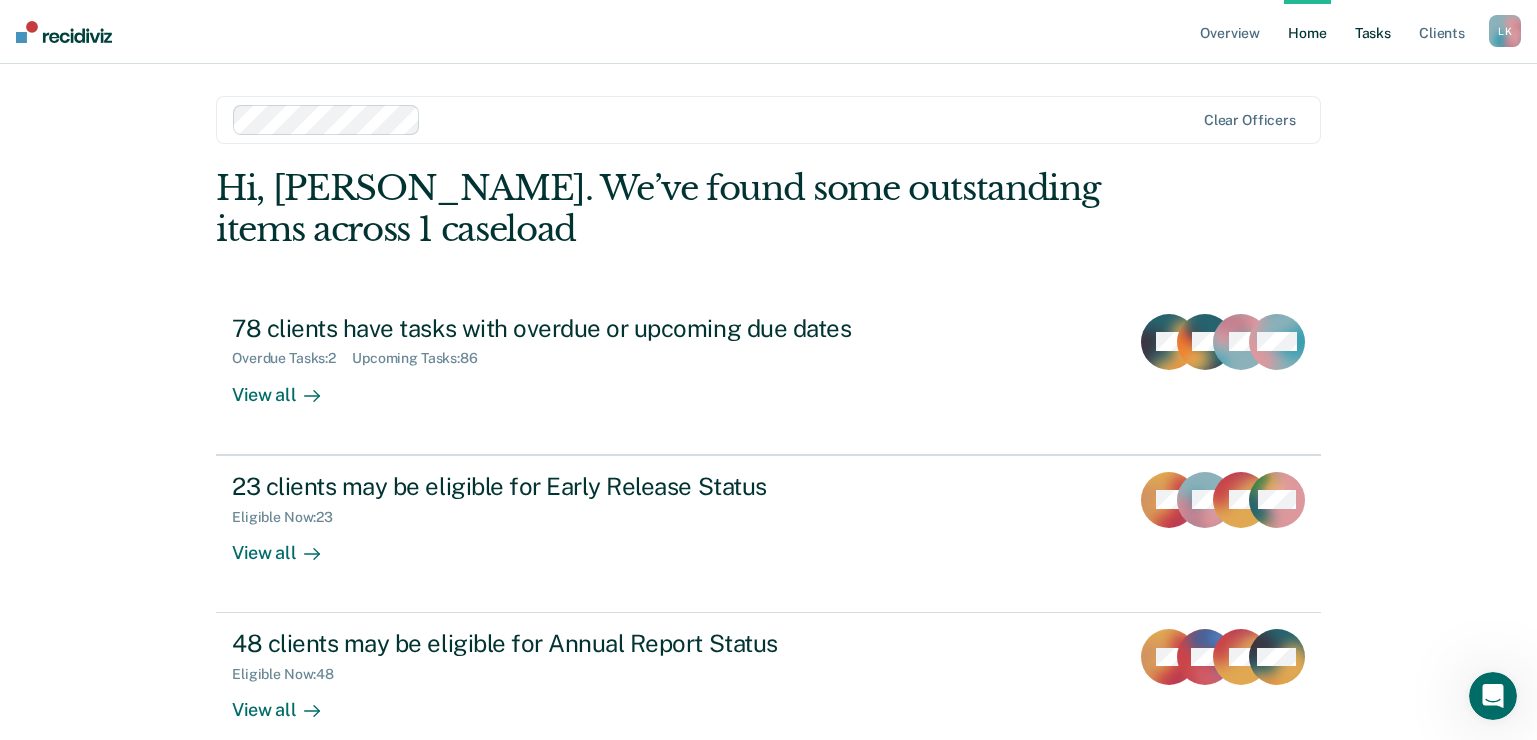 click on "Tasks" at bounding box center [1373, 32] 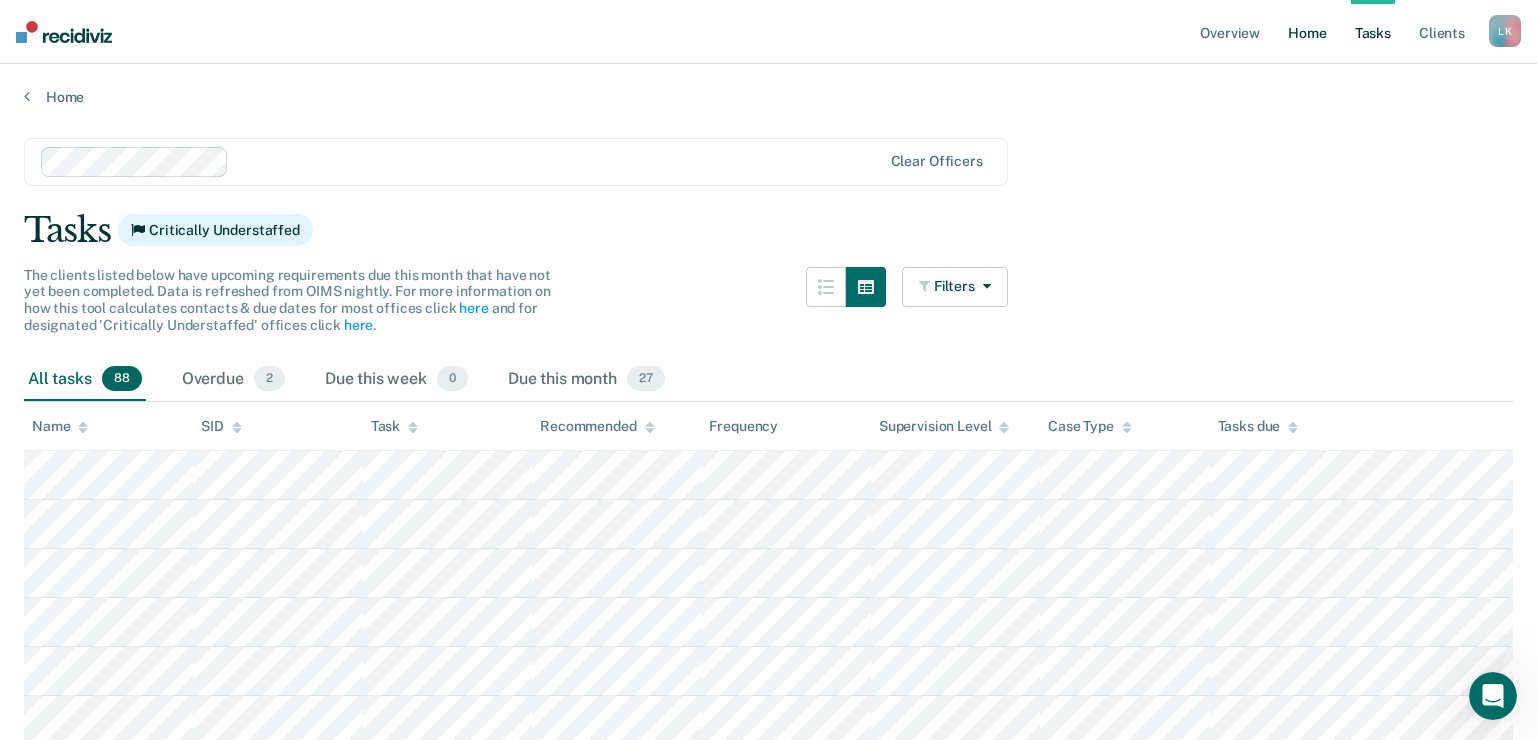 click on "Home" at bounding box center (1307, 32) 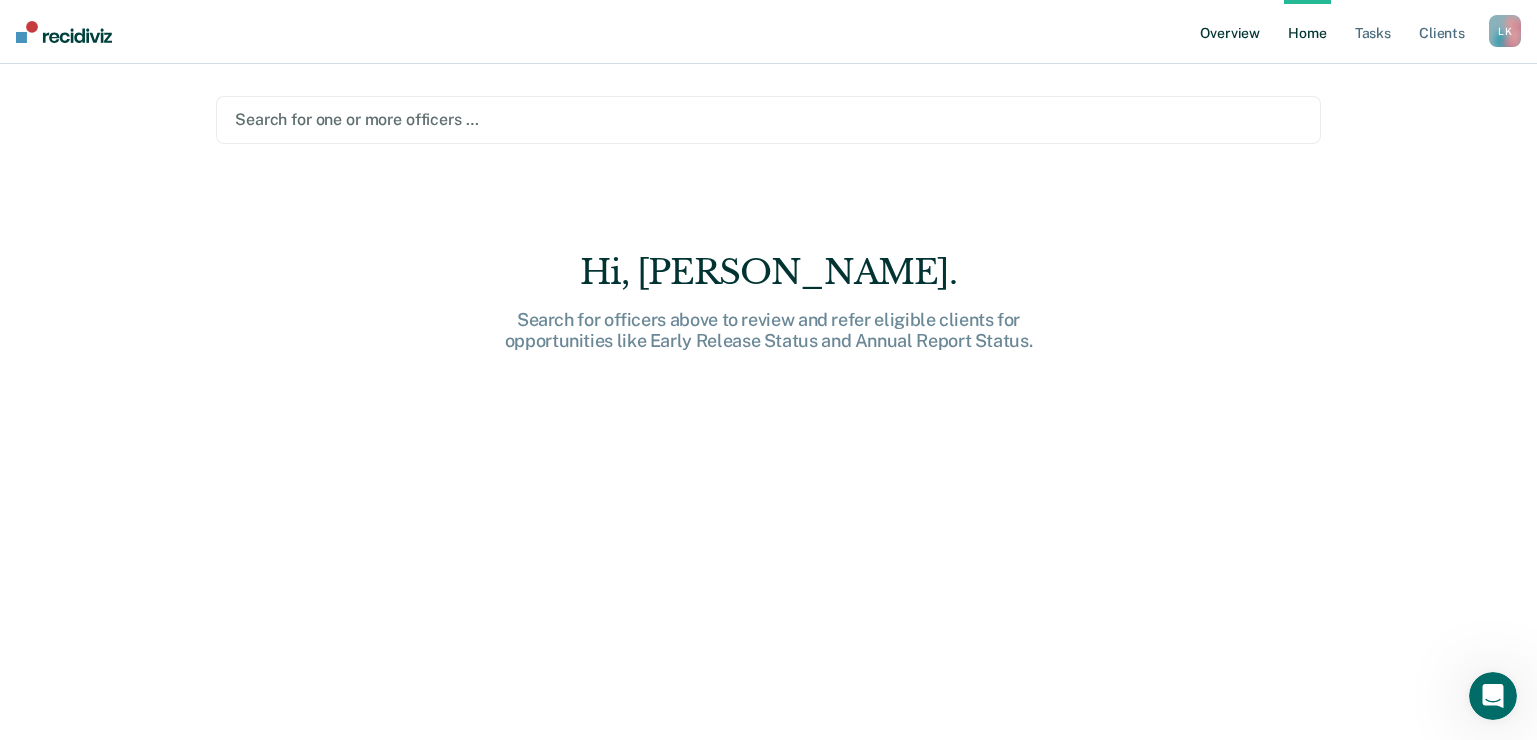 click on "Overview" at bounding box center [1230, 32] 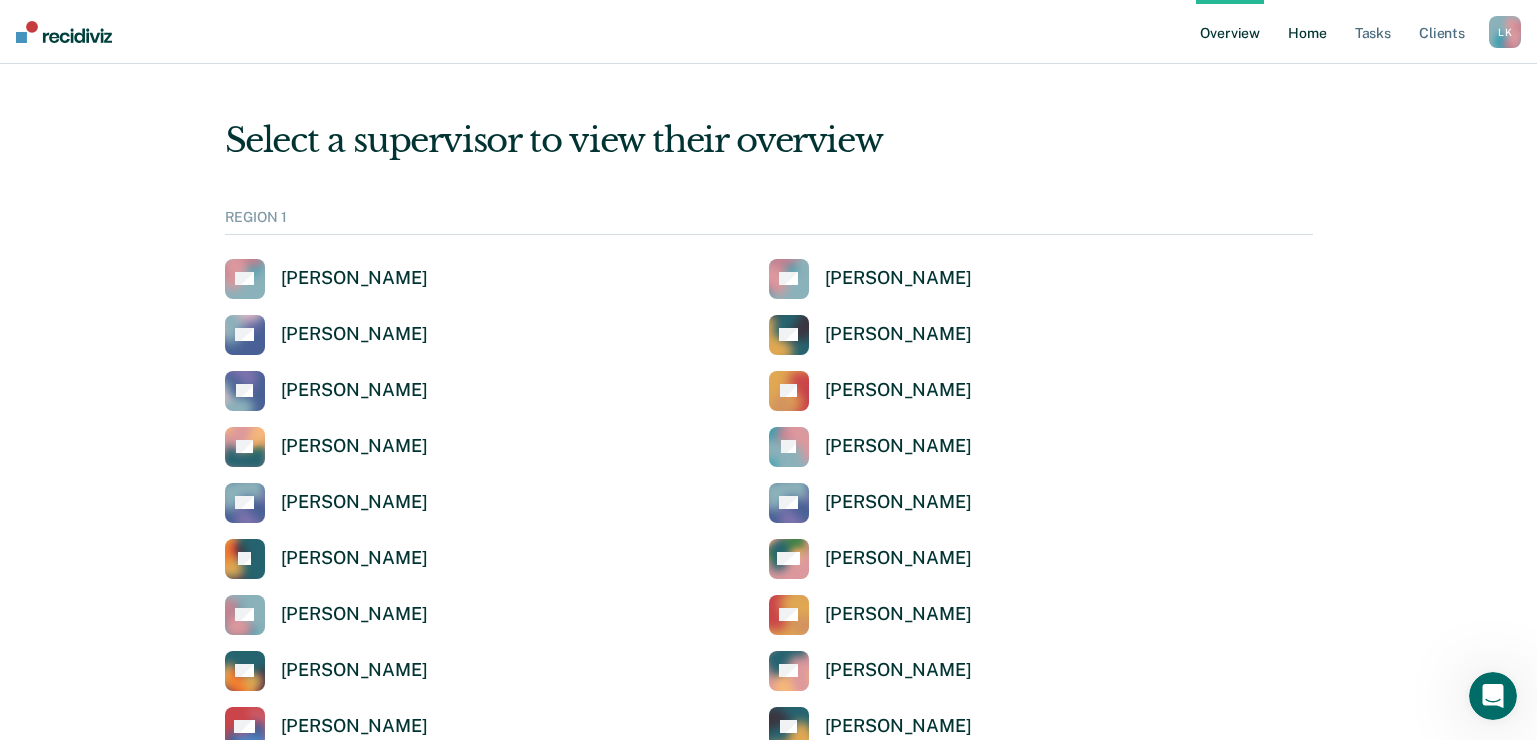 click on "Home" at bounding box center (1307, 32) 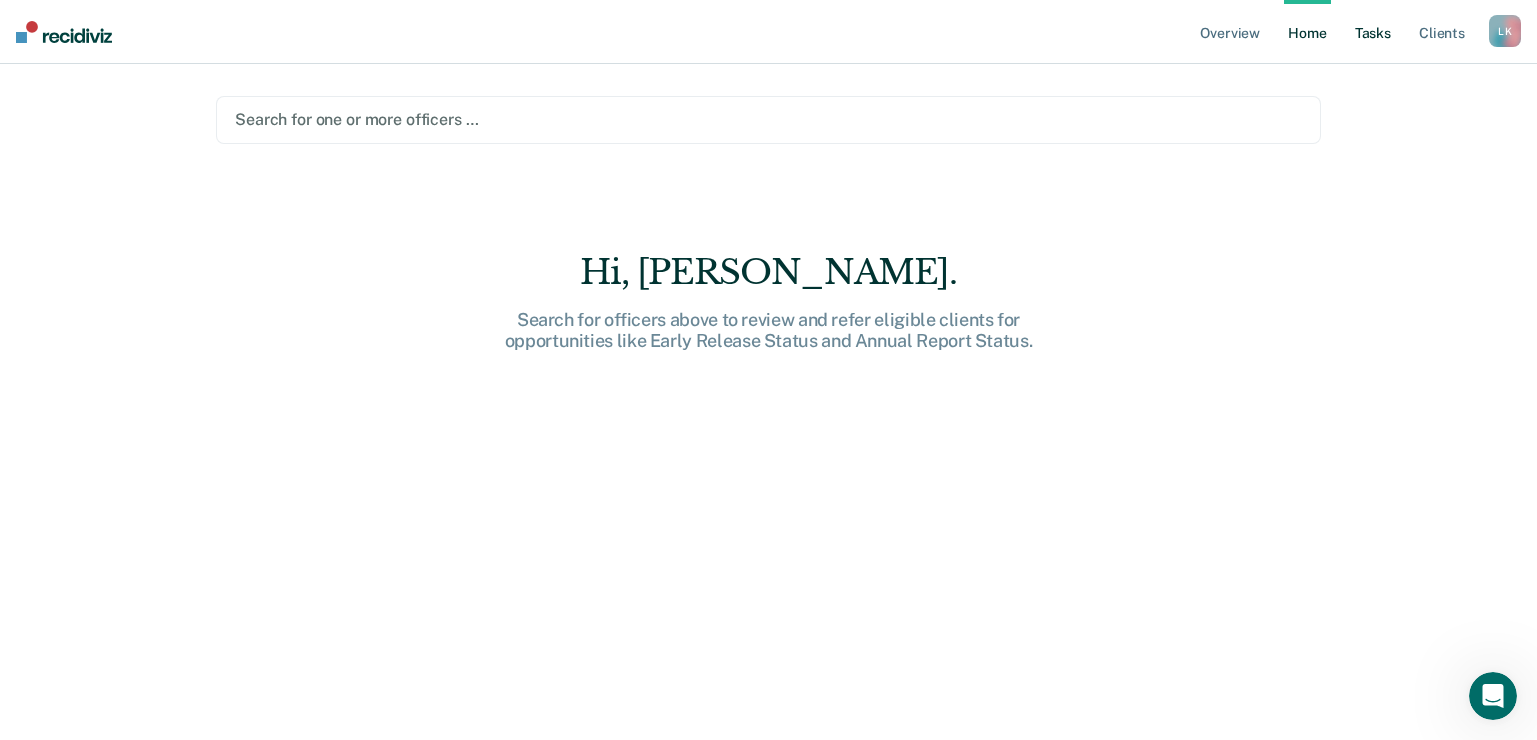 click on "Tasks" at bounding box center (1373, 32) 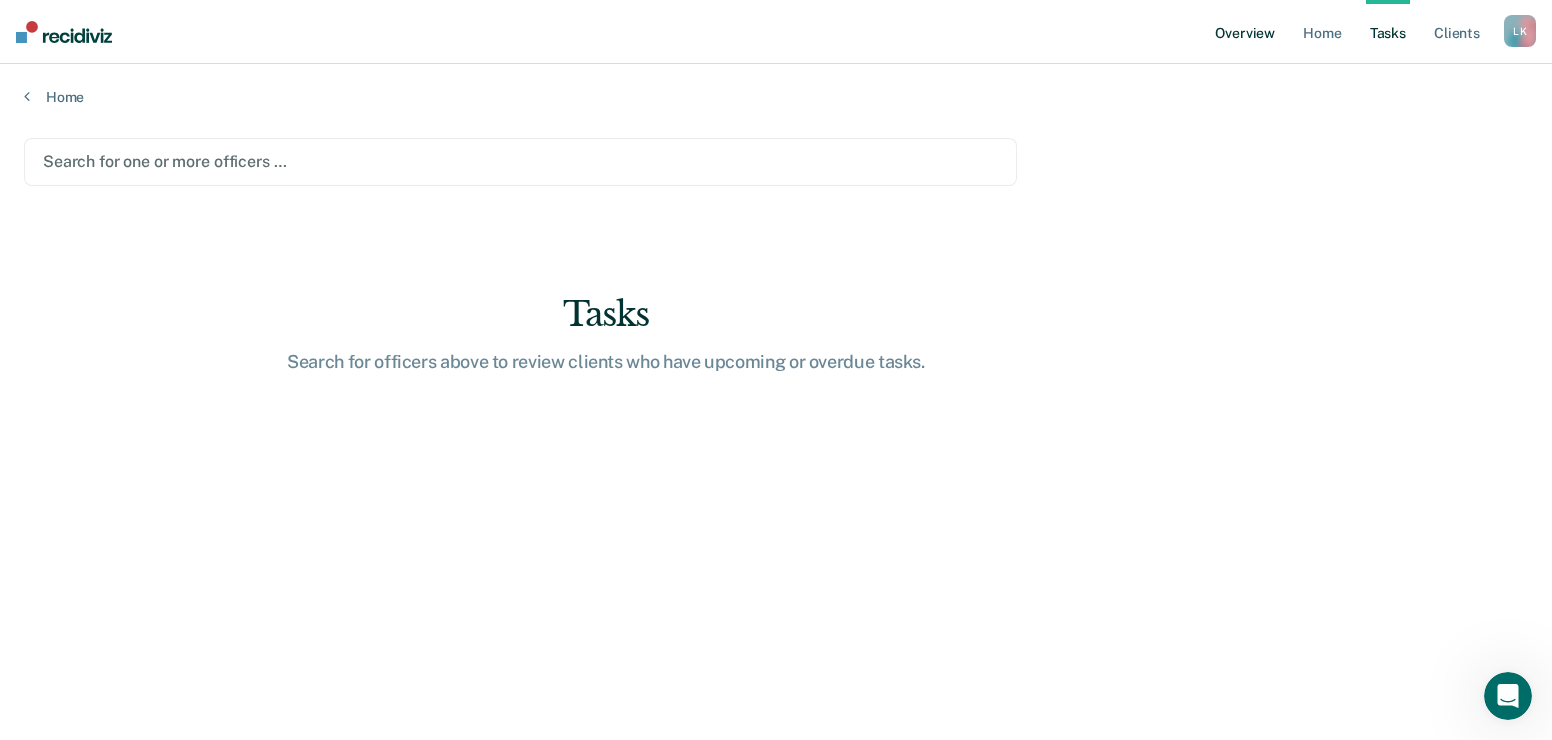 click on "Overview" at bounding box center [1245, 32] 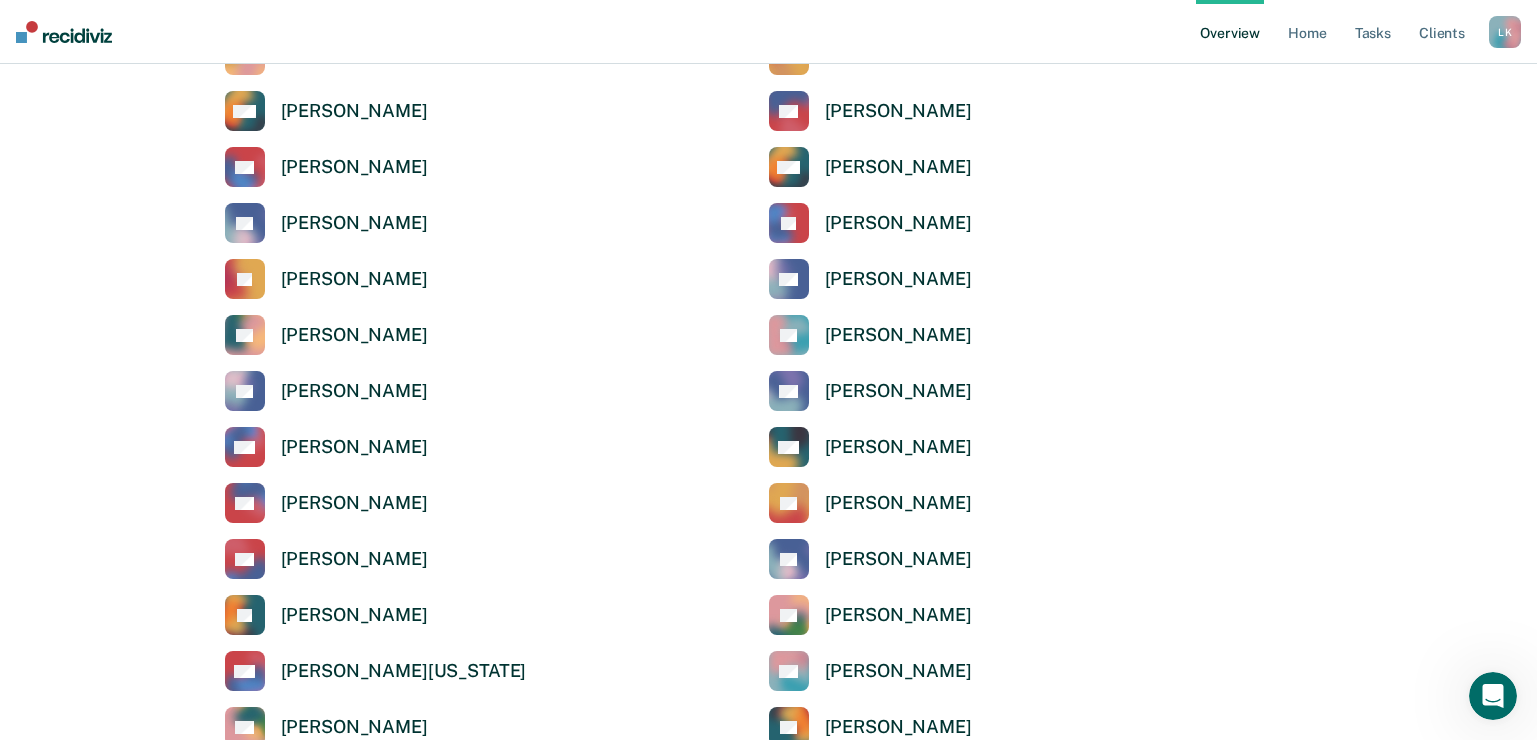 scroll, scrollTop: 1500, scrollLeft: 0, axis: vertical 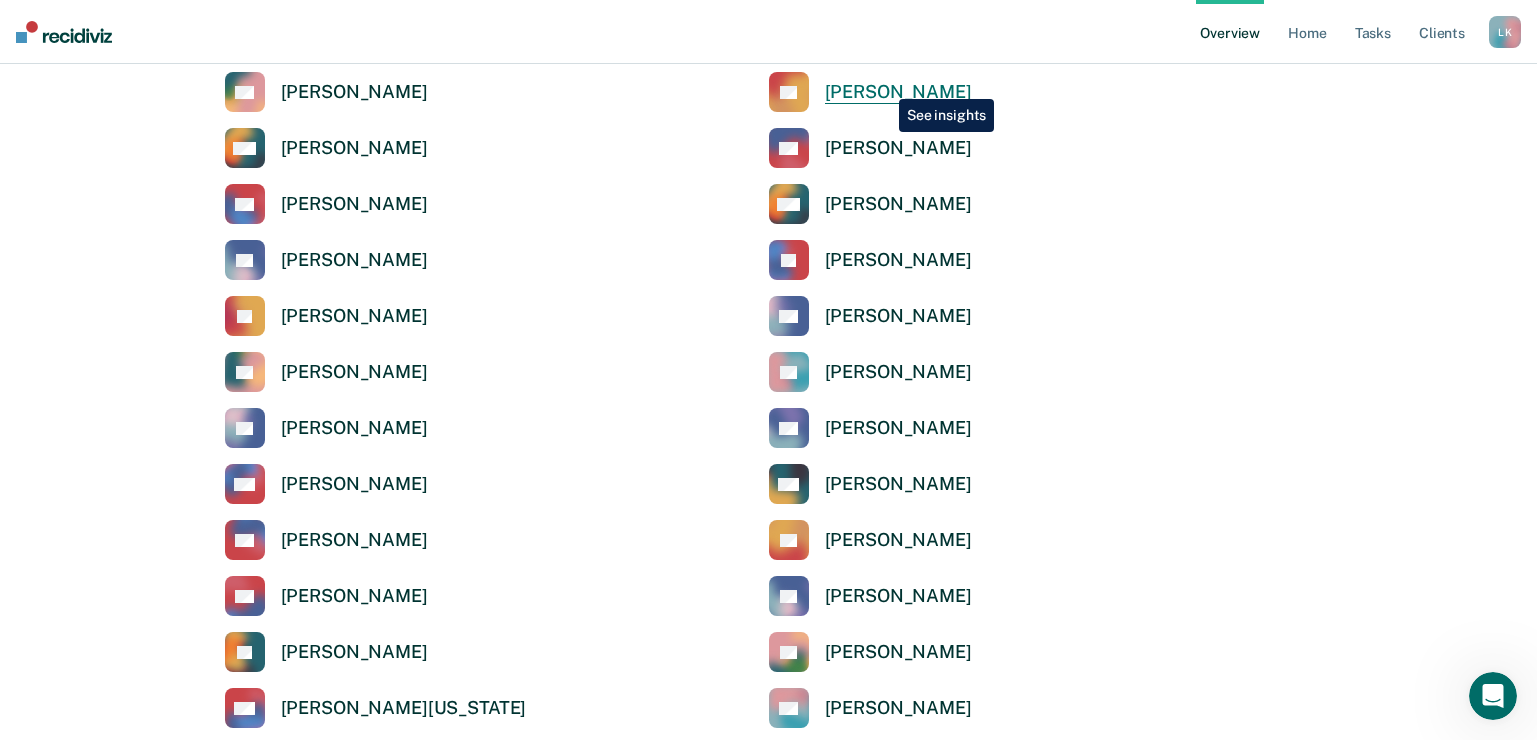 click on "Kary Lindley" at bounding box center (898, 92) 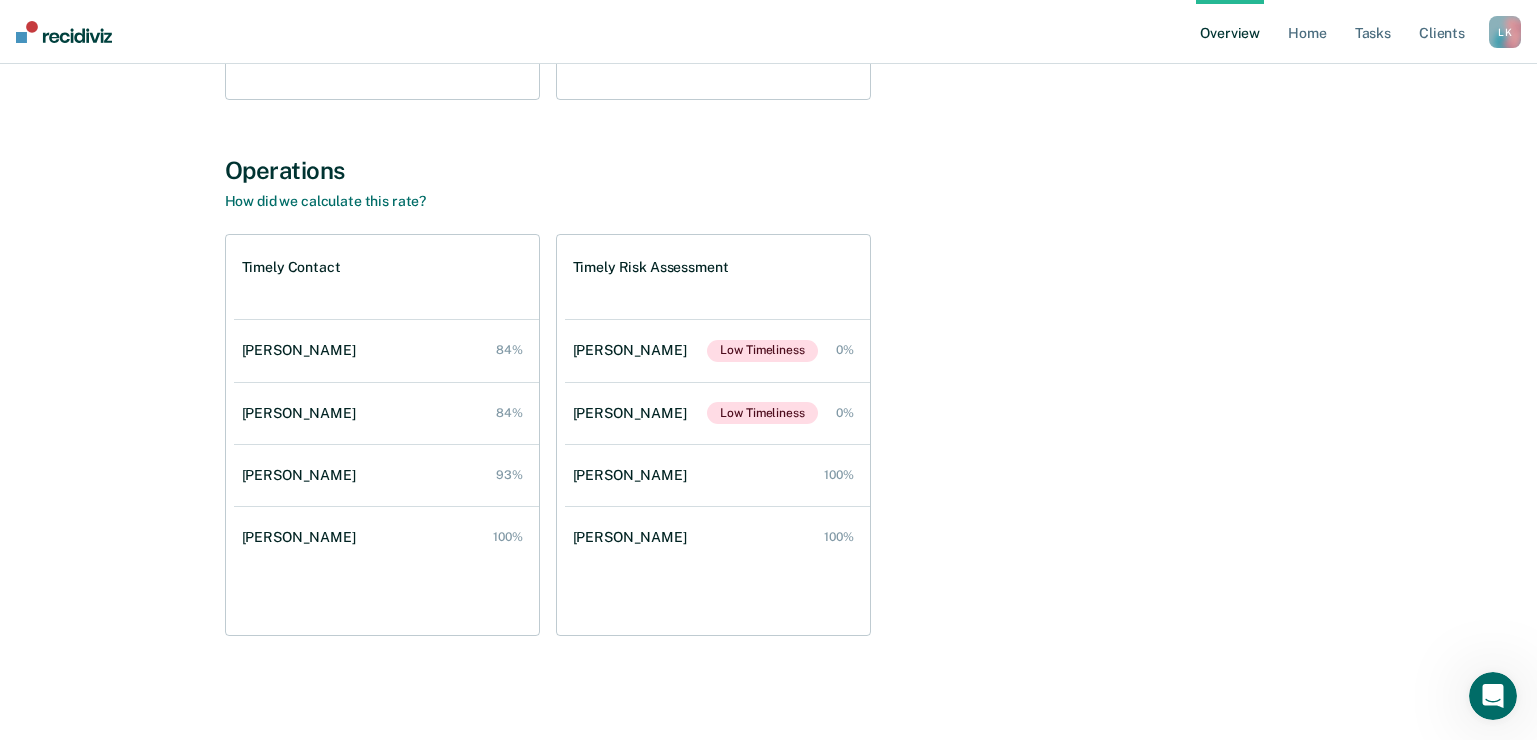 scroll, scrollTop: 0, scrollLeft: 0, axis: both 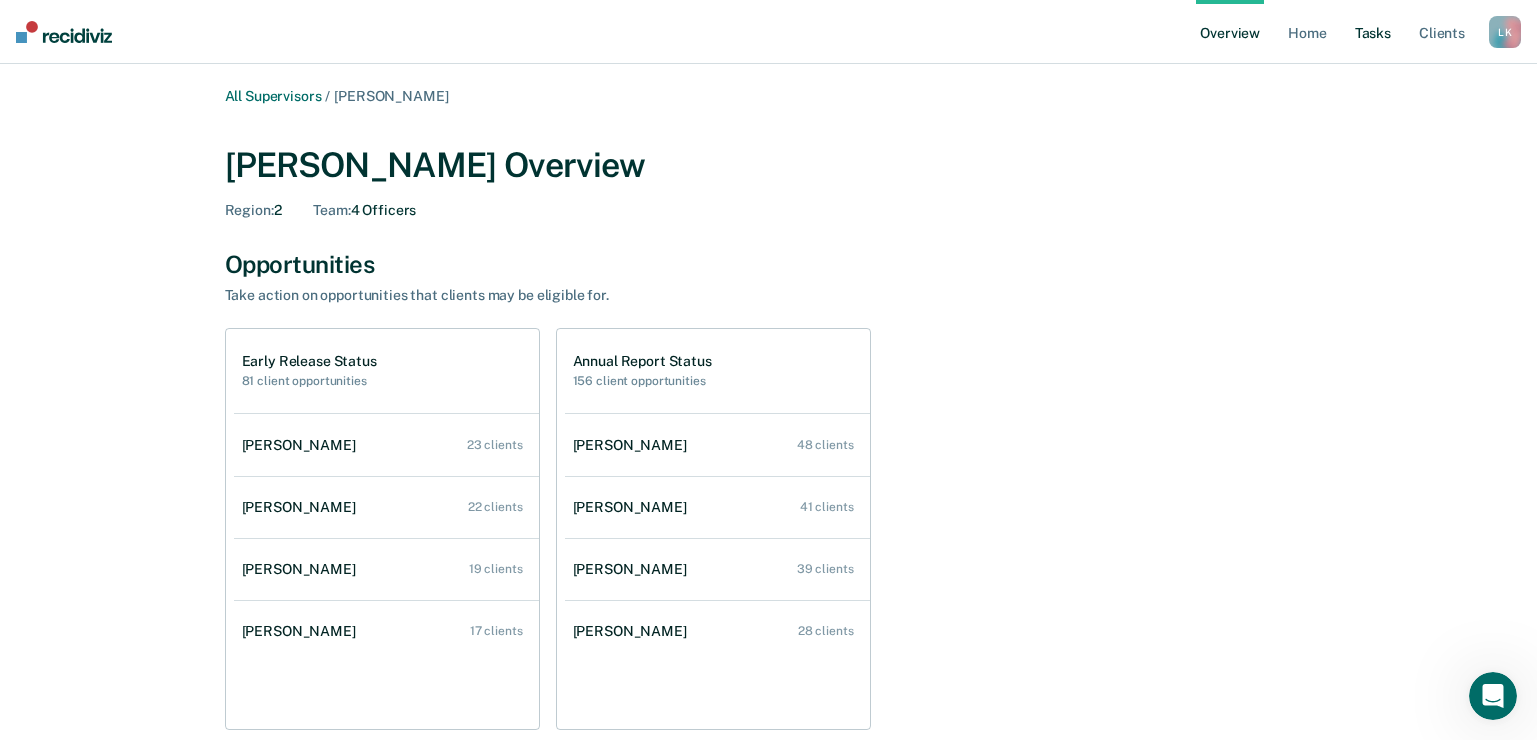 click on "Tasks" at bounding box center (1373, 32) 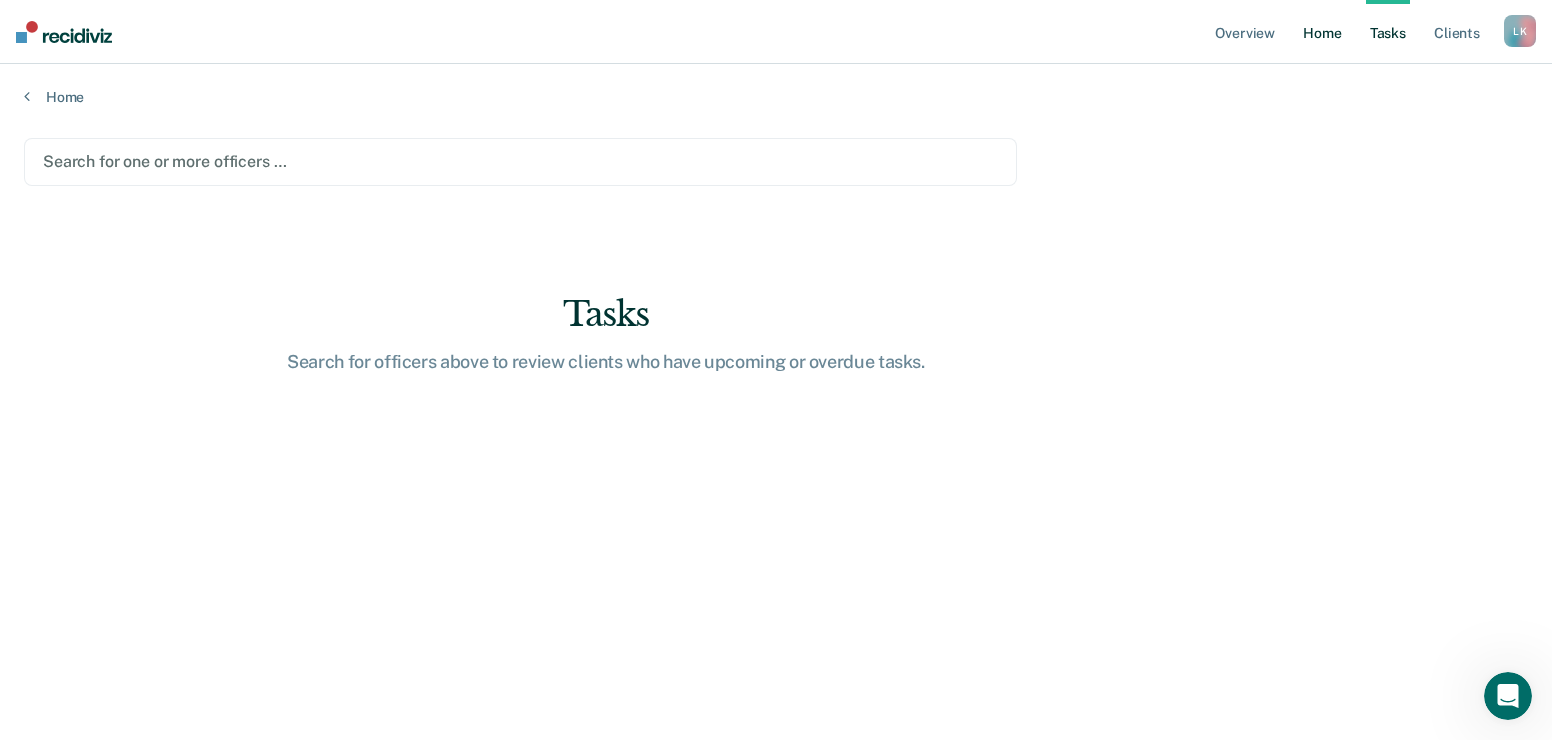 click on "Home" at bounding box center (1322, 32) 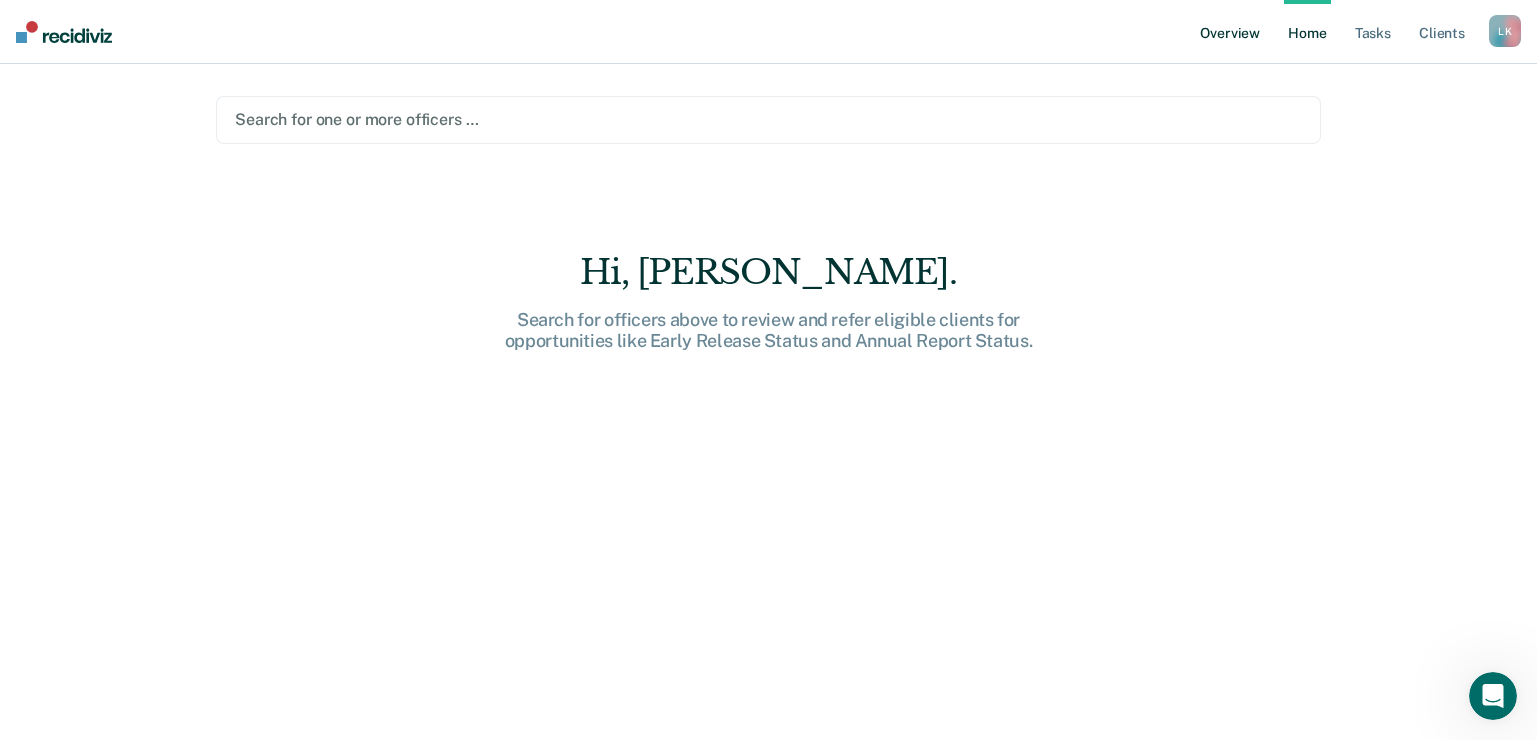 click on "Overview" at bounding box center (1230, 32) 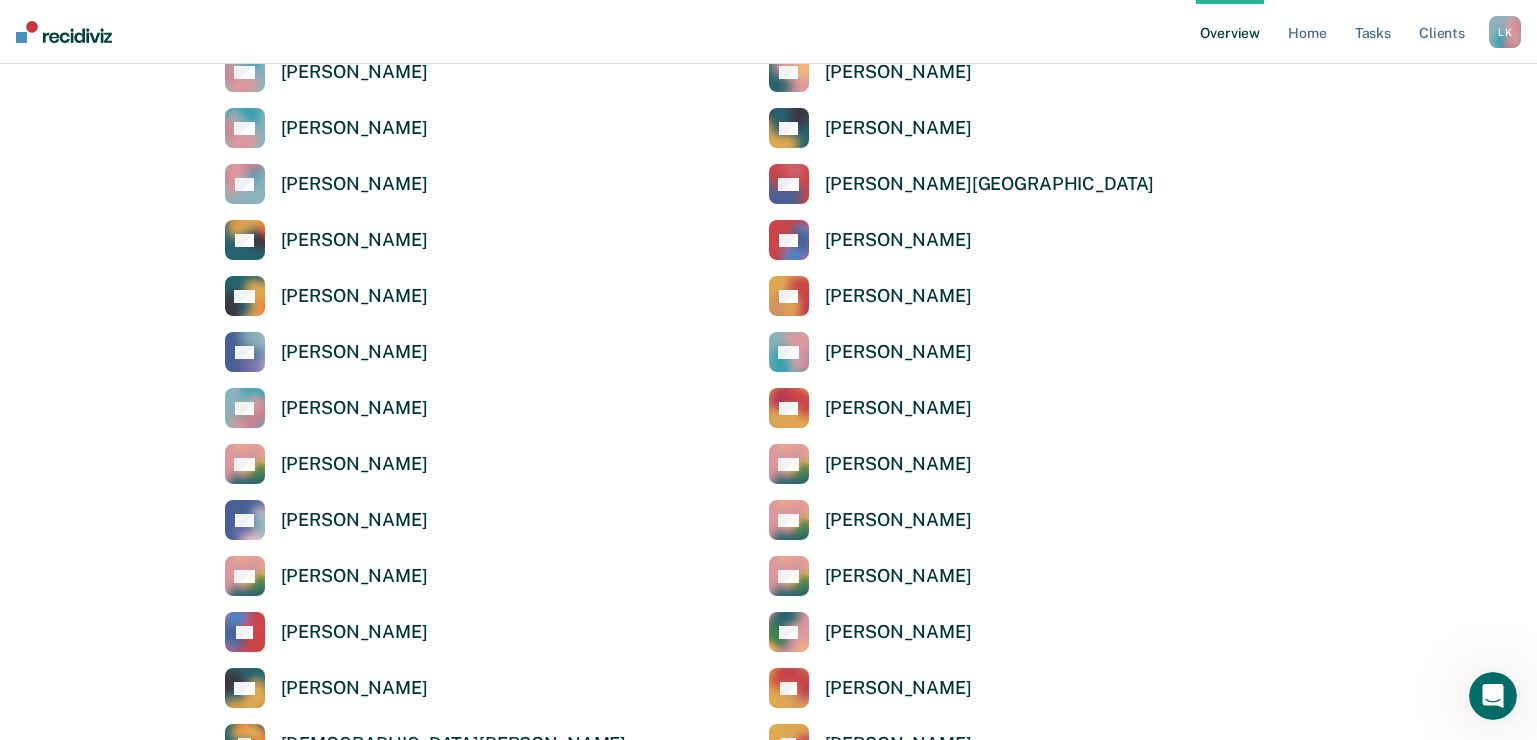 scroll, scrollTop: 1000, scrollLeft: 0, axis: vertical 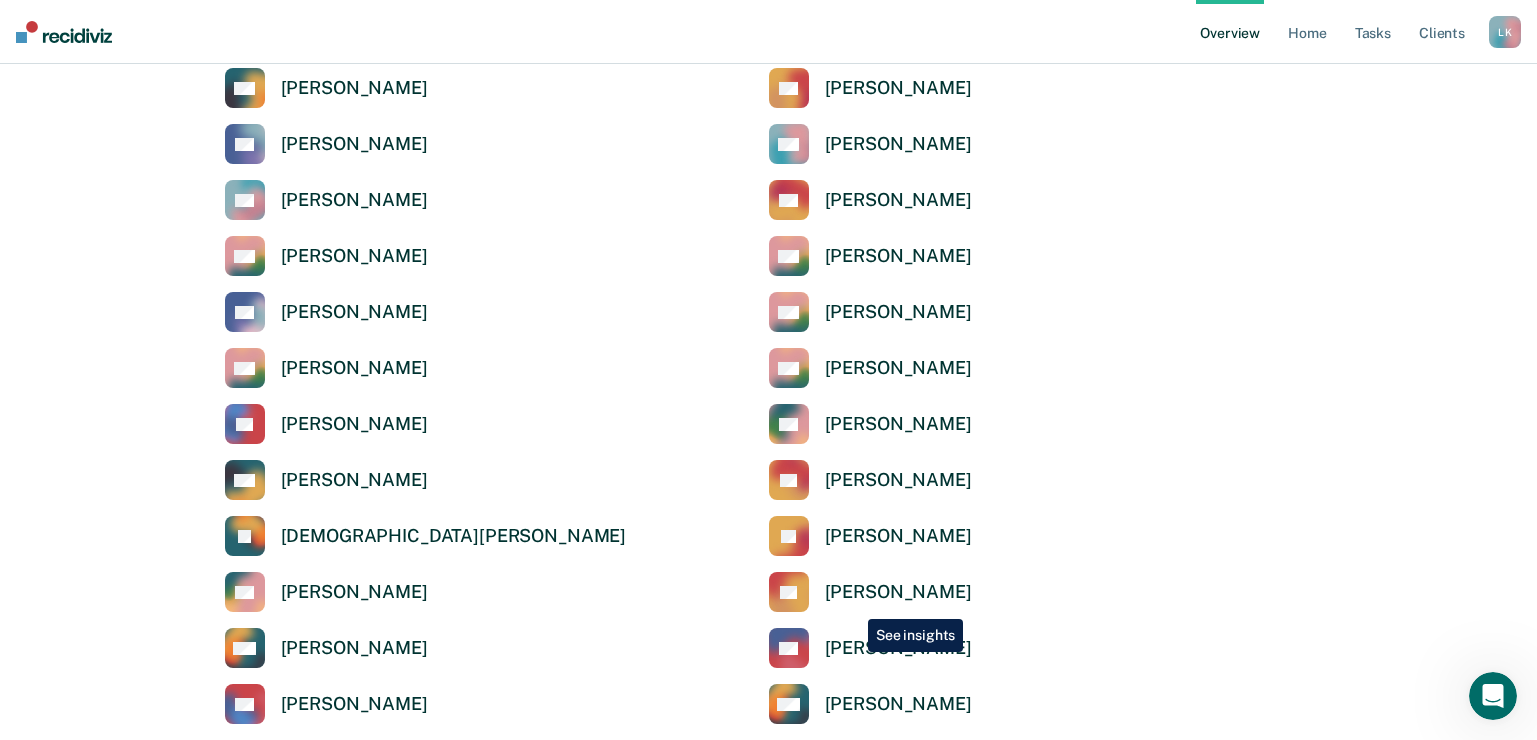 click on "KL Kary Lindley" at bounding box center [870, 592] 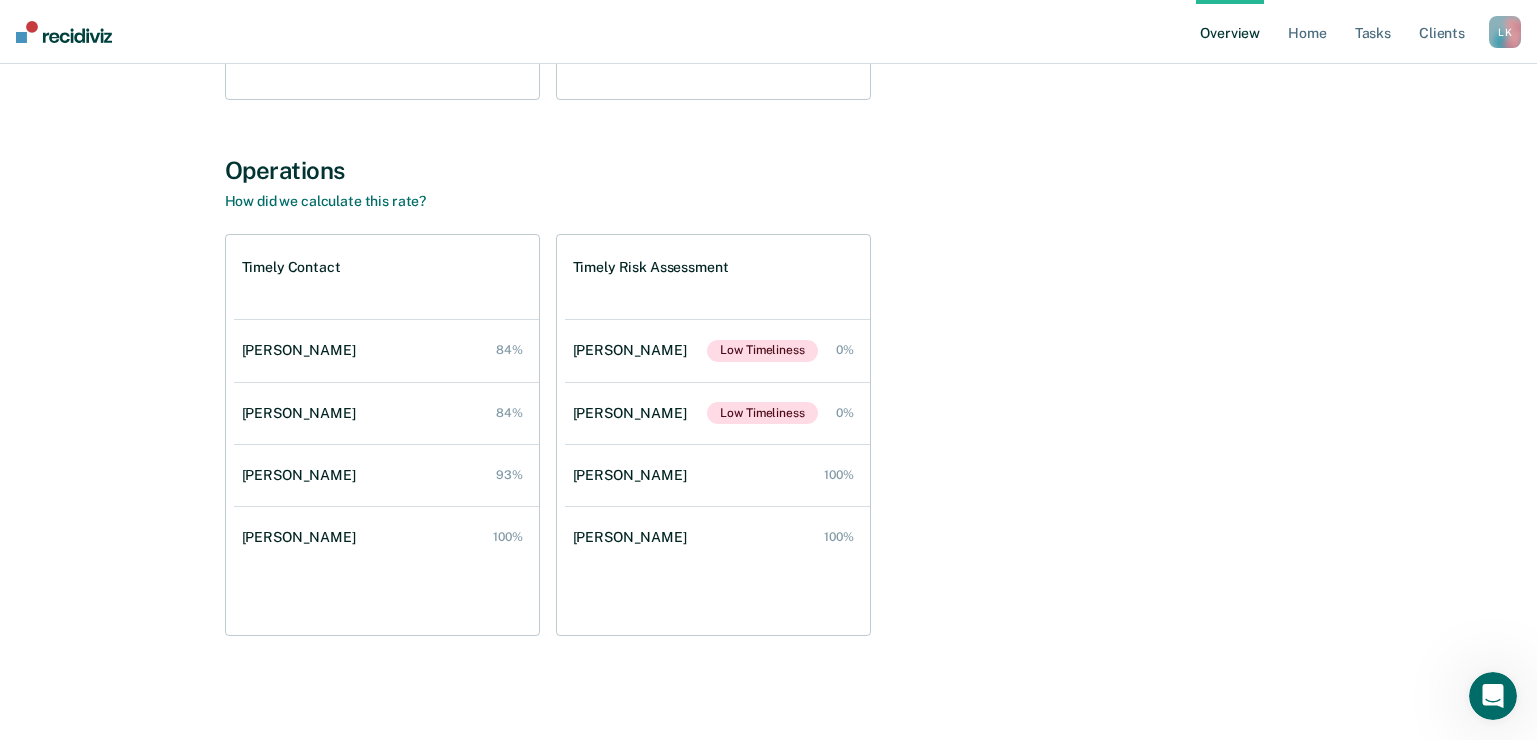 scroll, scrollTop: 0, scrollLeft: 0, axis: both 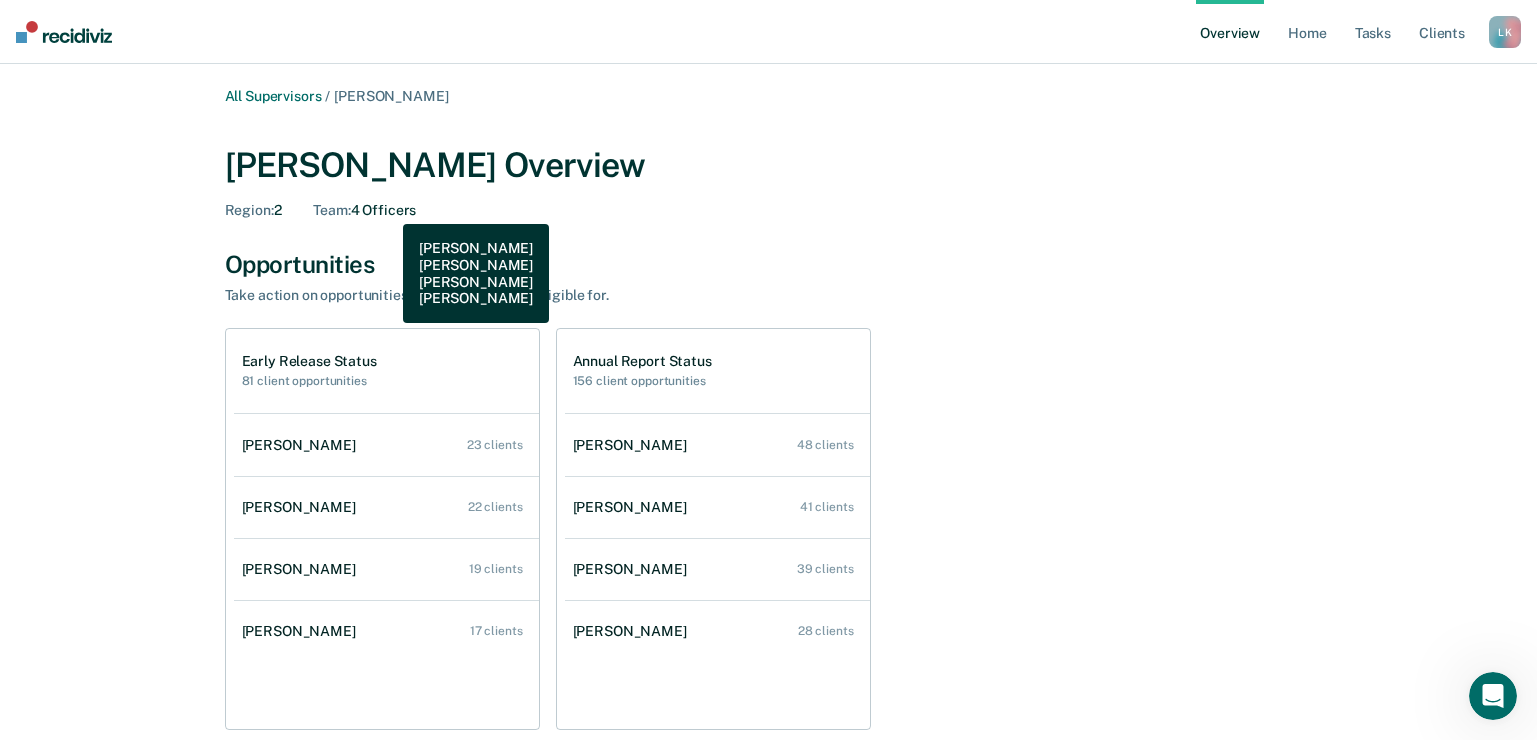click on "Team :  4 Officers" at bounding box center (364, 210) 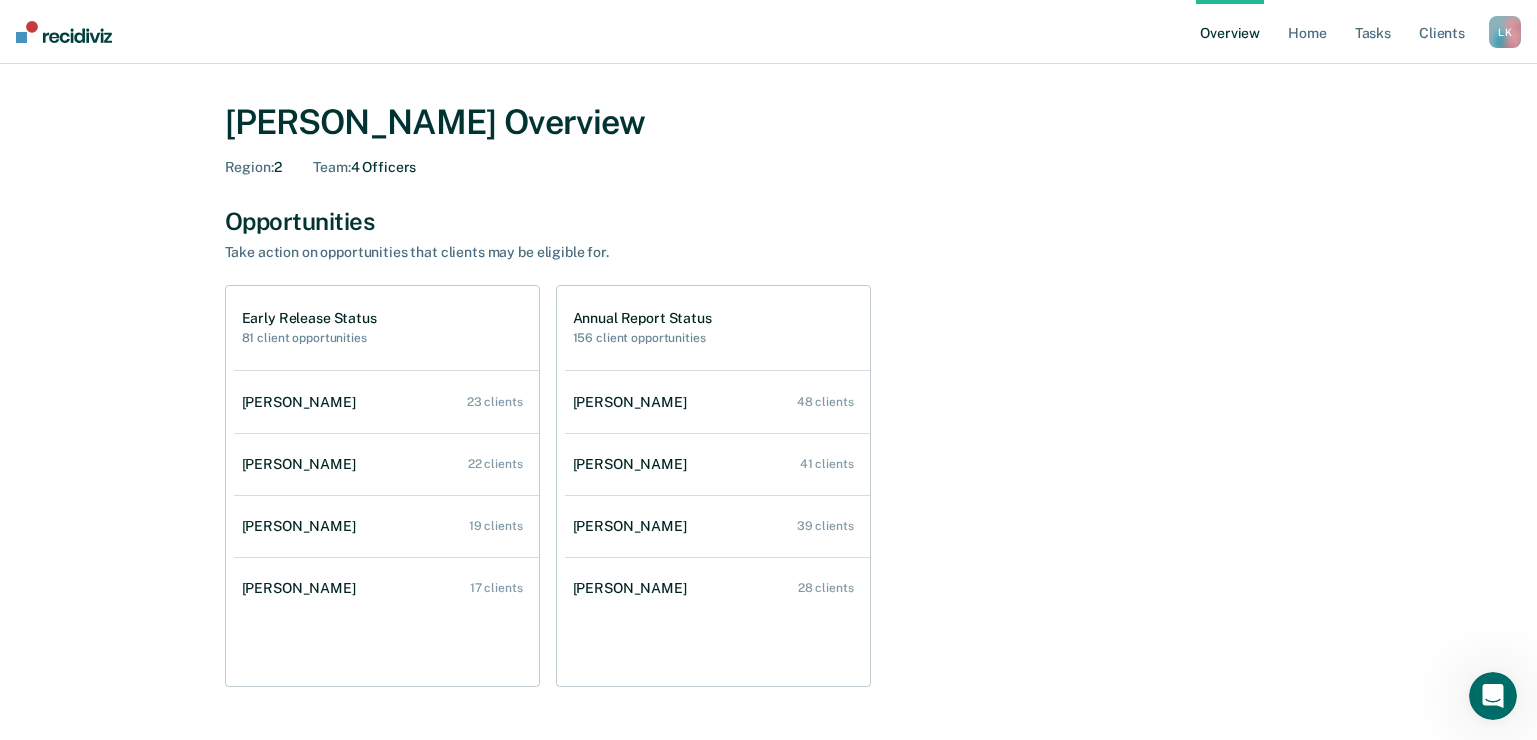 scroll, scrollTop: 0, scrollLeft: 0, axis: both 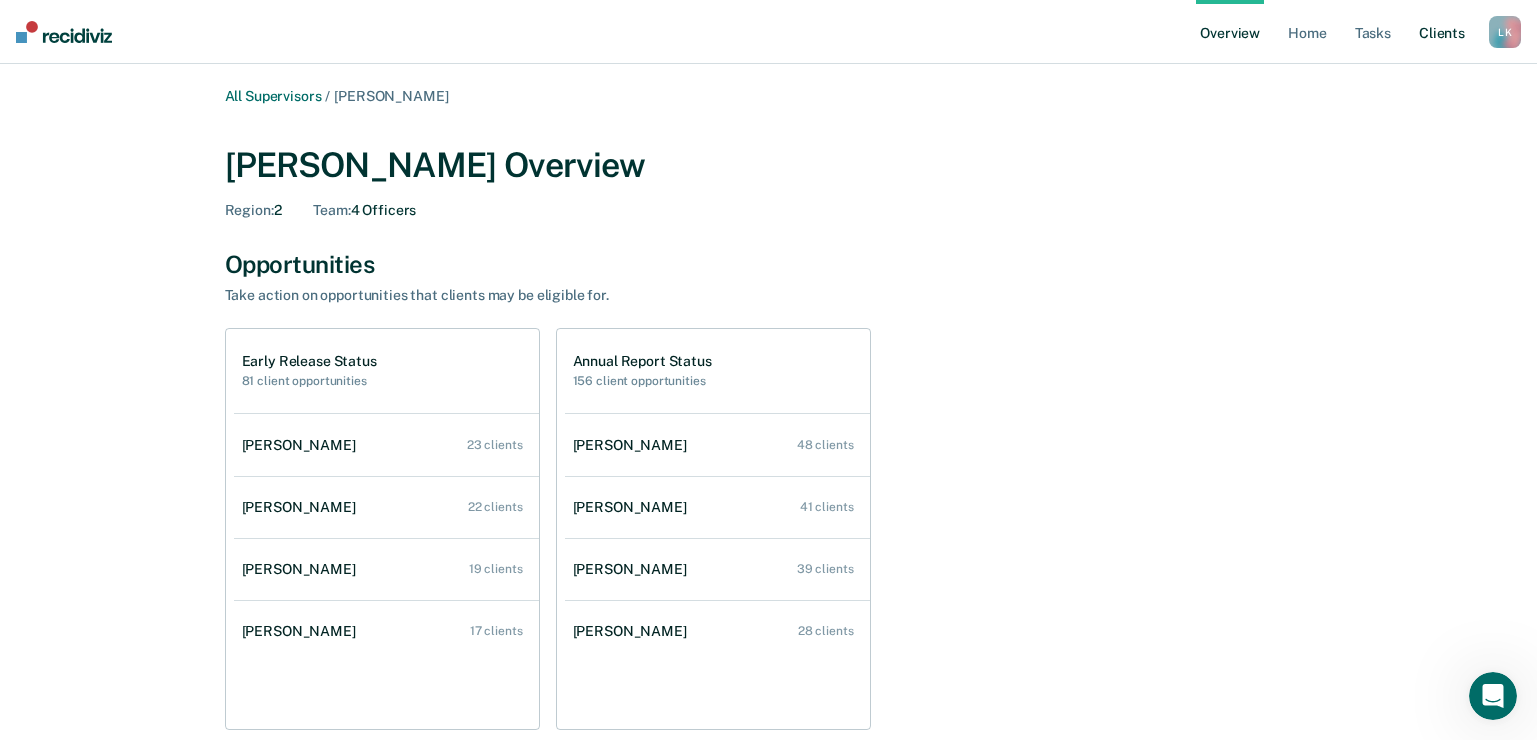 click on "Client s" at bounding box center [1442, 32] 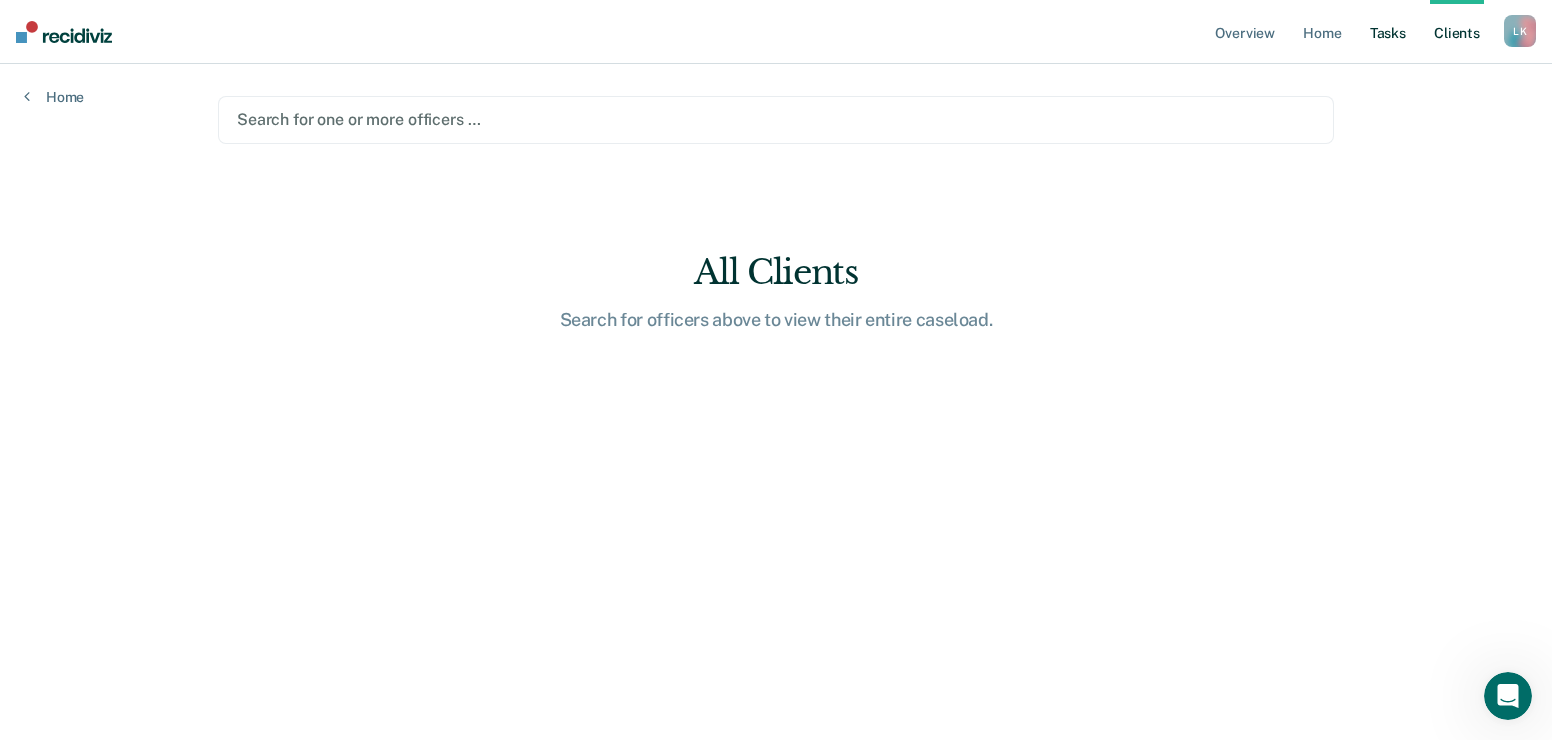 click on "Tasks" at bounding box center (1388, 32) 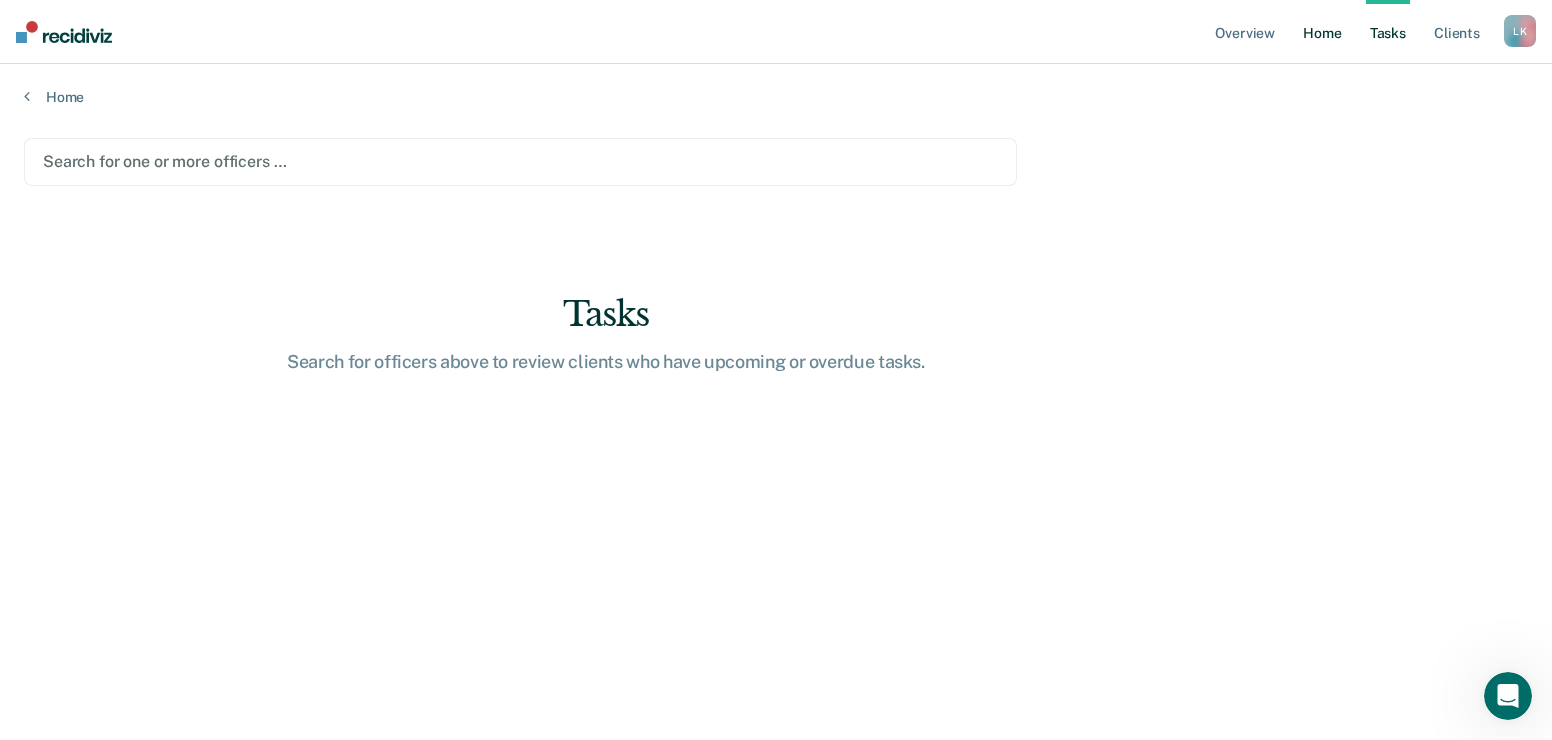 click on "Home" at bounding box center (1322, 32) 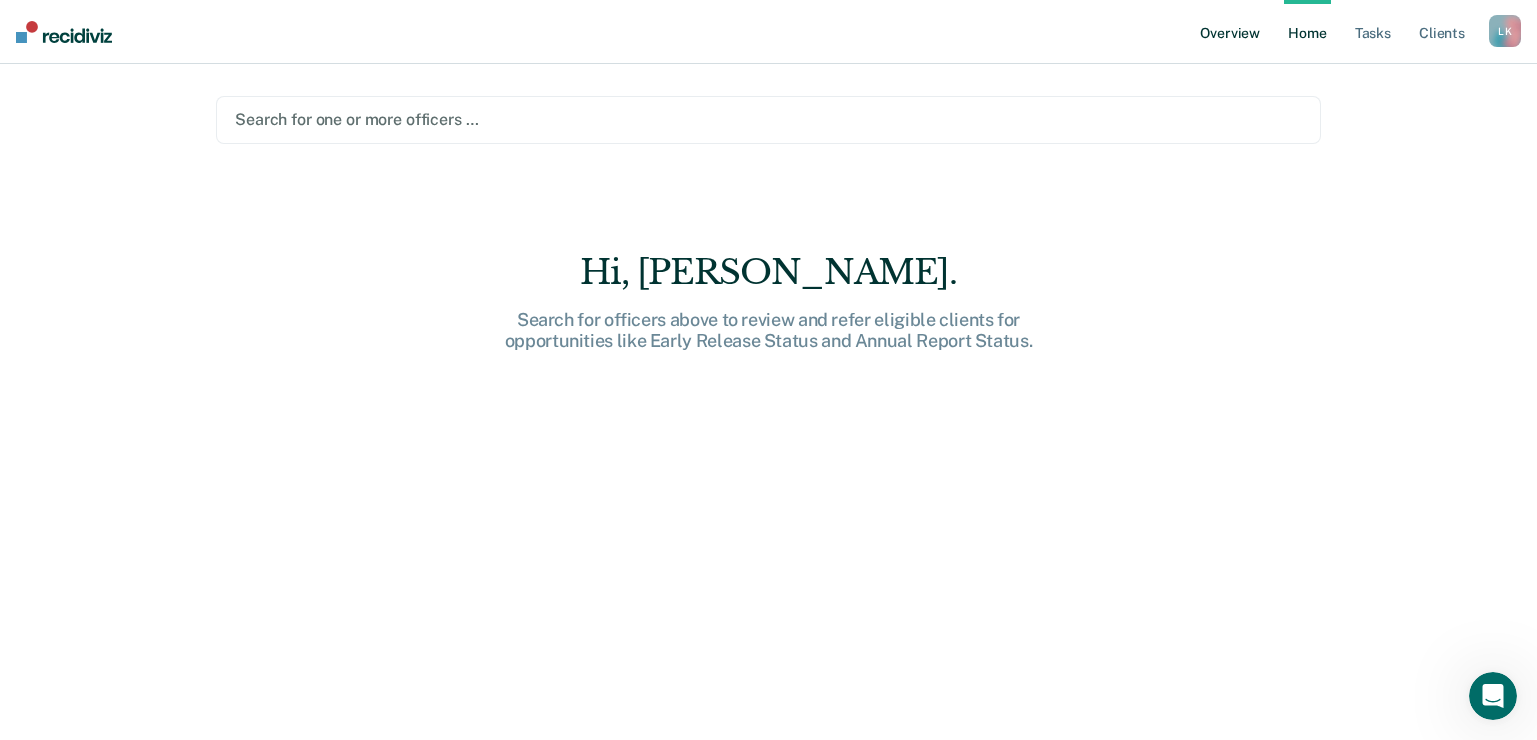 click on "Overview" at bounding box center (1230, 32) 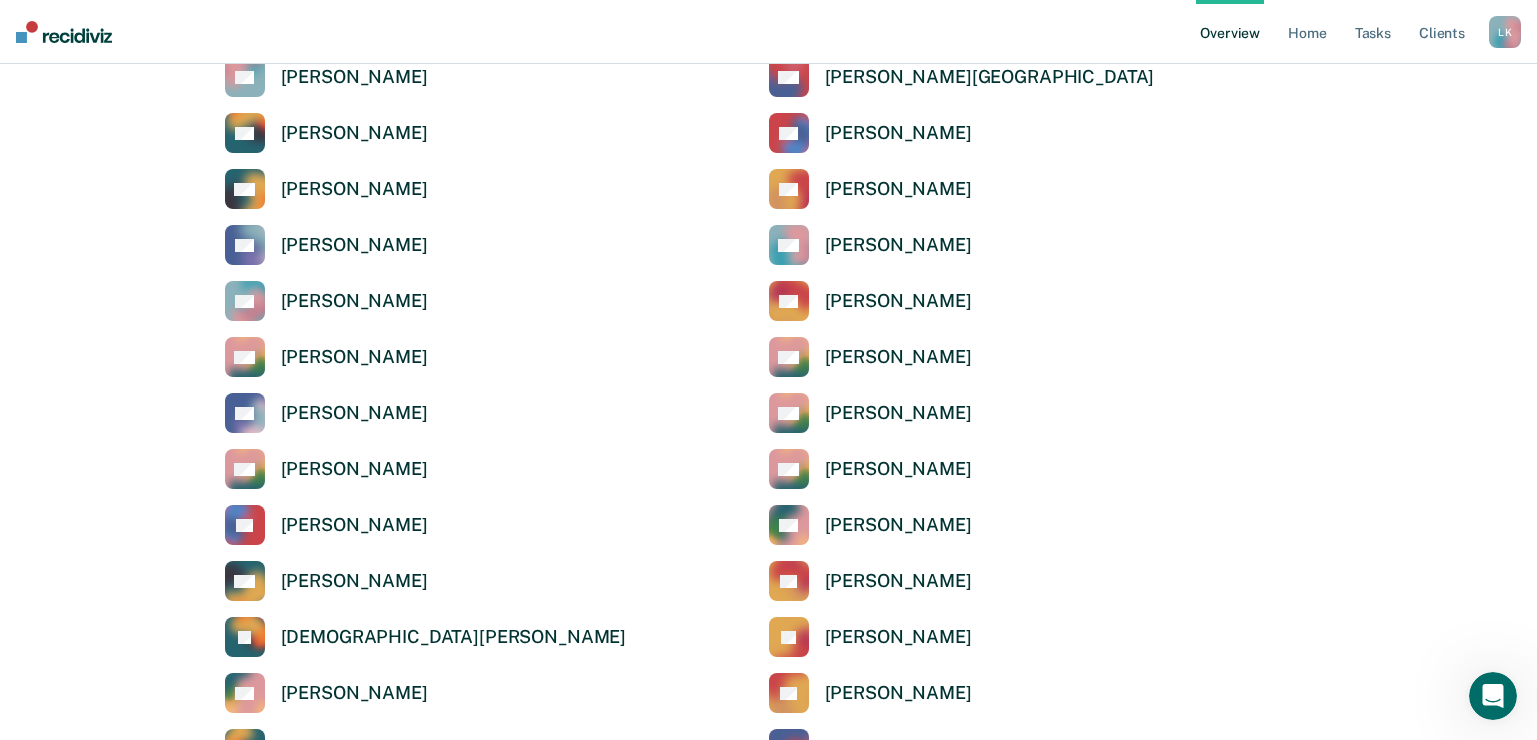 scroll, scrollTop: 900, scrollLeft: 0, axis: vertical 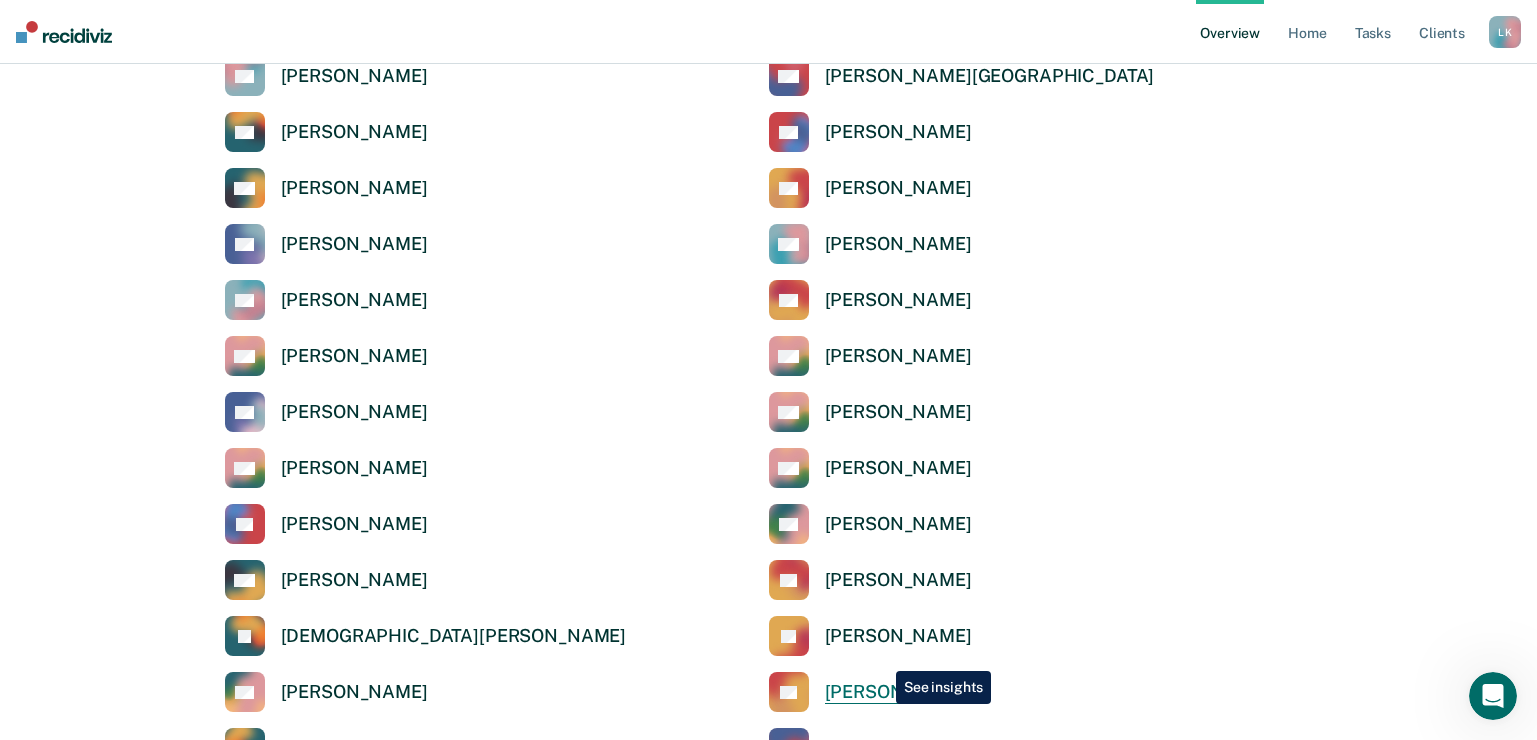 click on "KL Kary Lindley" at bounding box center [870, 692] 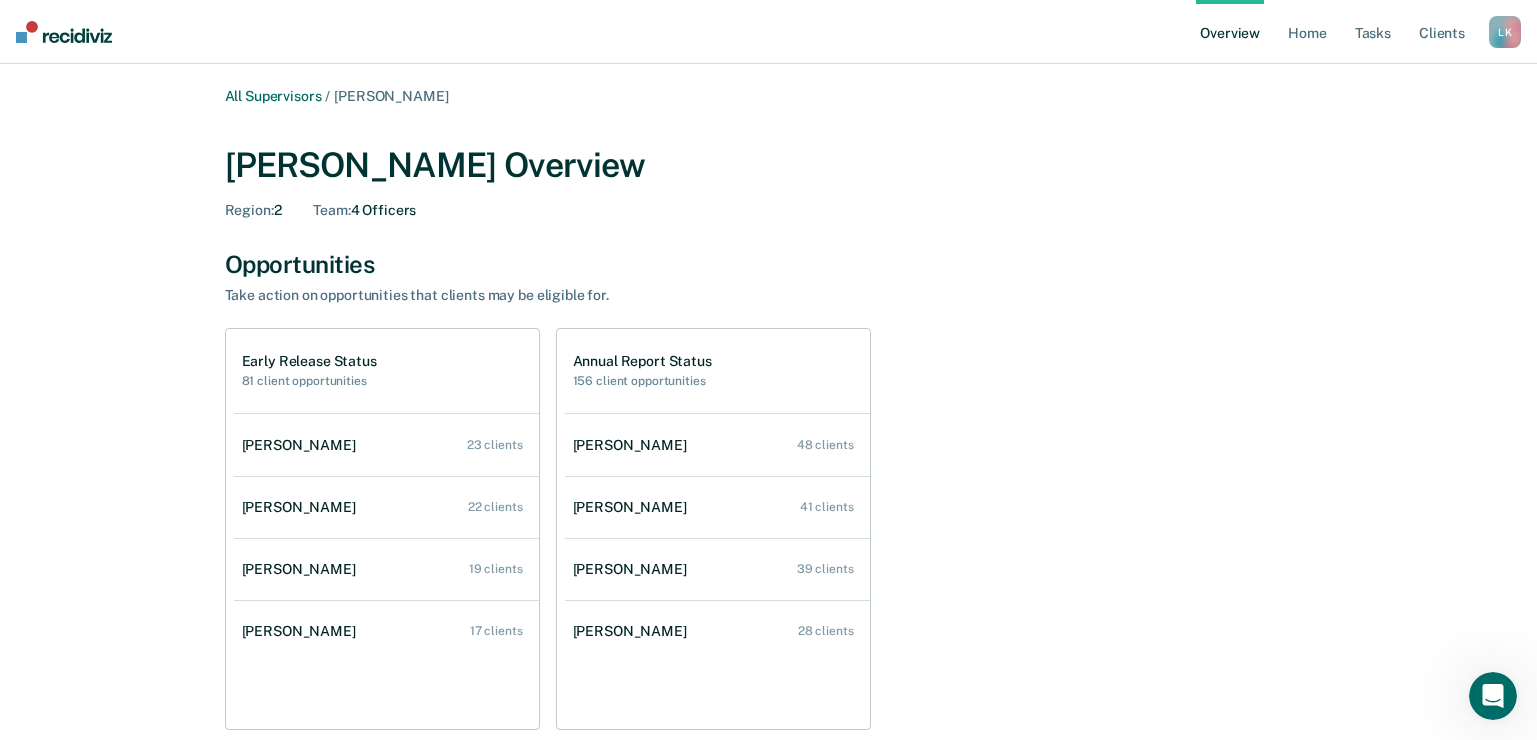 click on "81 client opportunities" at bounding box center (309, 381) 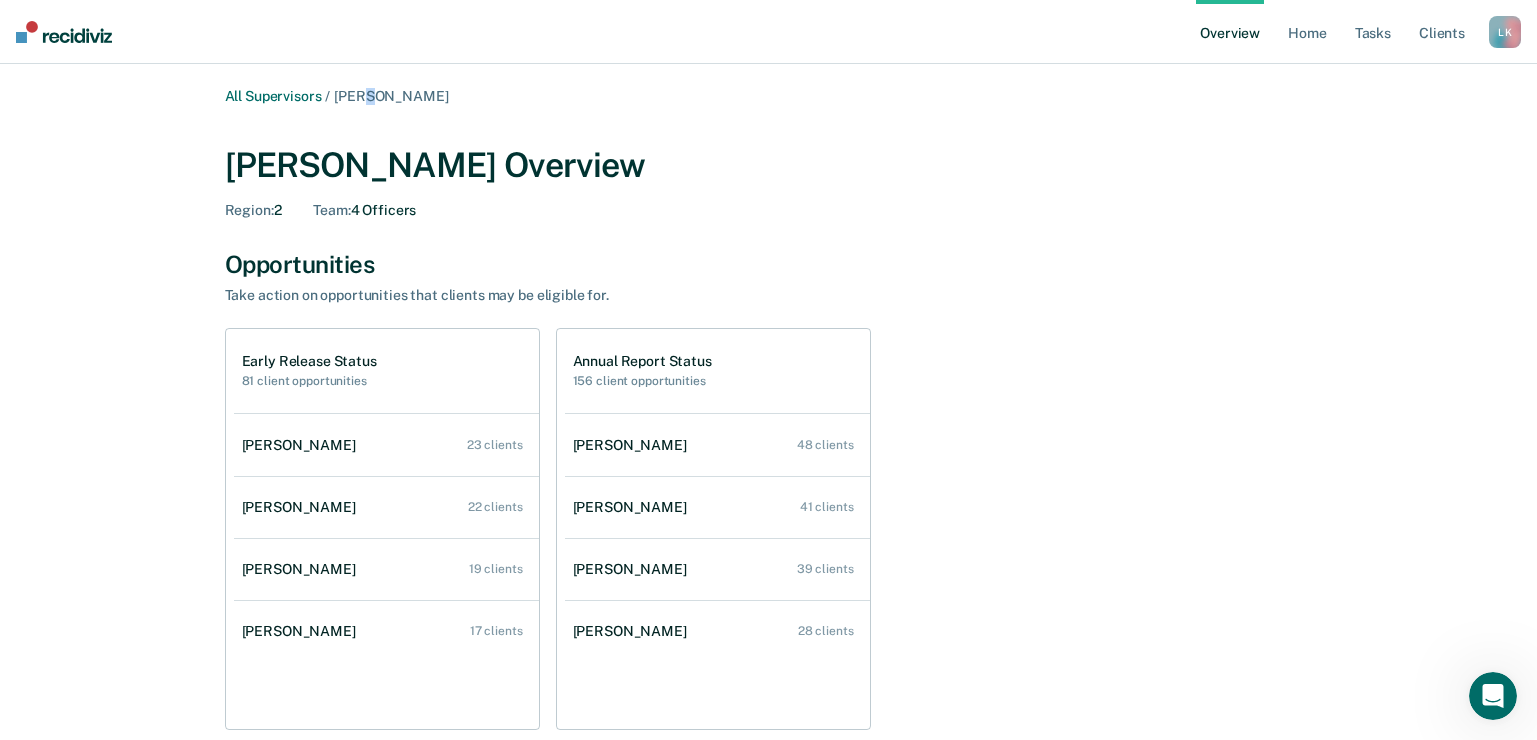 click on "L K" at bounding box center (1505, 32) 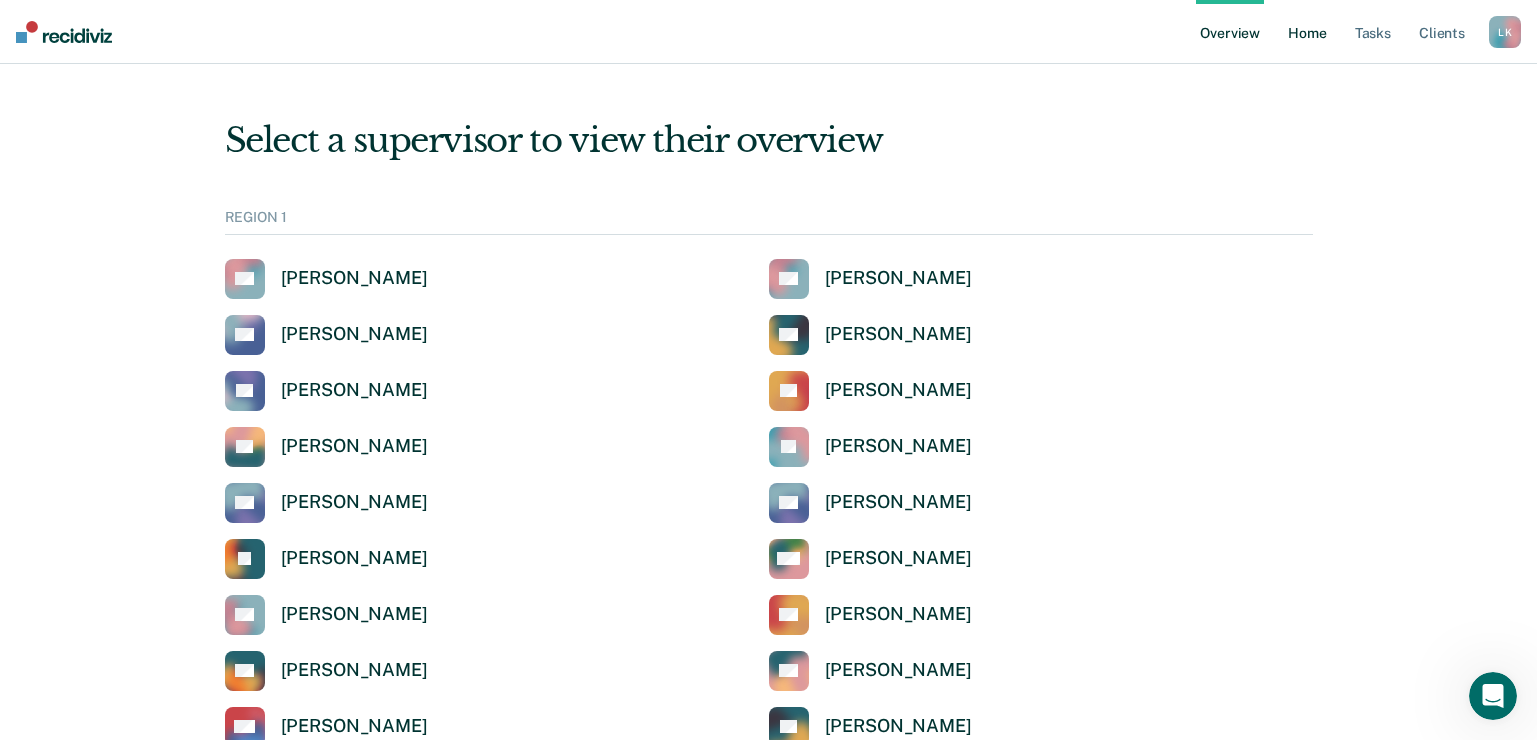 click on "Home" at bounding box center [1307, 32] 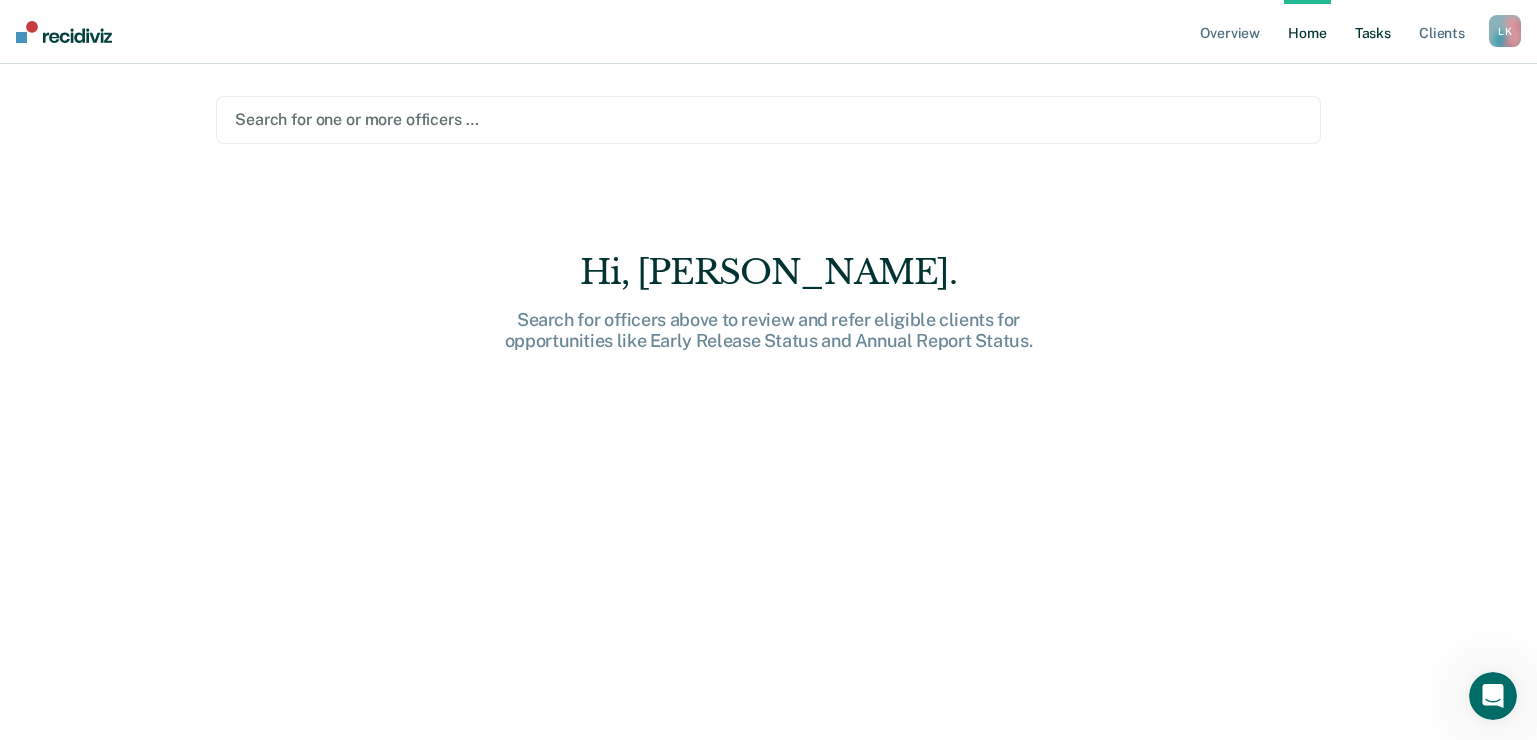 click on "Tasks" at bounding box center (1373, 32) 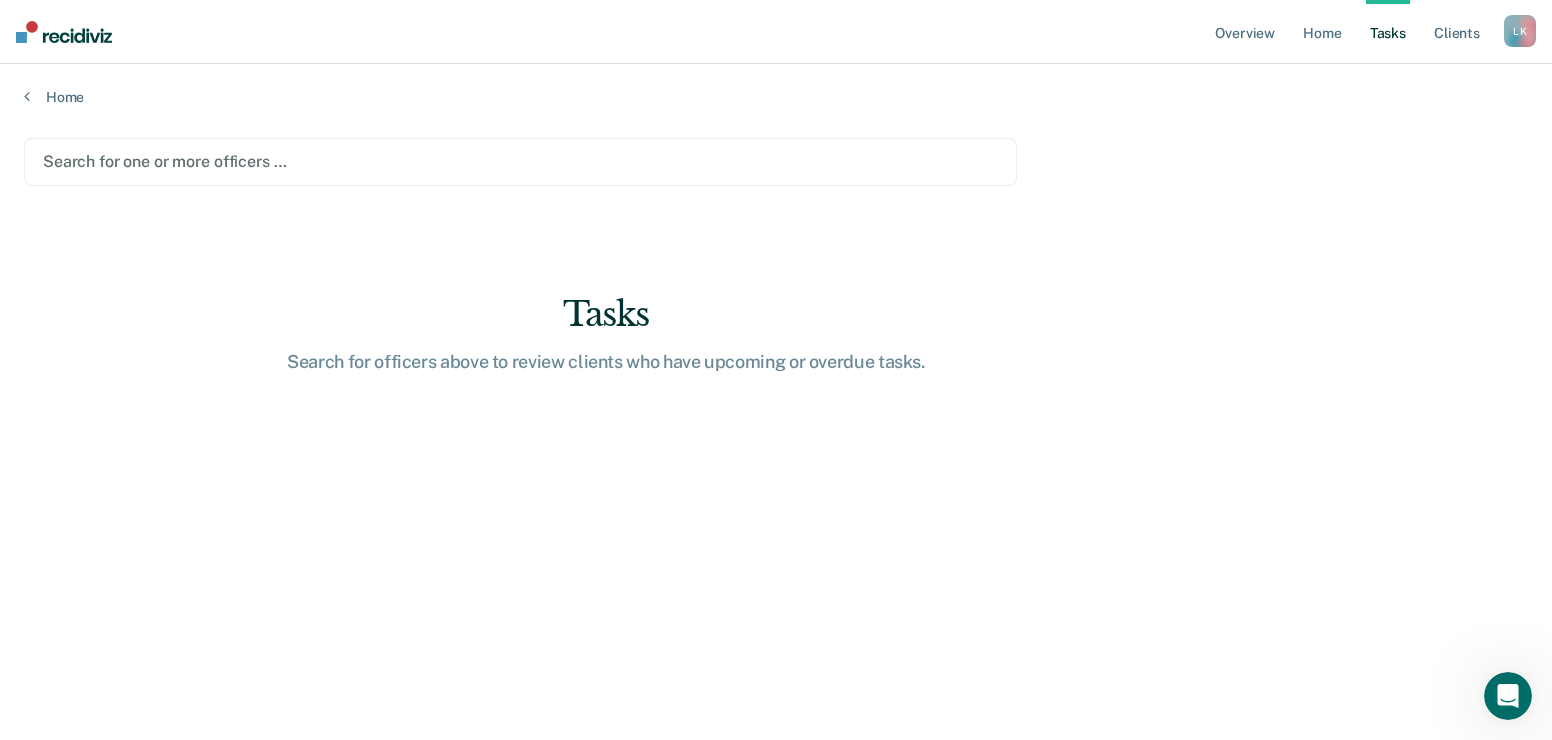 click on "Overview Home Tasks Client s" at bounding box center (1357, 32) 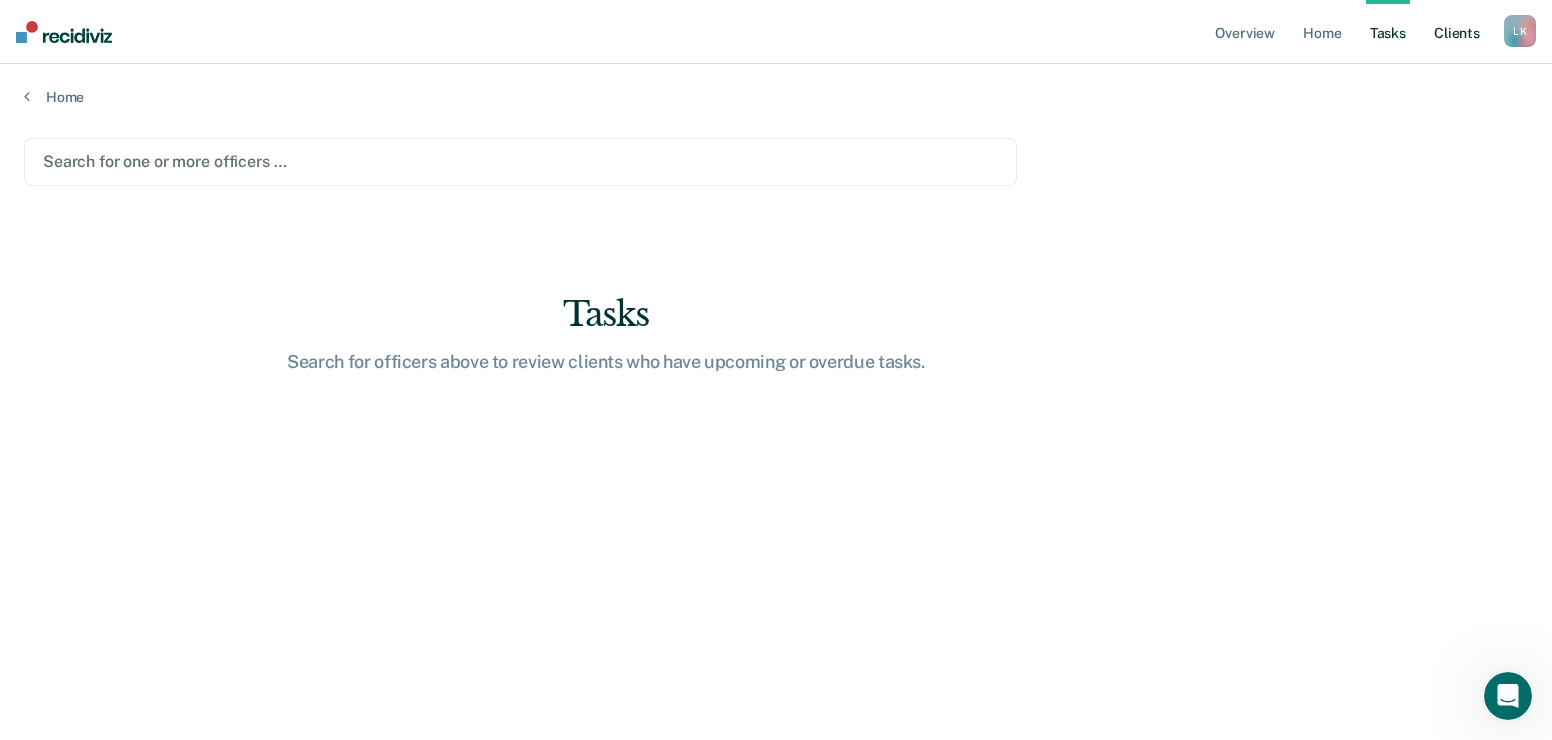 click on "Client s" at bounding box center [1457, 32] 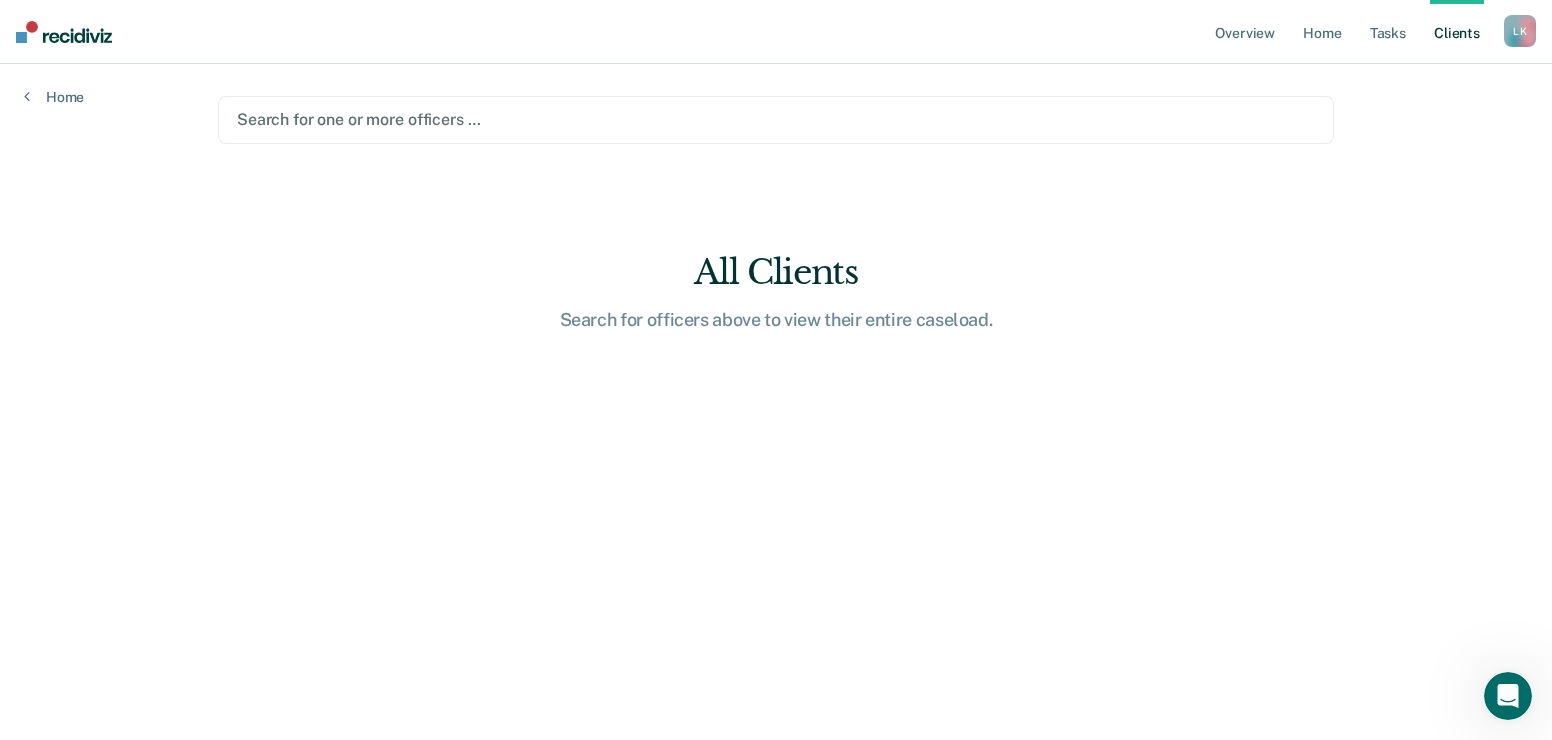 click on "Search for officers above to view their entire caseload." at bounding box center (776, 320) 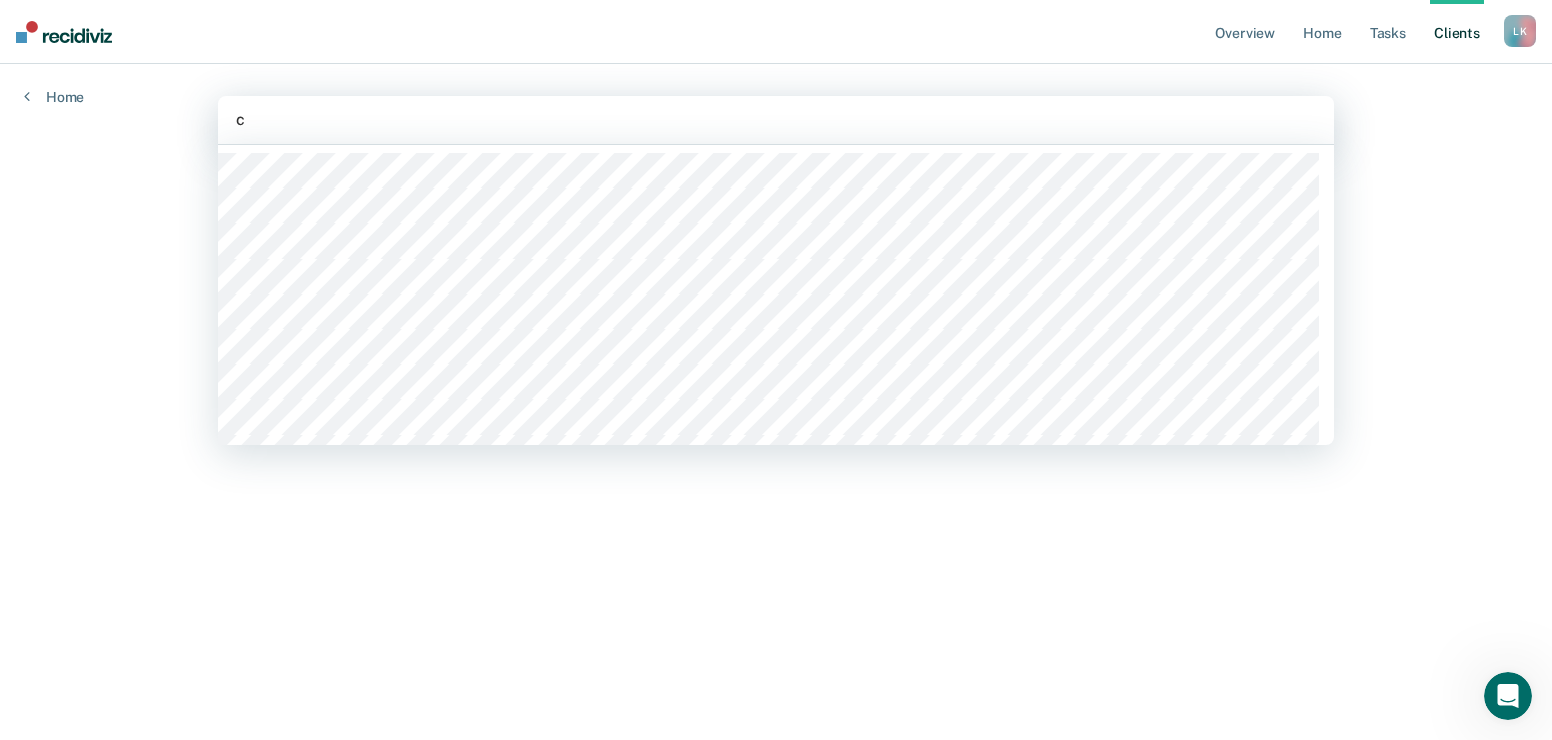 type on "cu" 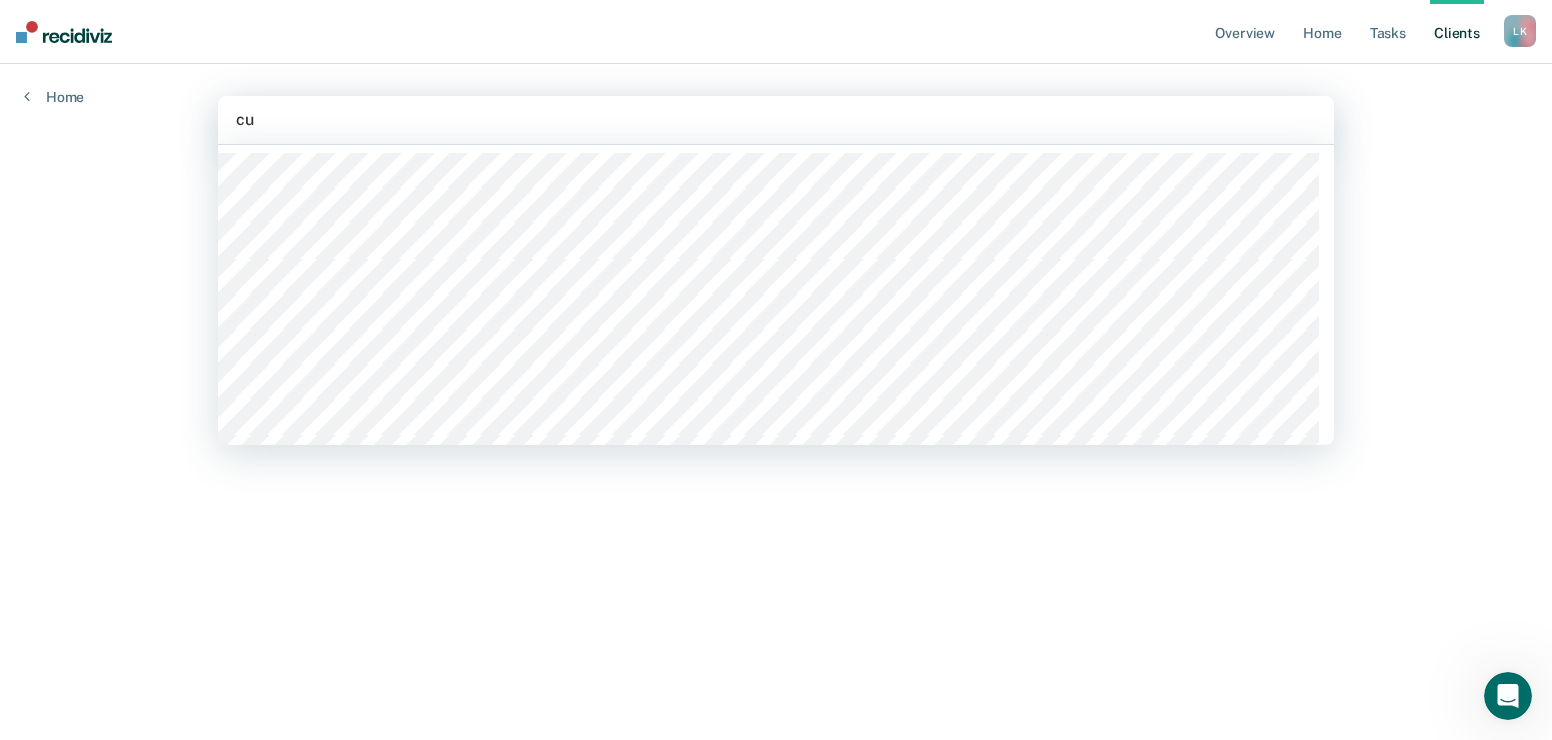 type 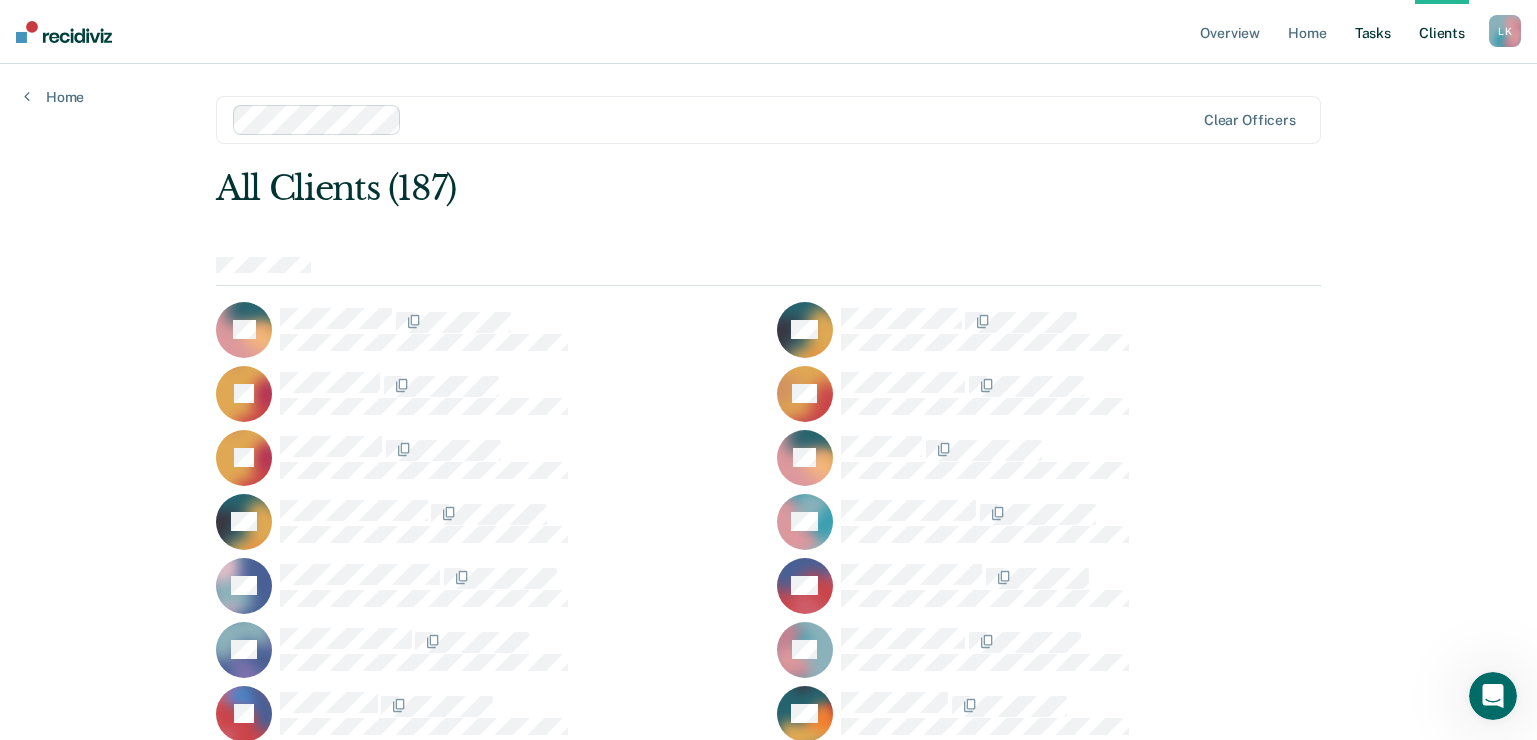 click on "Tasks" at bounding box center [1373, 32] 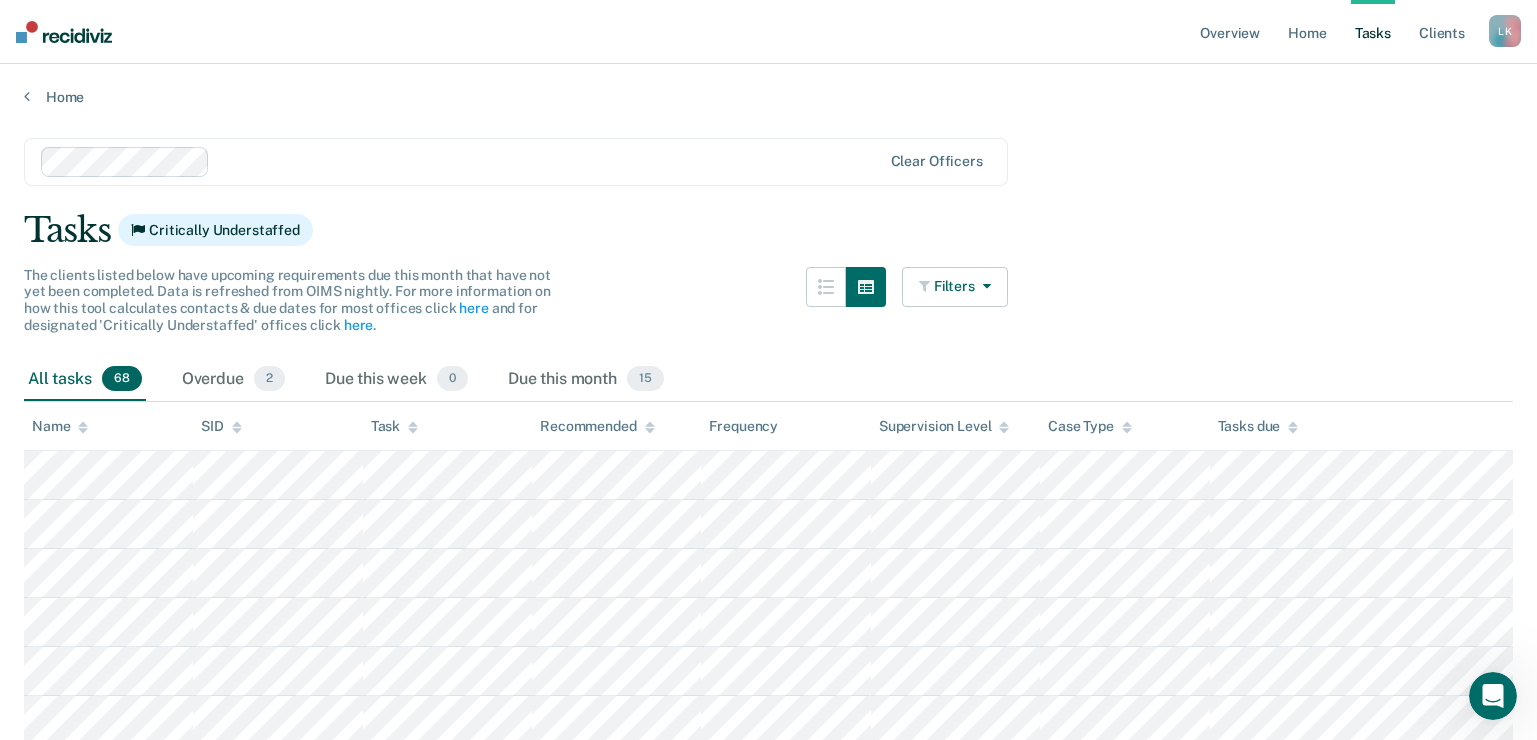 click on "Filters" at bounding box center [955, 287] 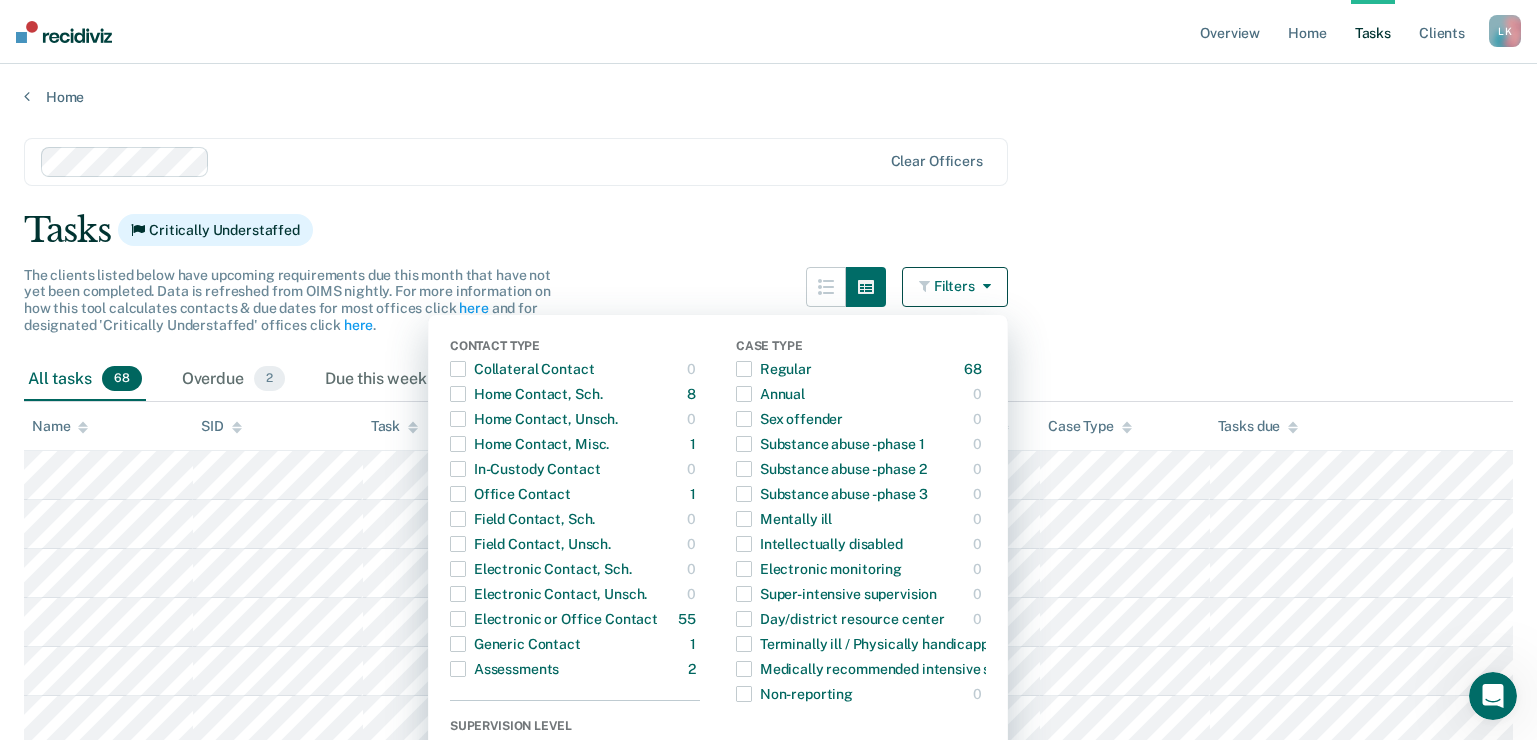 click on "Tasks Critically Understaffed" at bounding box center (768, 230) 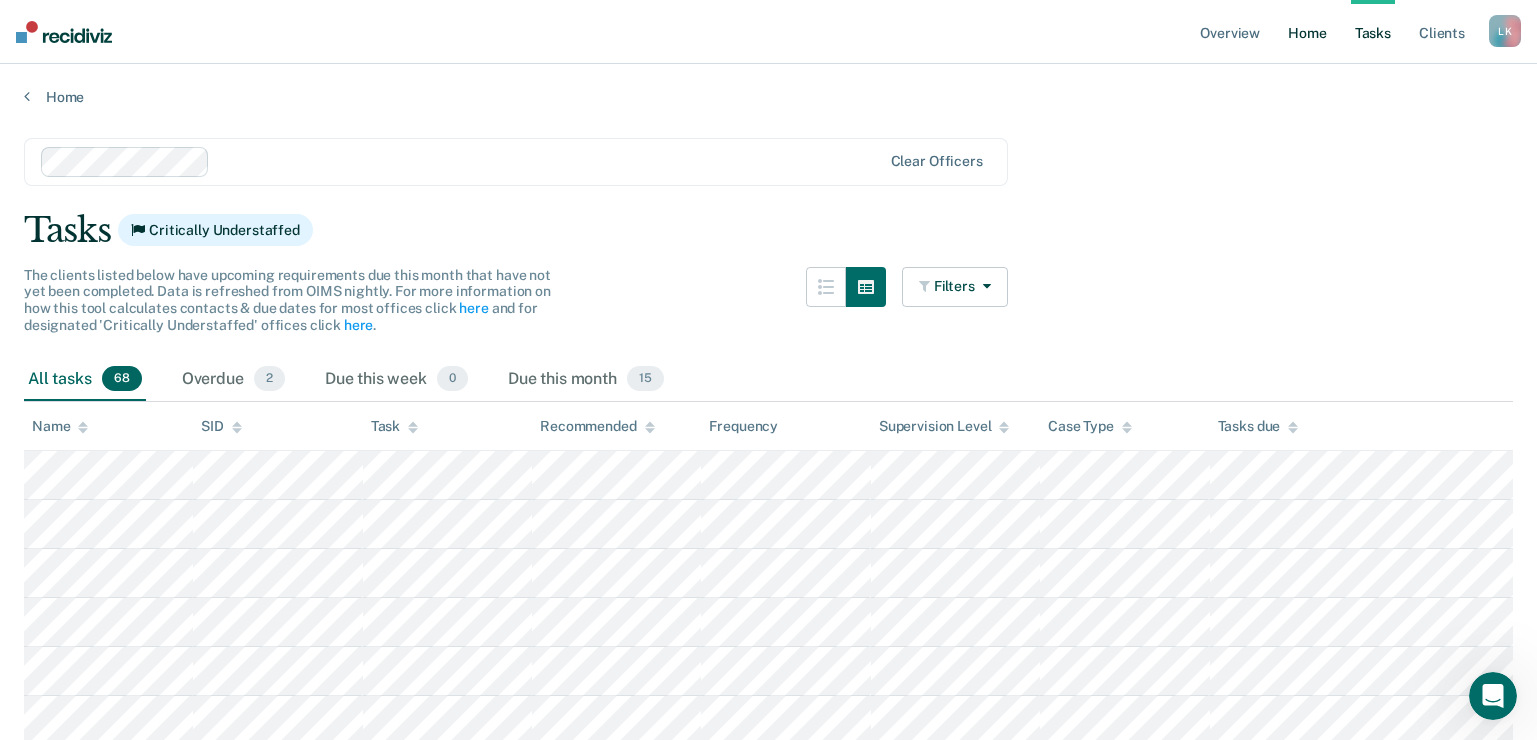 click on "Home" at bounding box center [1307, 32] 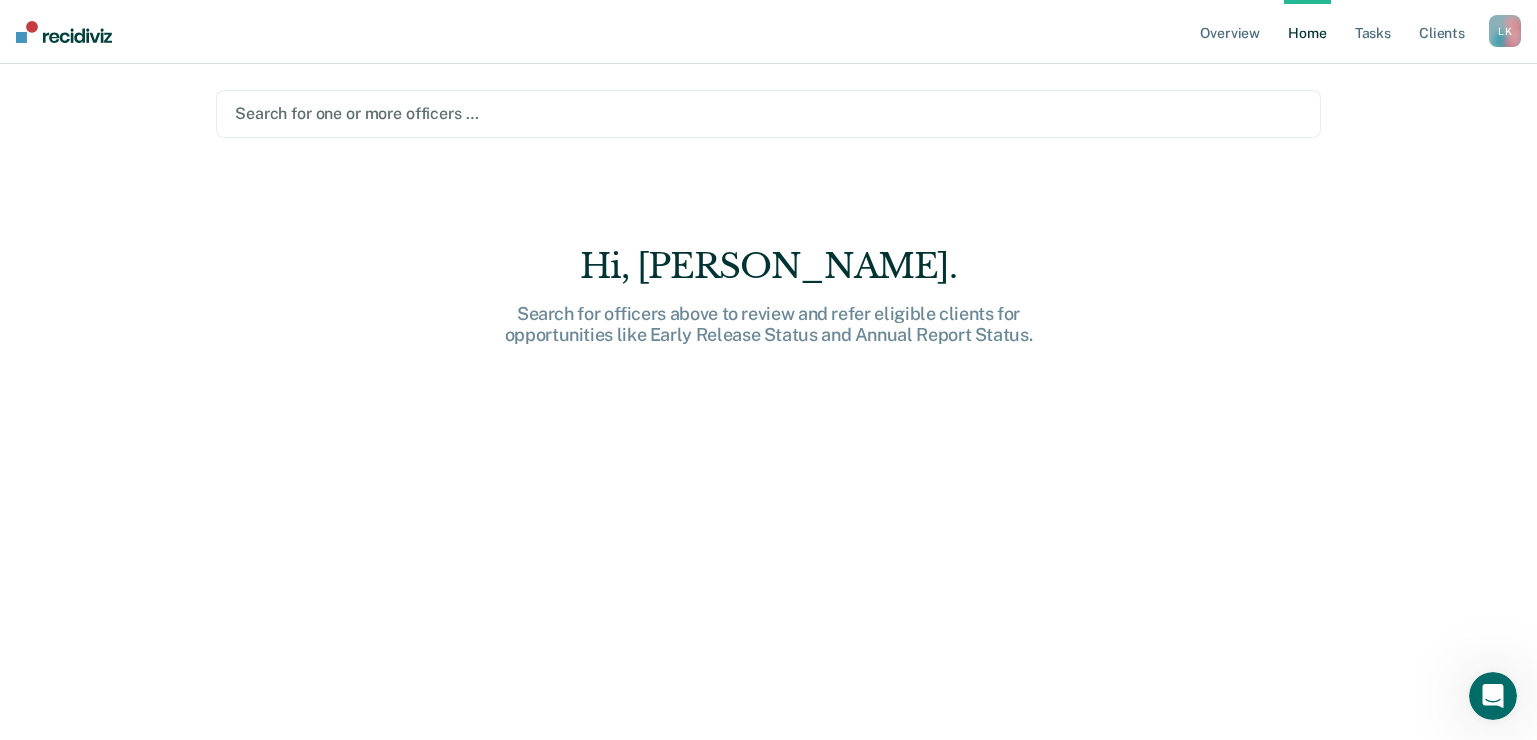 scroll, scrollTop: 0, scrollLeft: 0, axis: both 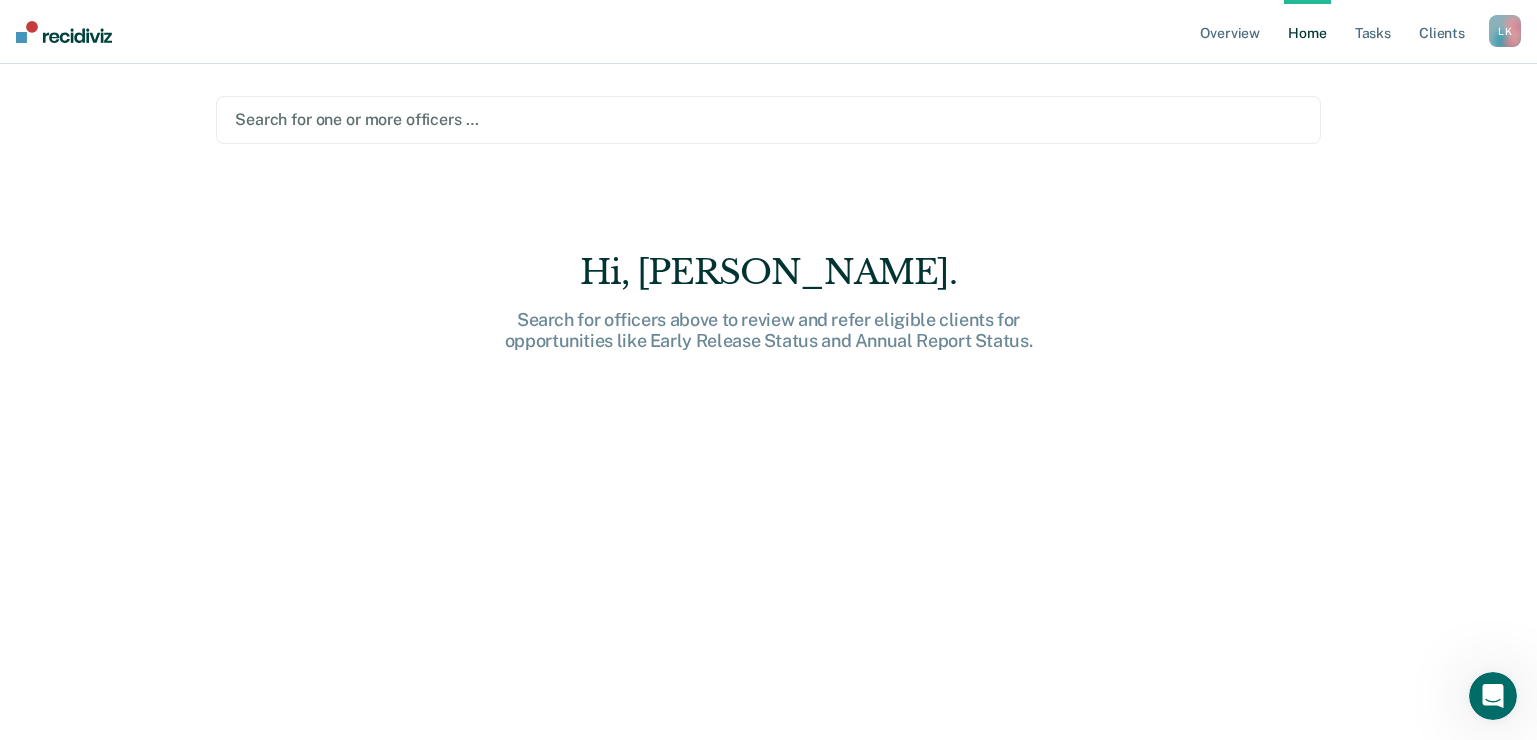 click at bounding box center (768, 119) 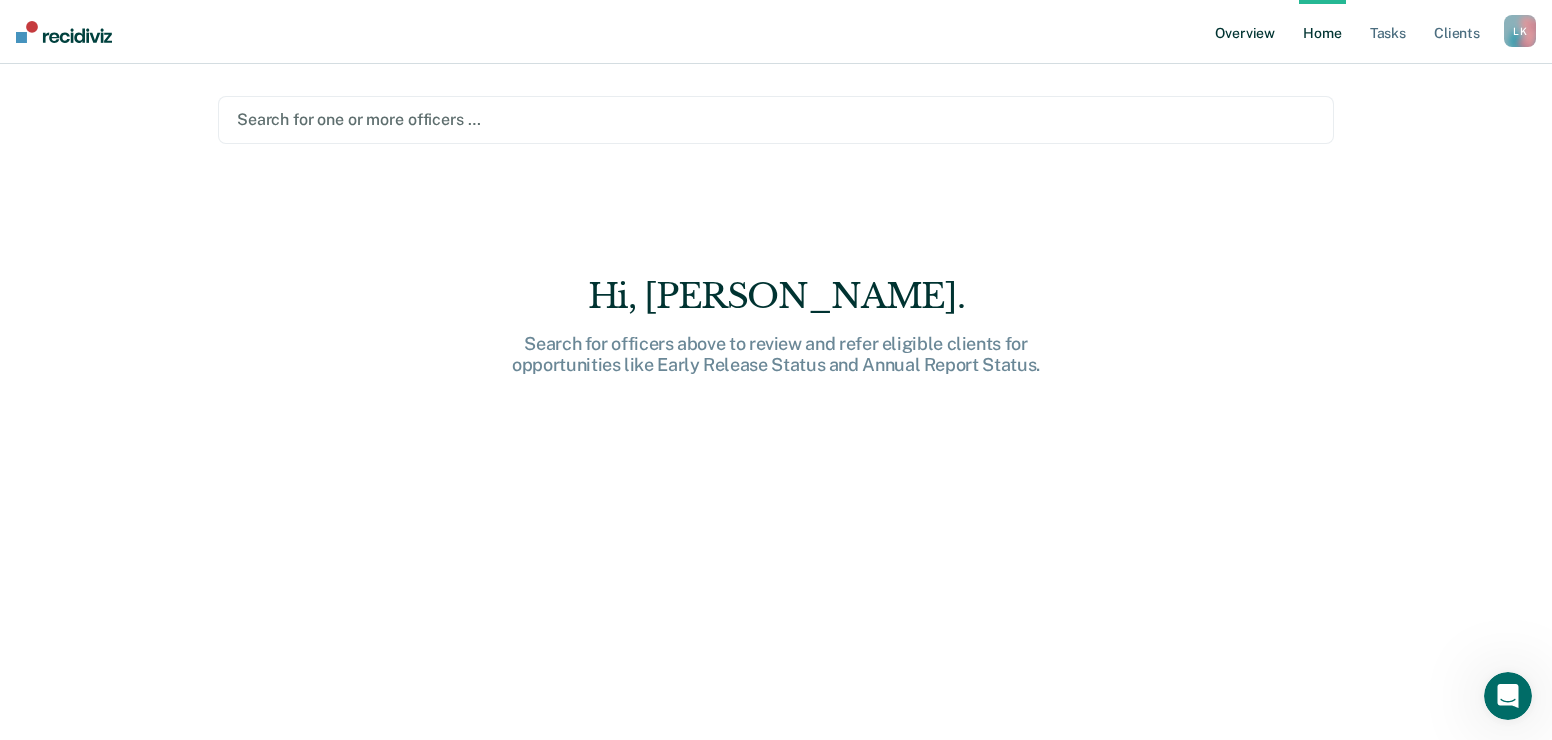 click on "Overview" at bounding box center [1245, 32] 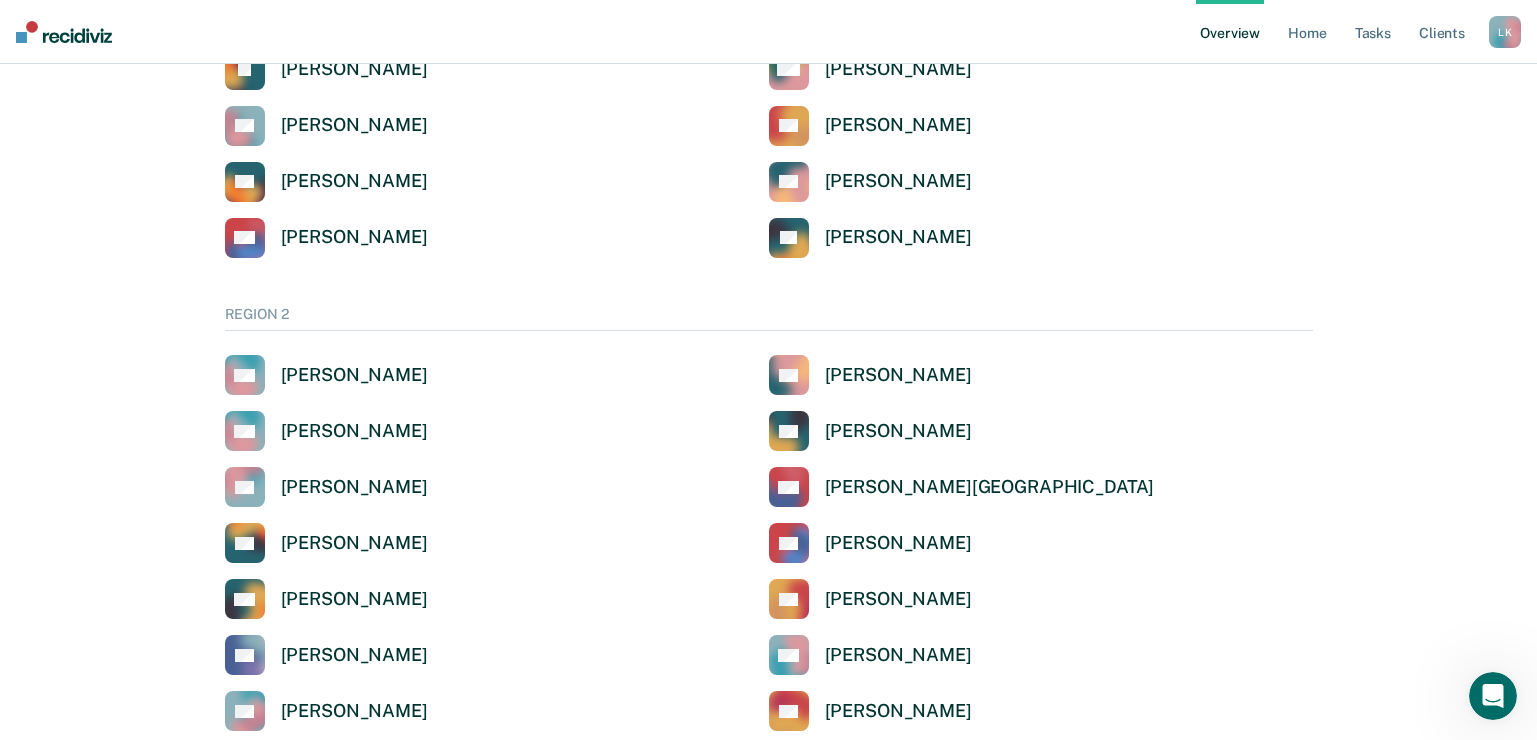drag, startPoint x: 1018, startPoint y: 333, endPoint x: 995, endPoint y: 334, distance: 23.021729 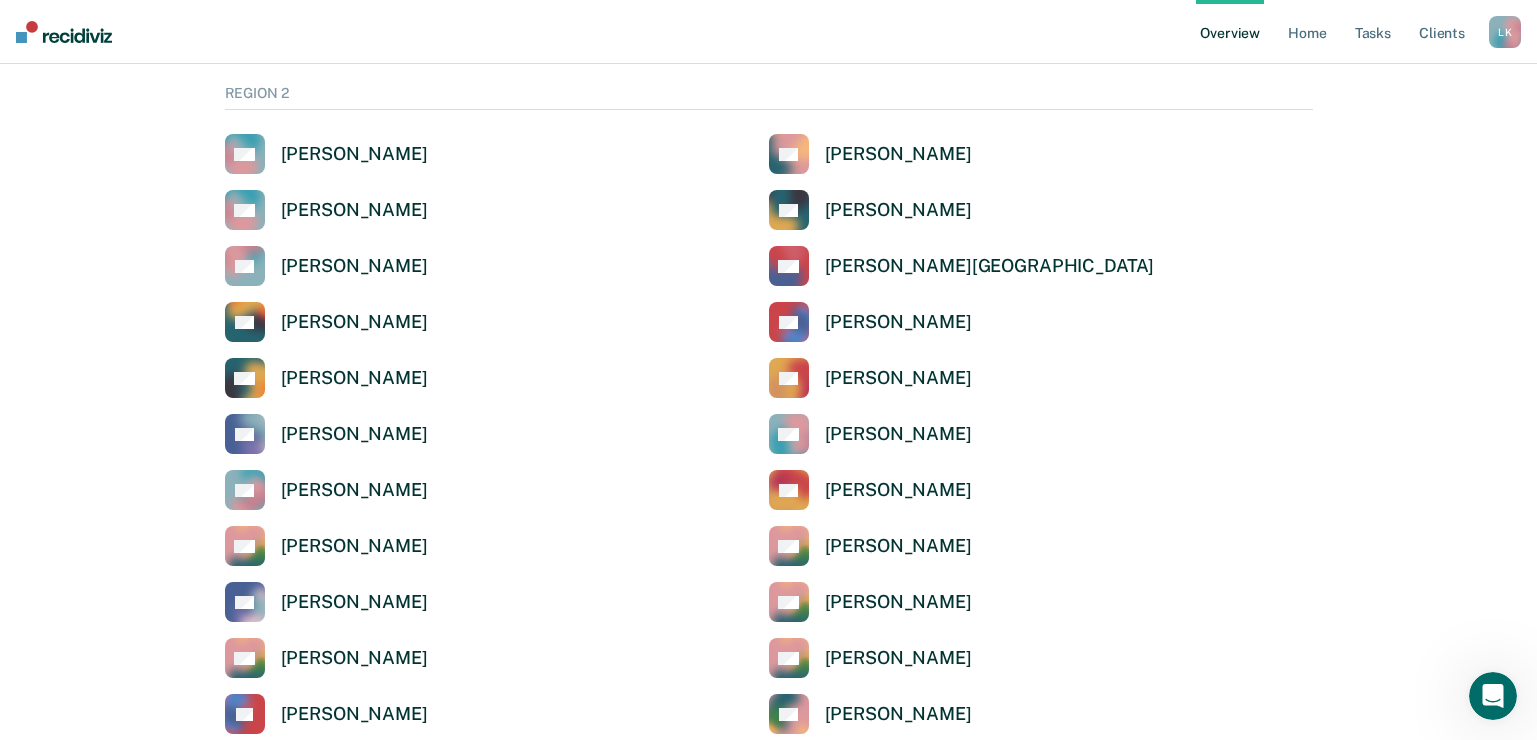 scroll, scrollTop: 1100, scrollLeft: 0, axis: vertical 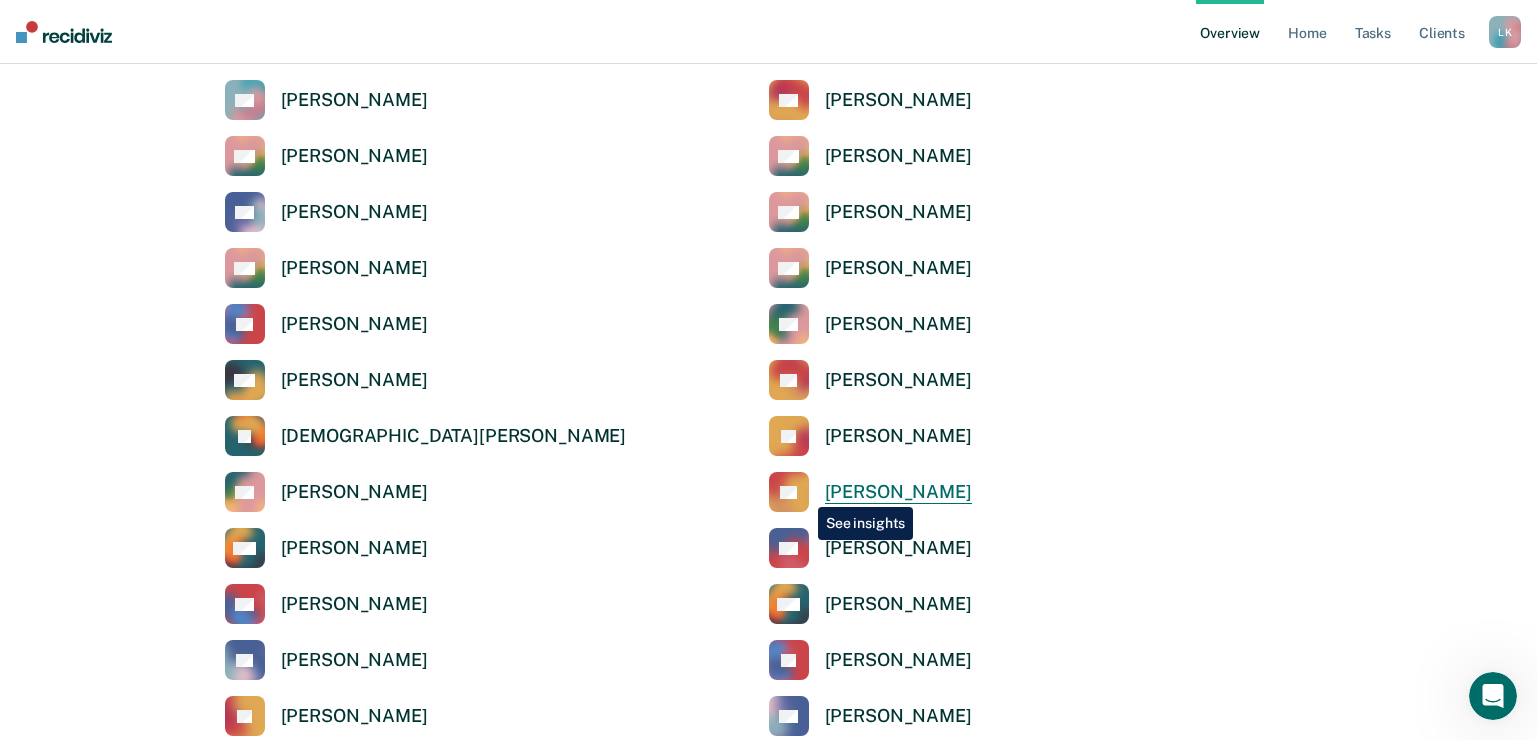click 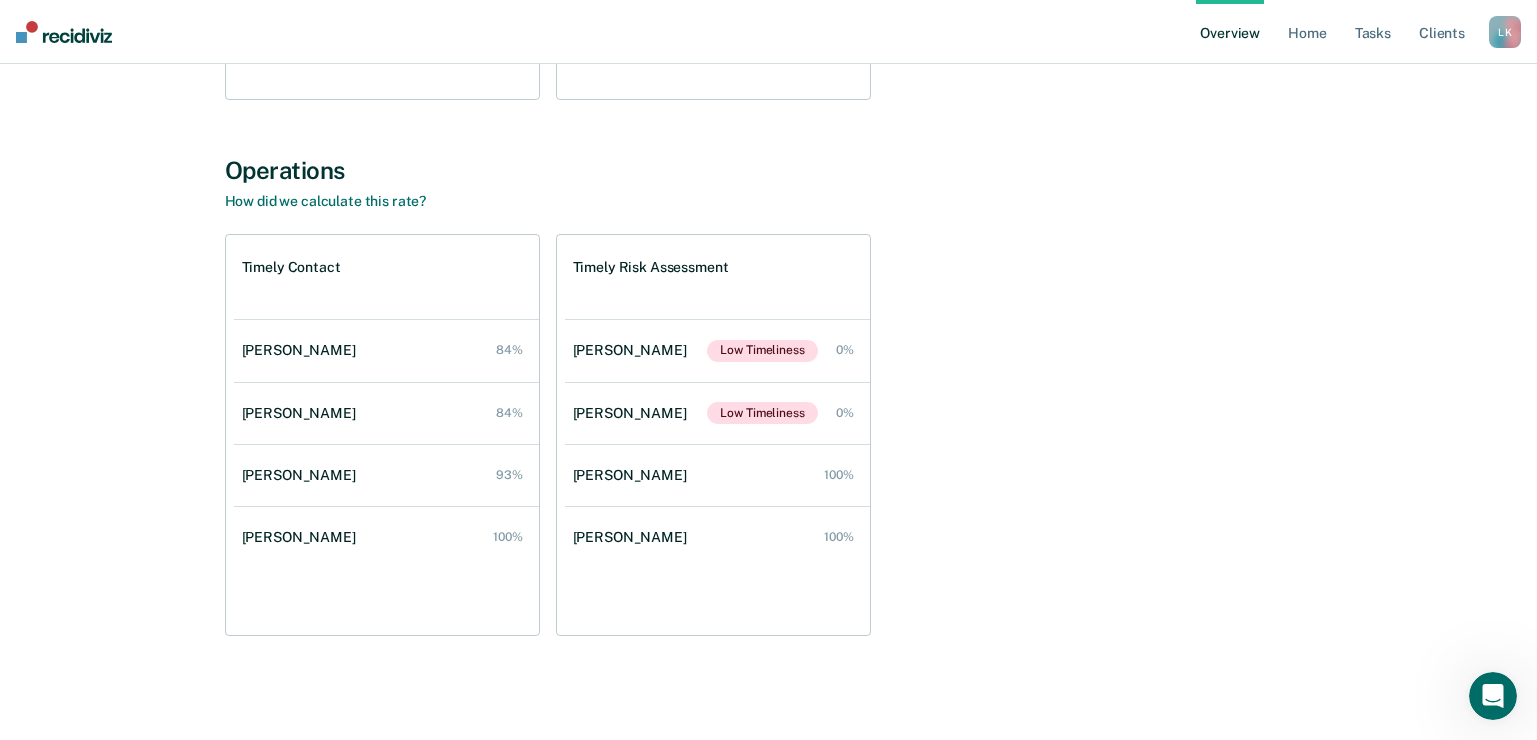 scroll, scrollTop: 0, scrollLeft: 0, axis: both 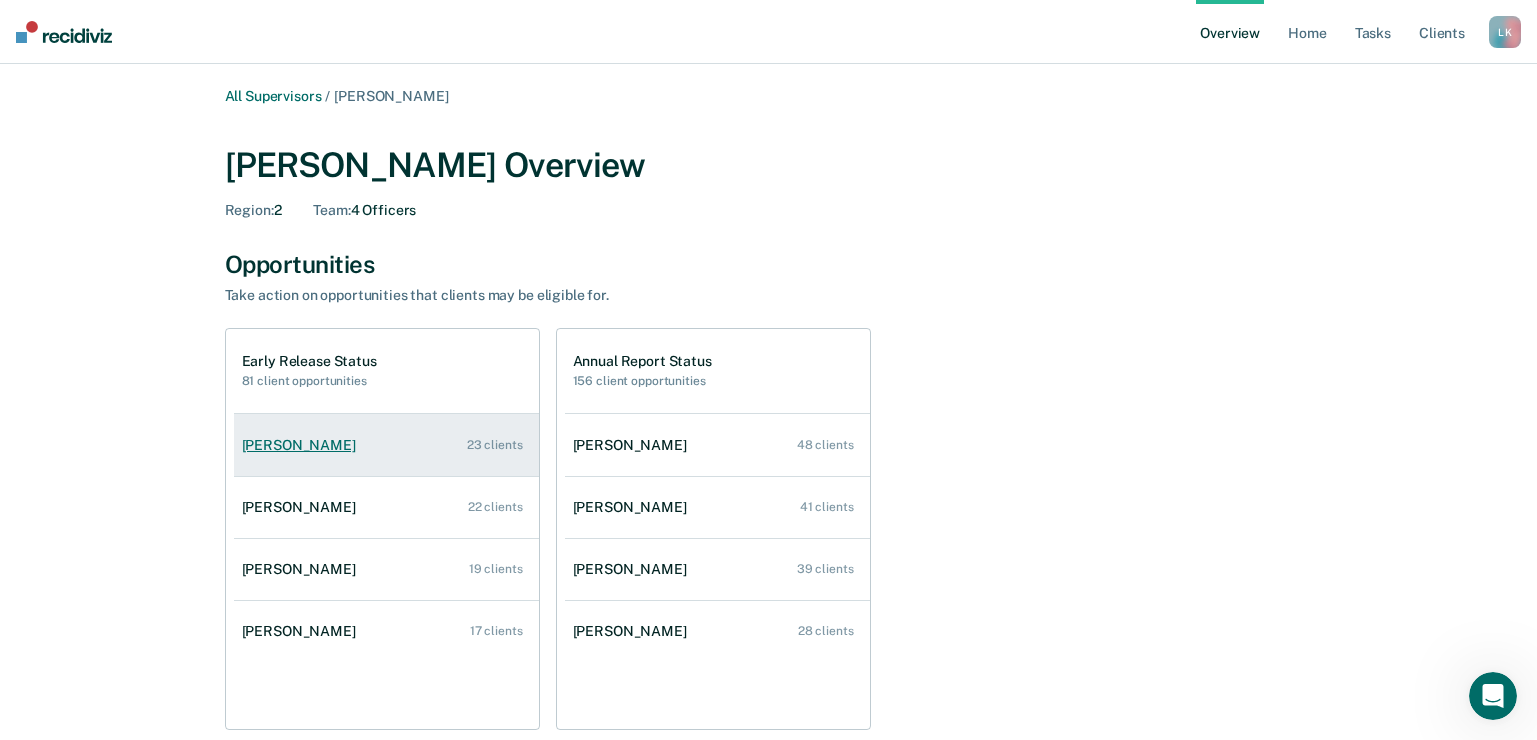 click on "23 clients" at bounding box center [495, 445] 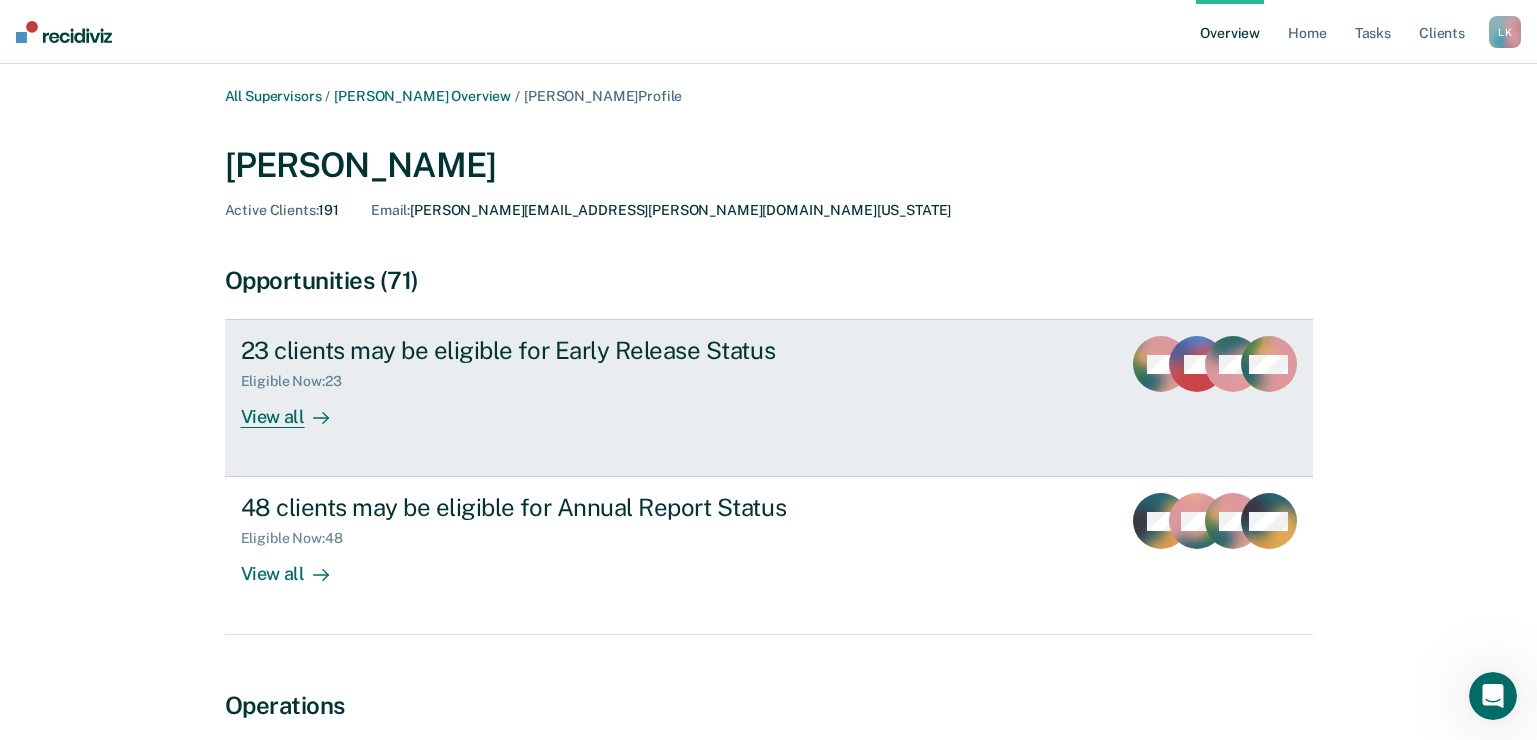click at bounding box center [317, 417] 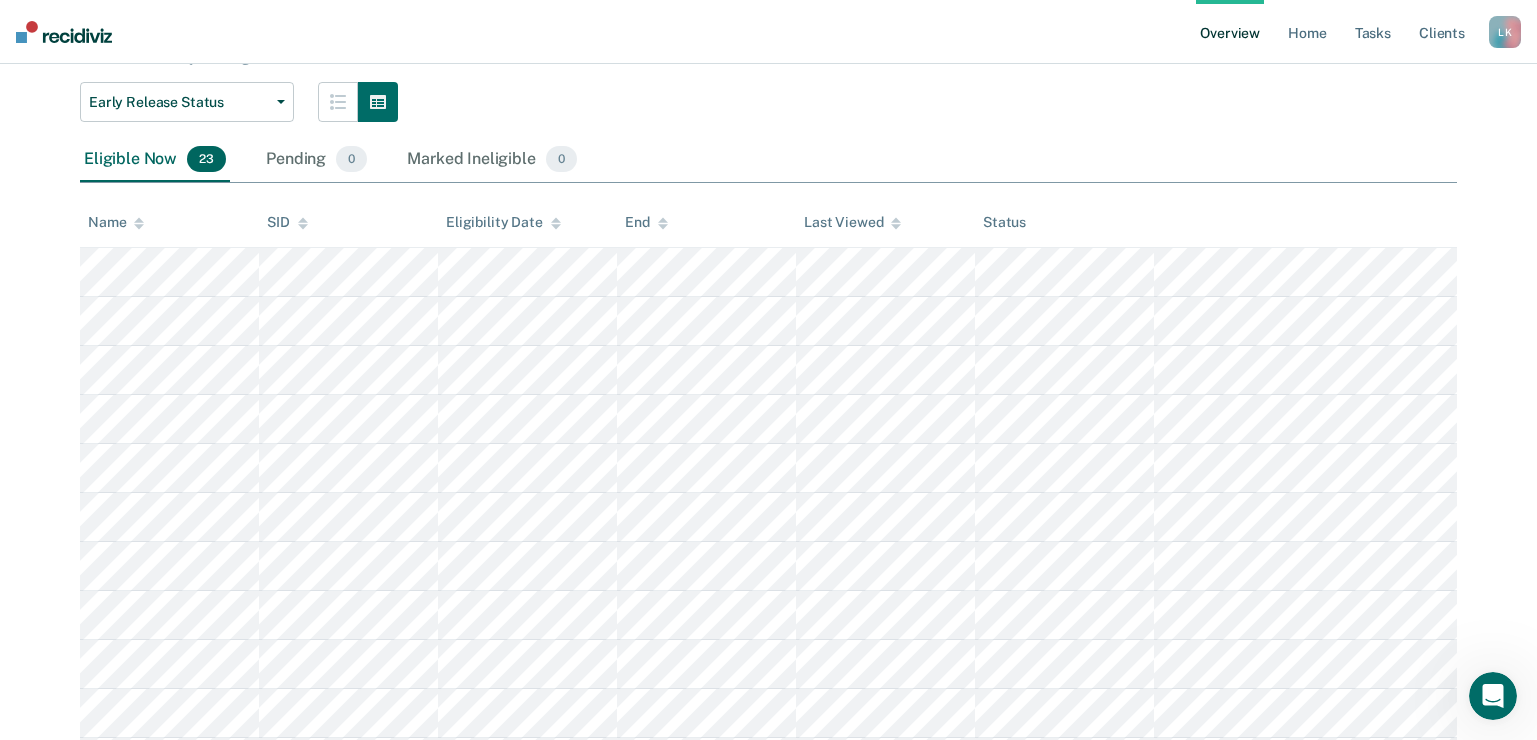 scroll, scrollTop: 0, scrollLeft: 0, axis: both 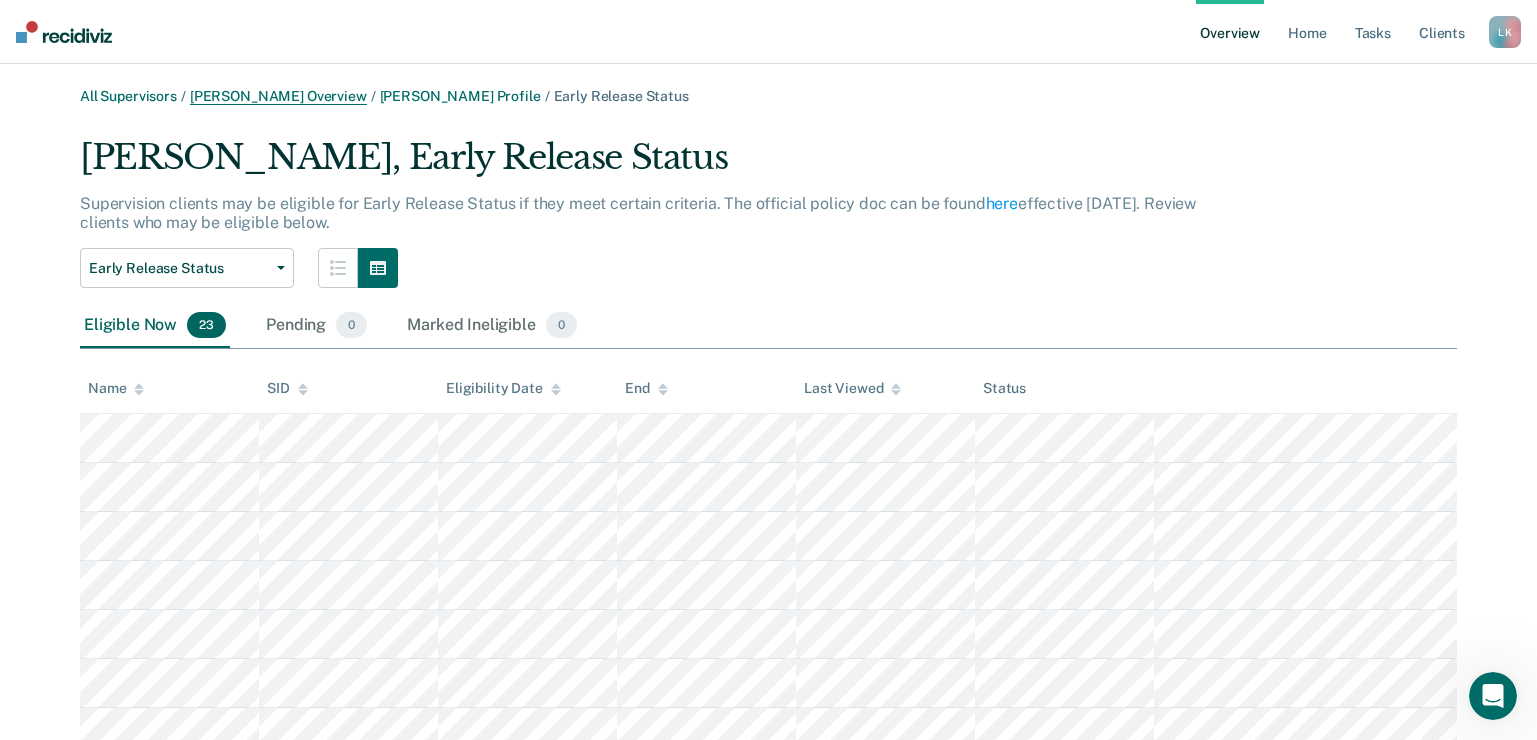 click on "Kary Lindley Overview" at bounding box center (278, 96) 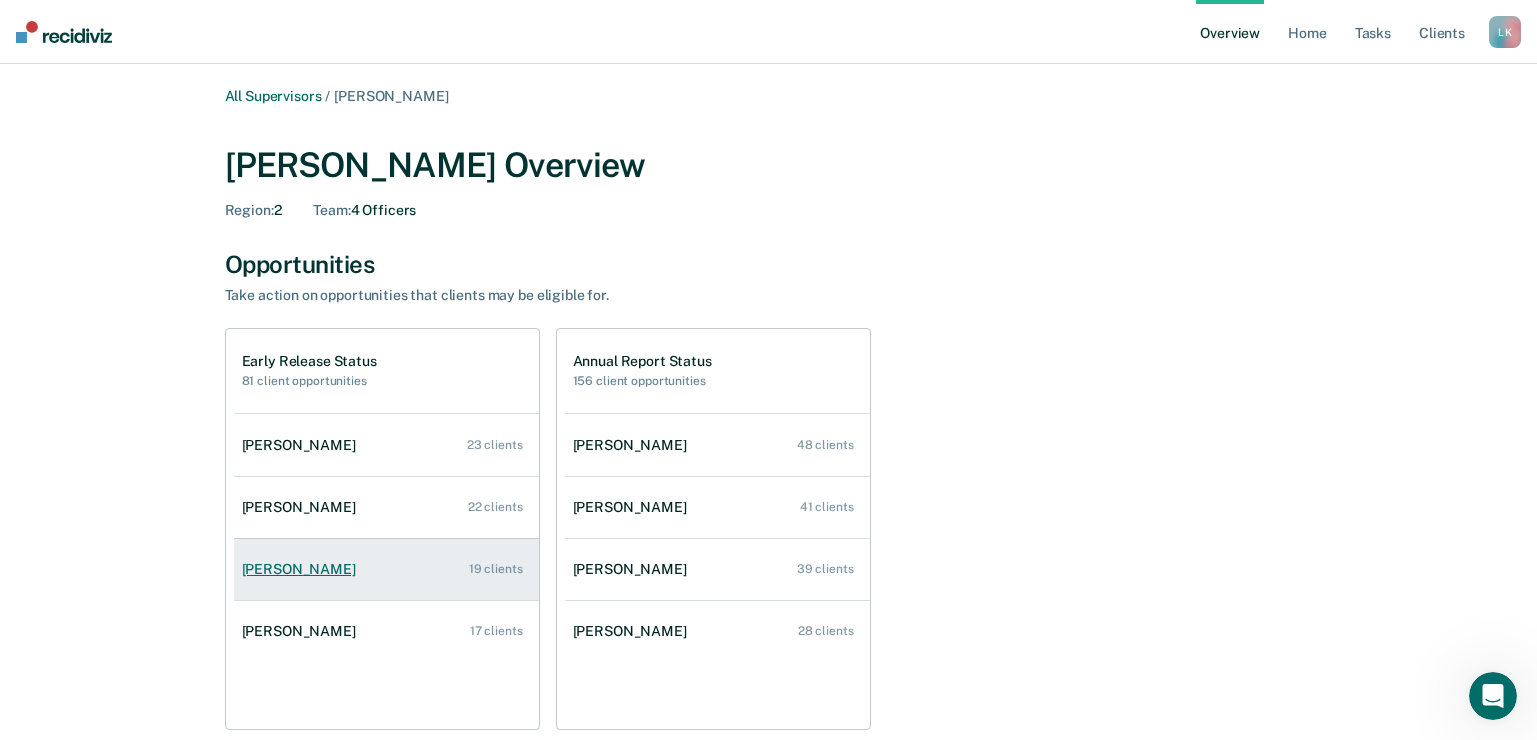 click on "Curtis Mcbride" at bounding box center (303, 569) 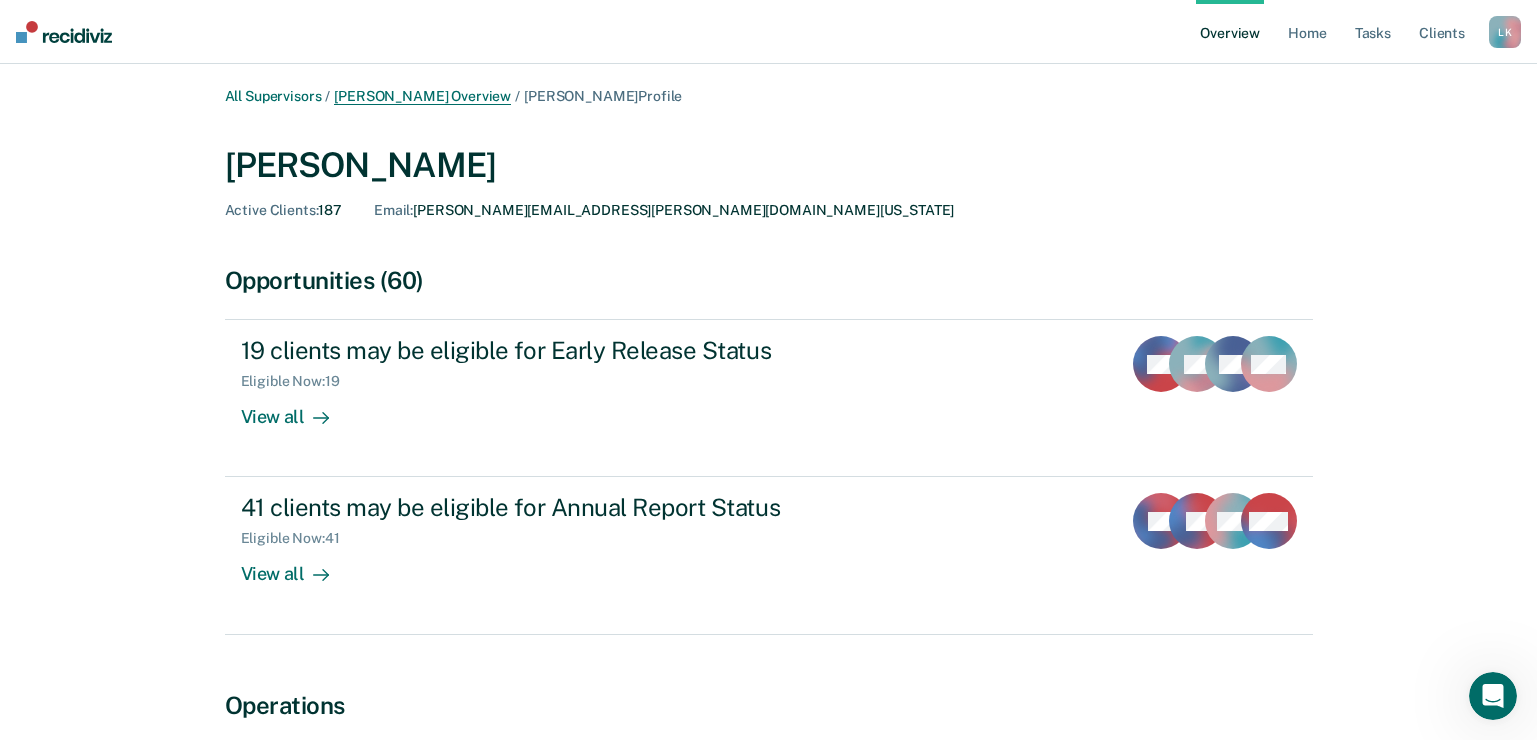 click on "Kary Lindley Overview" at bounding box center [422, 96] 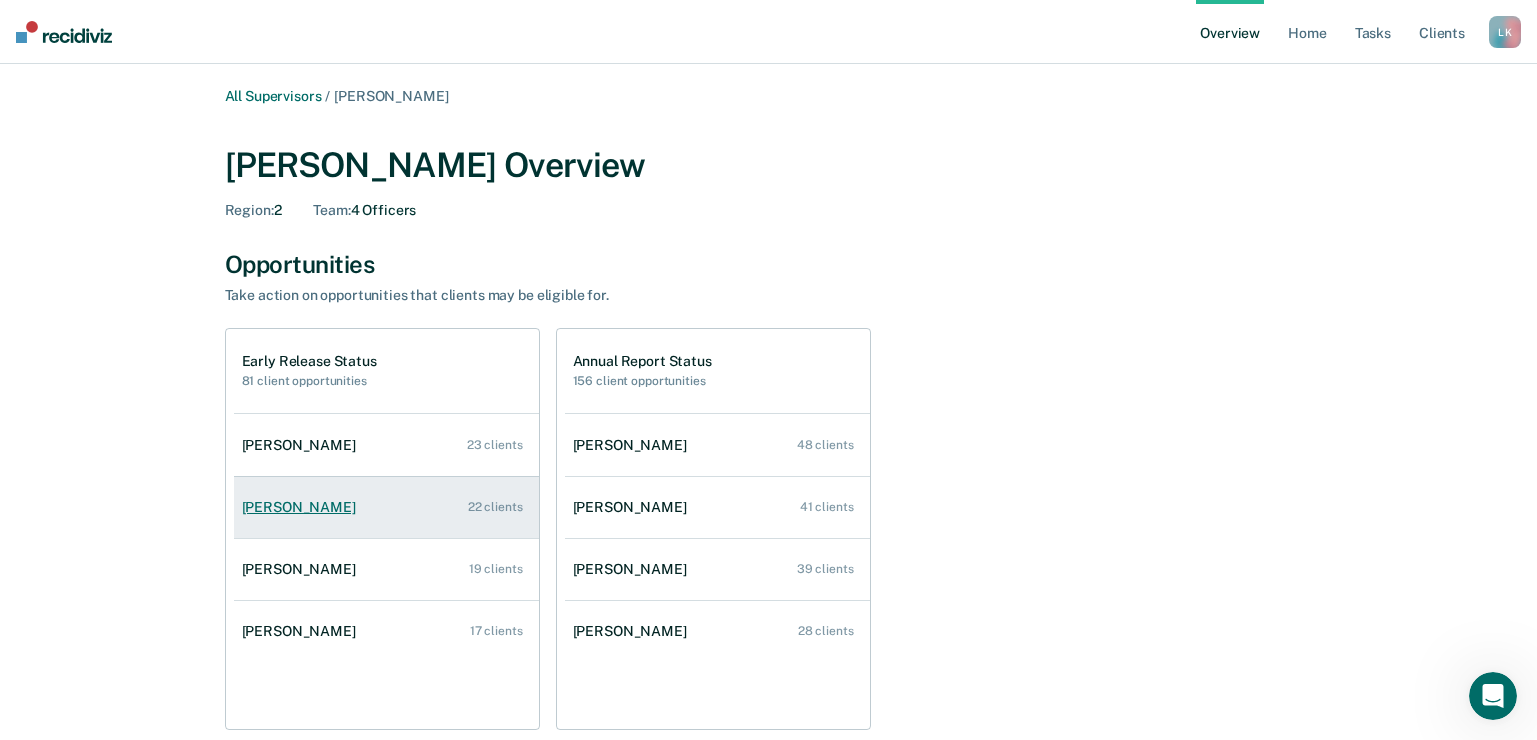 click on "Melanie Reed" at bounding box center [303, 507] 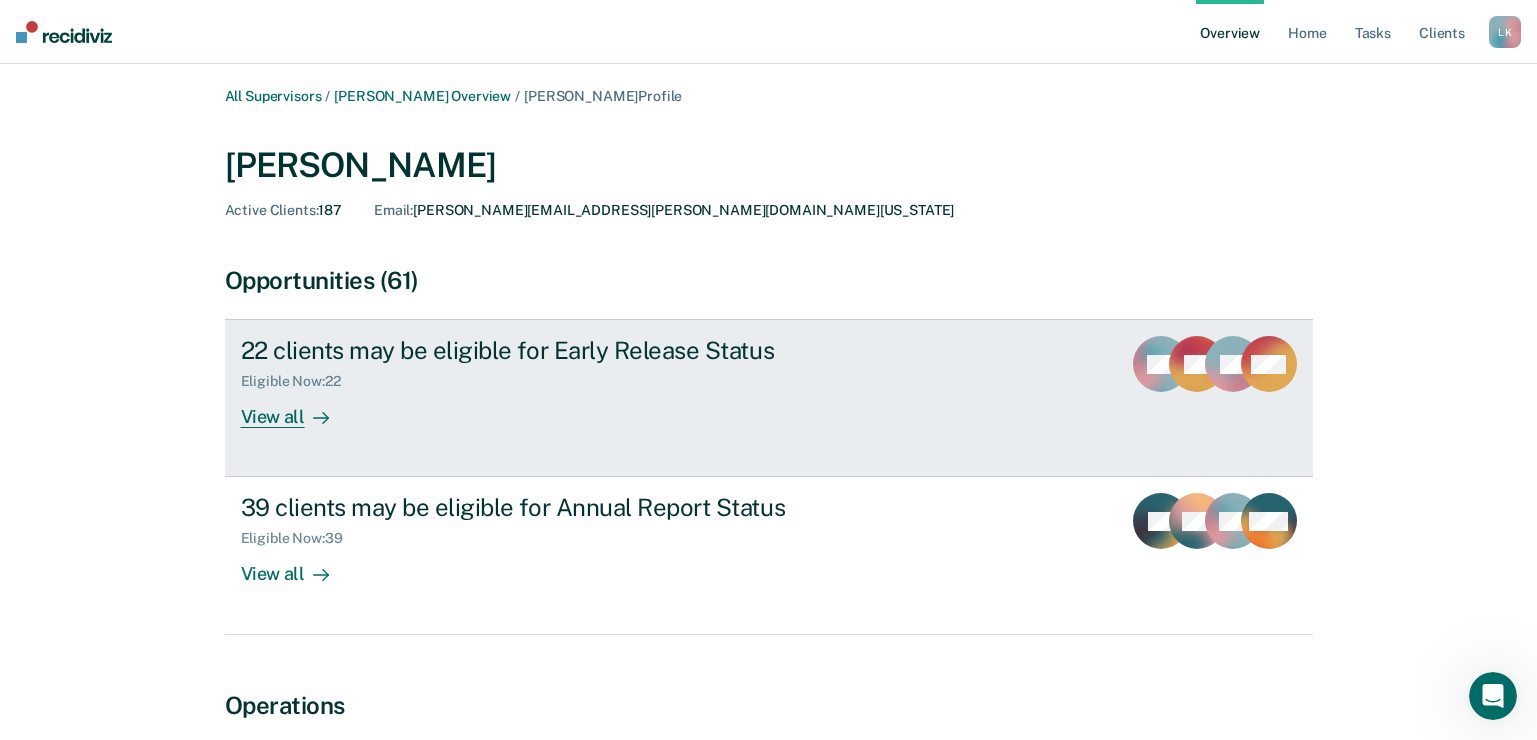 click on "View all" at bounding box center [297, 409] 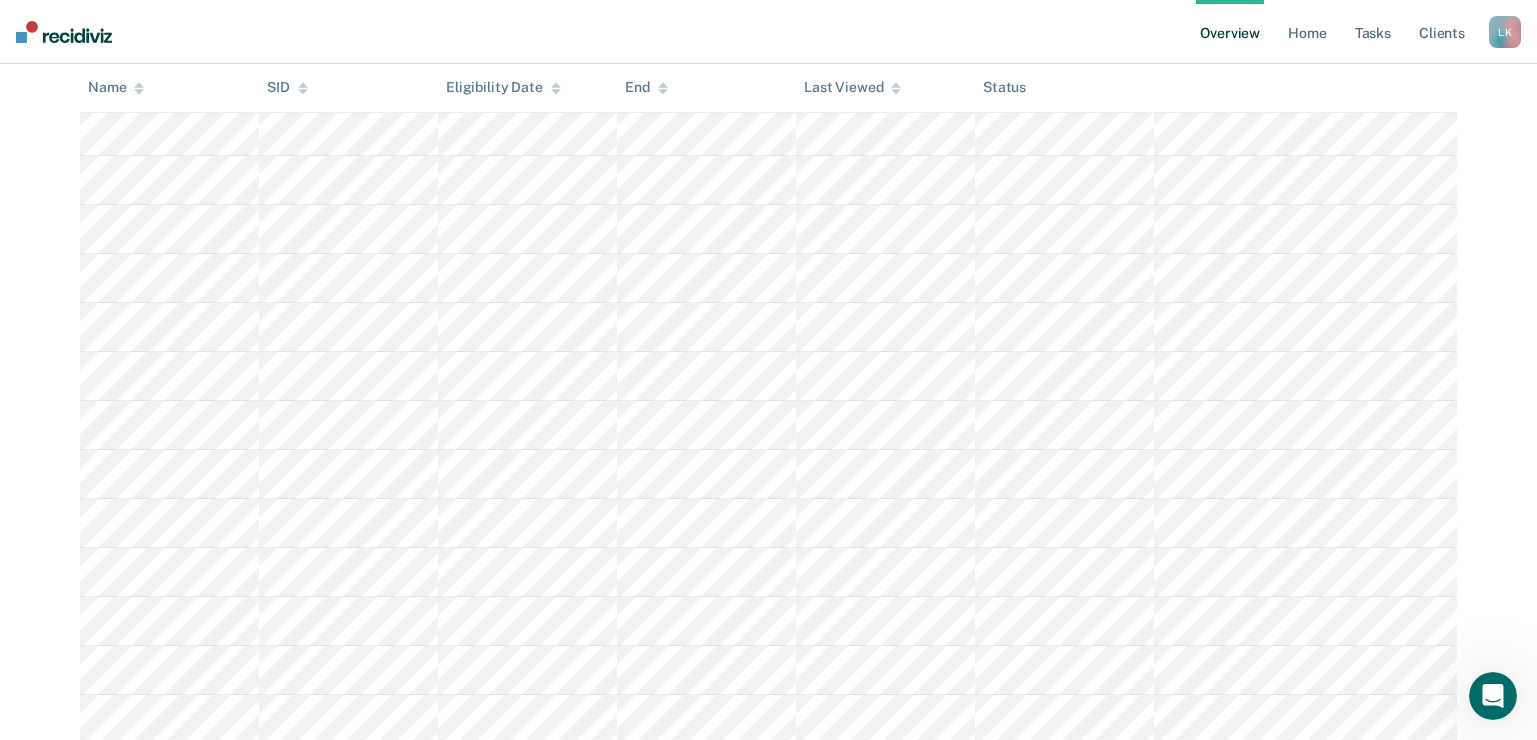 scroll, scrollTop: 600, scrollLeft: 0, axis: vertical 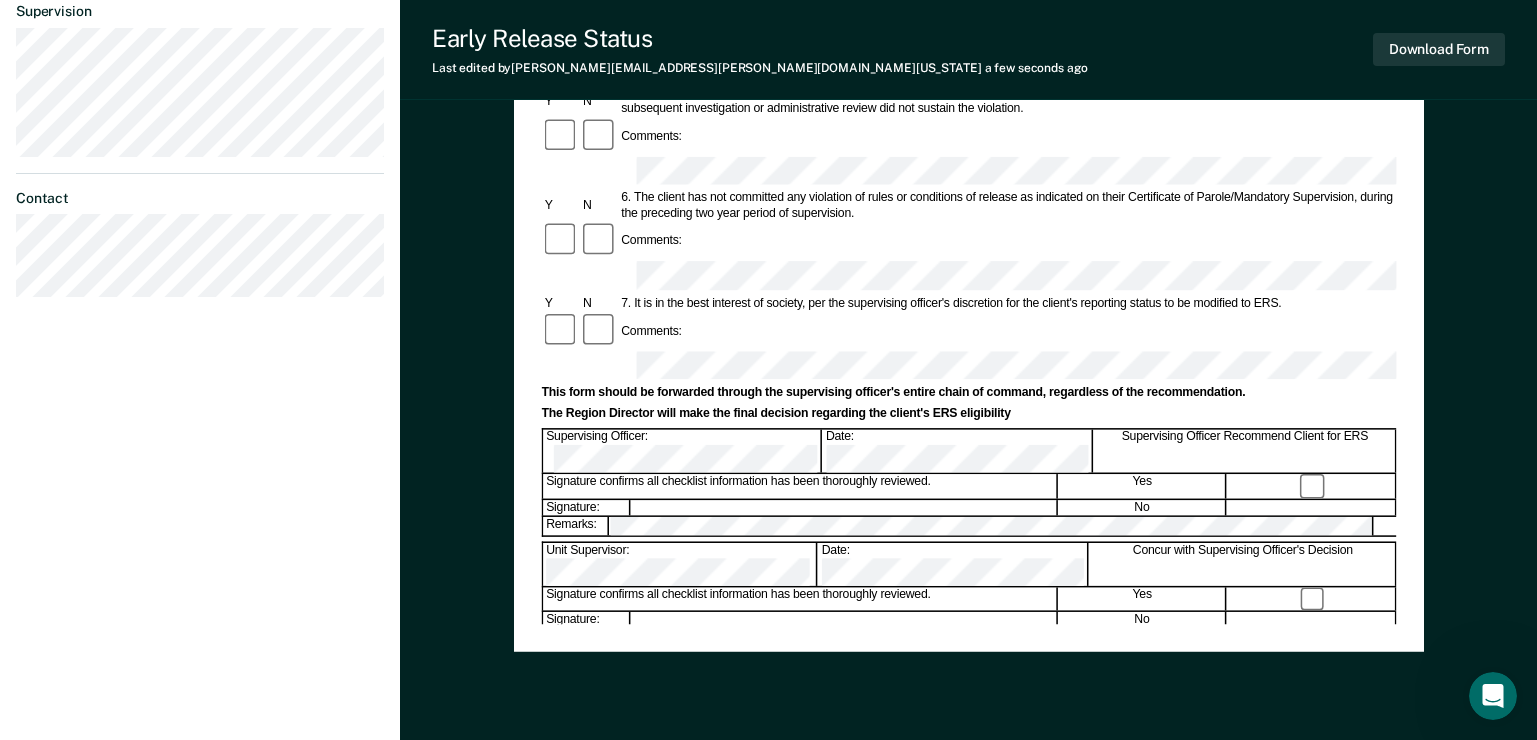 click on "Parole Supervisor:" at bounding box center [694, 663] 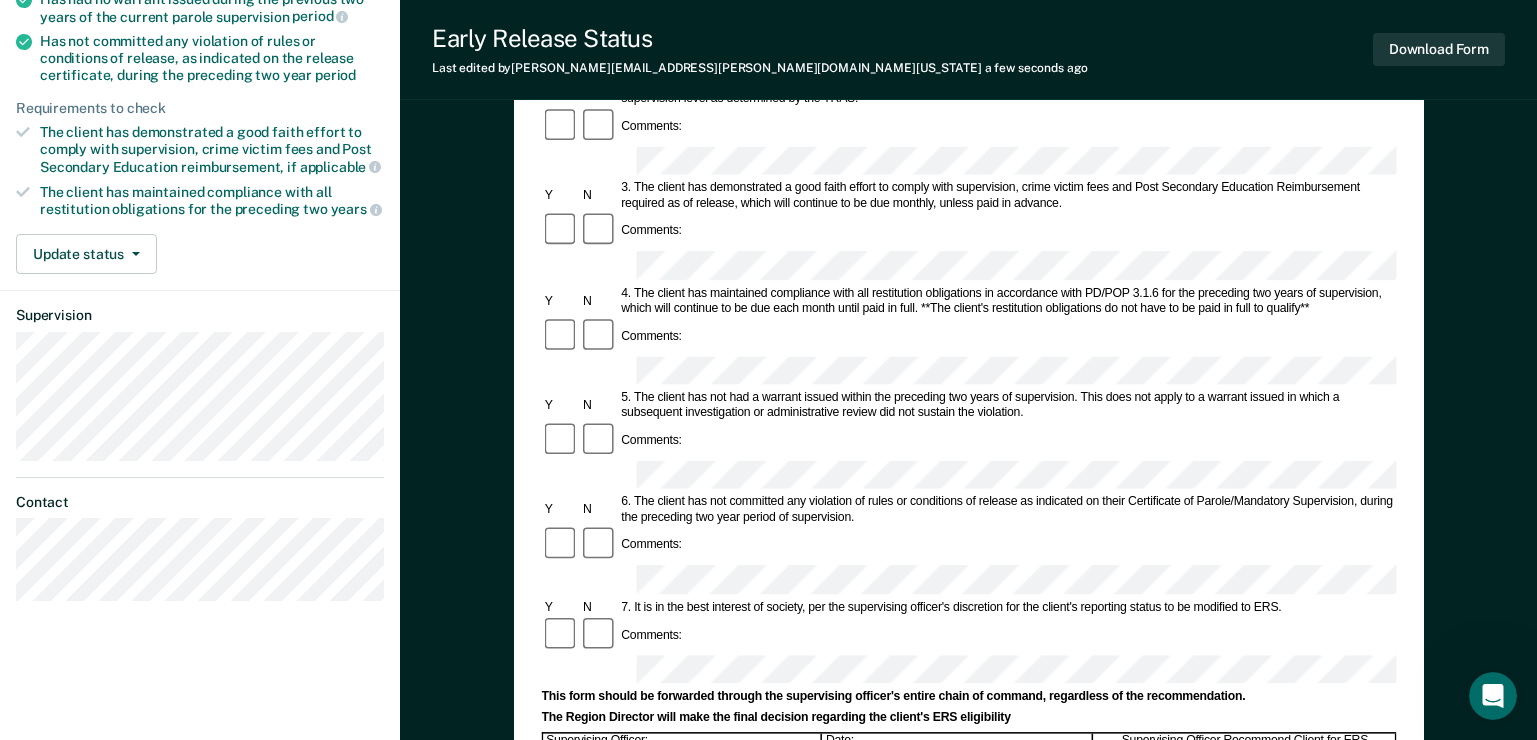 scroll, scrollTop: 600, scrollLeft: 0, axis: vertical 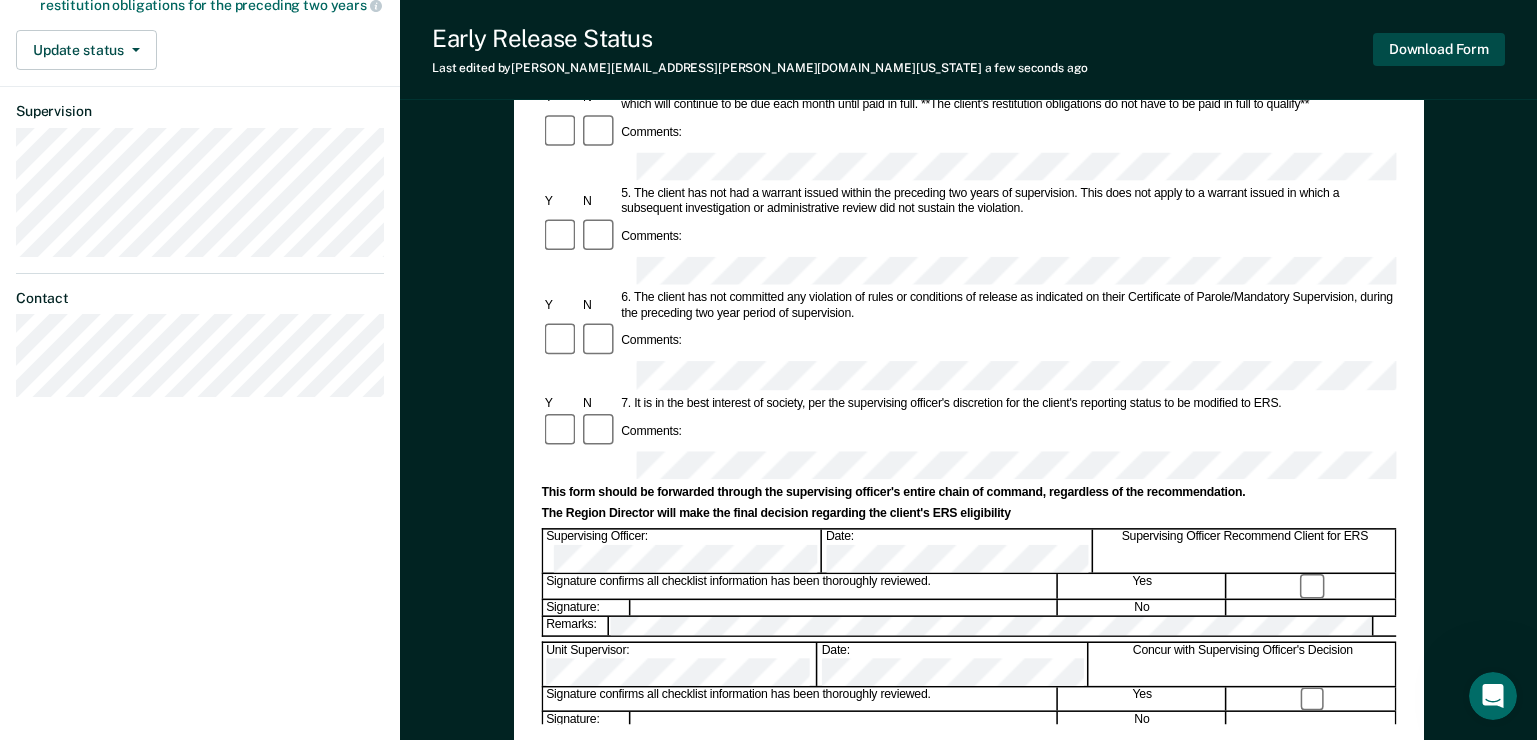 click on "Download Form" at bounding box center [1439, 49] 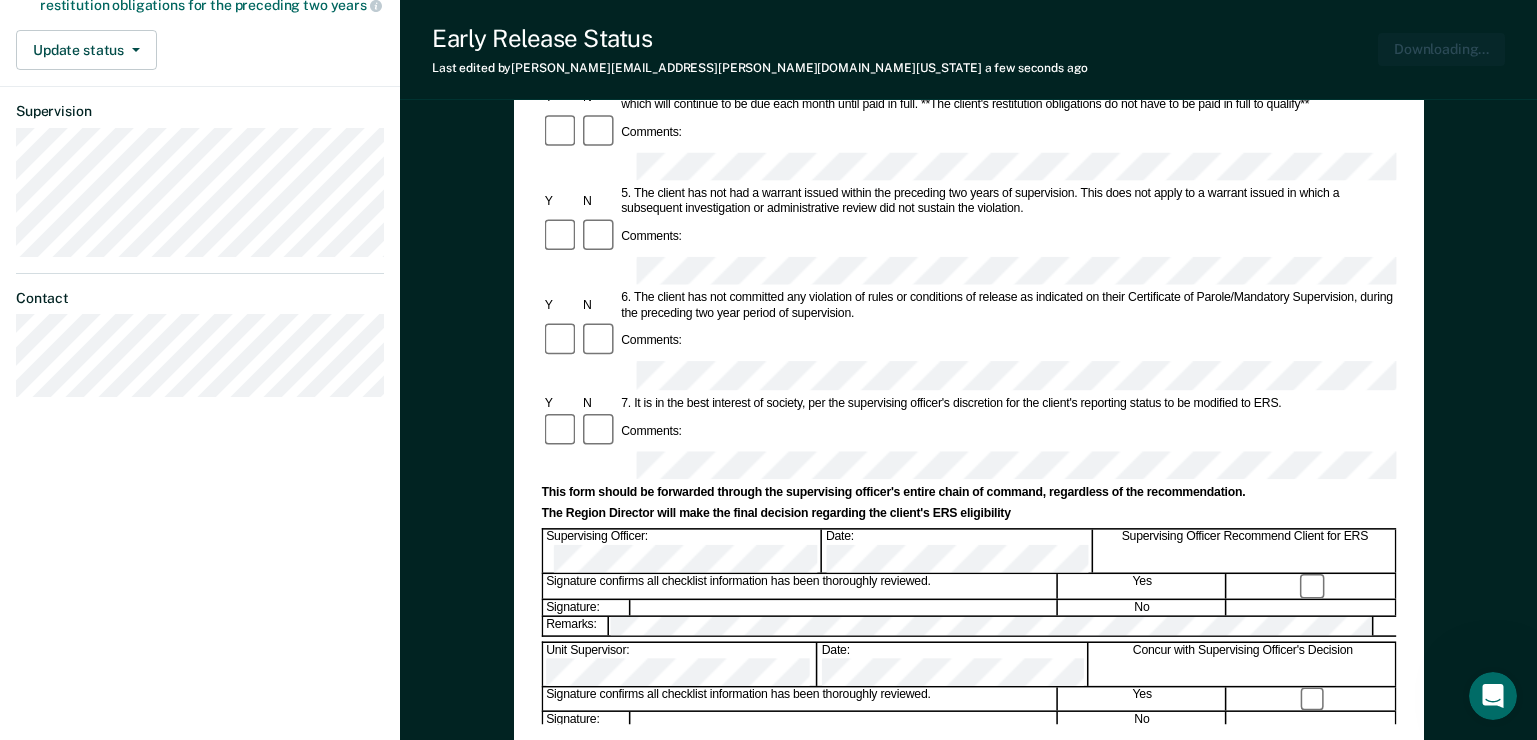 scroll, scrollTop: 0, scrollLeft: 0, axis: both 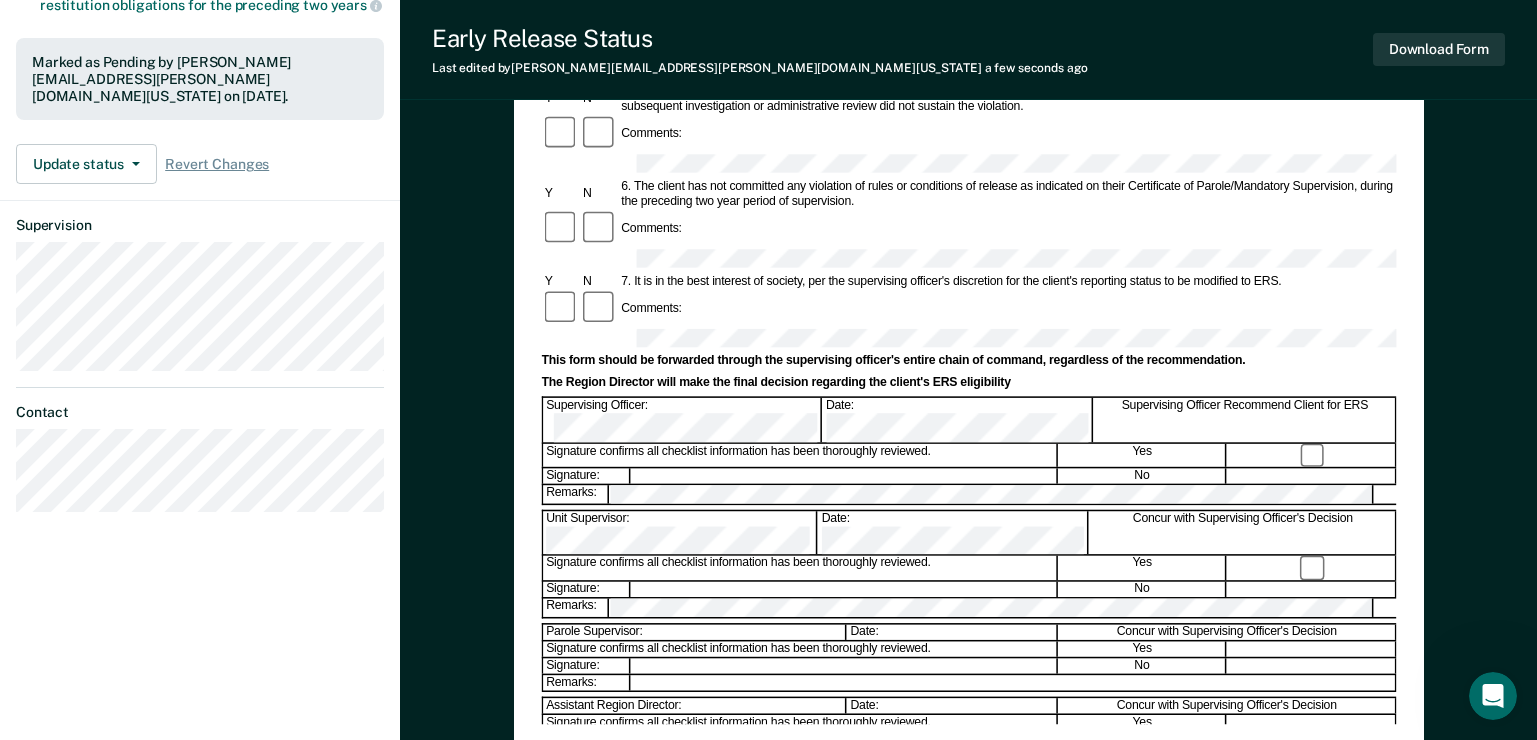 drag, startPoint x: 676, startPoint y: 471, endPoint x: 666, endPoint y: 481, distance: 14.142136 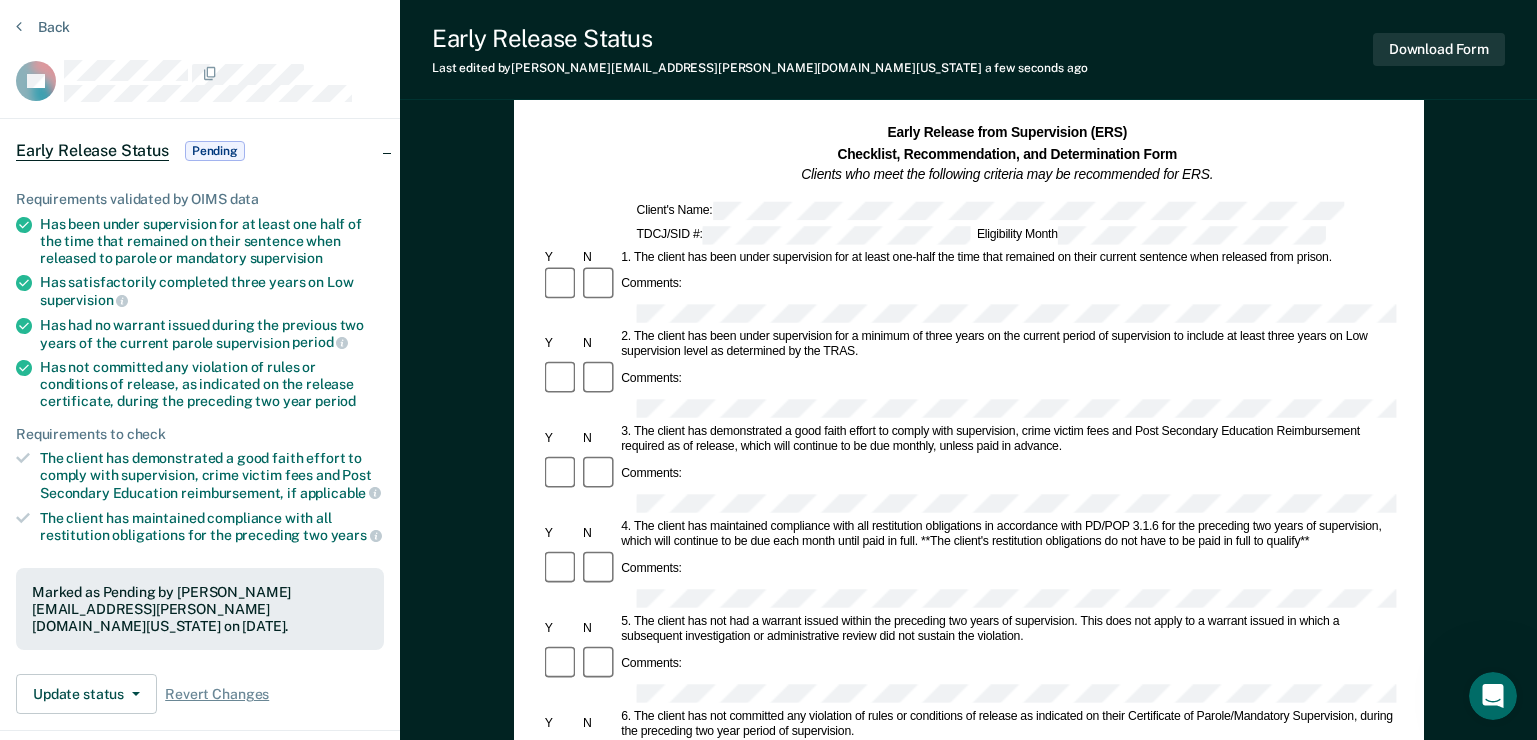 scroll, scrollTop: 0, scrollLeft: 0, axis: both 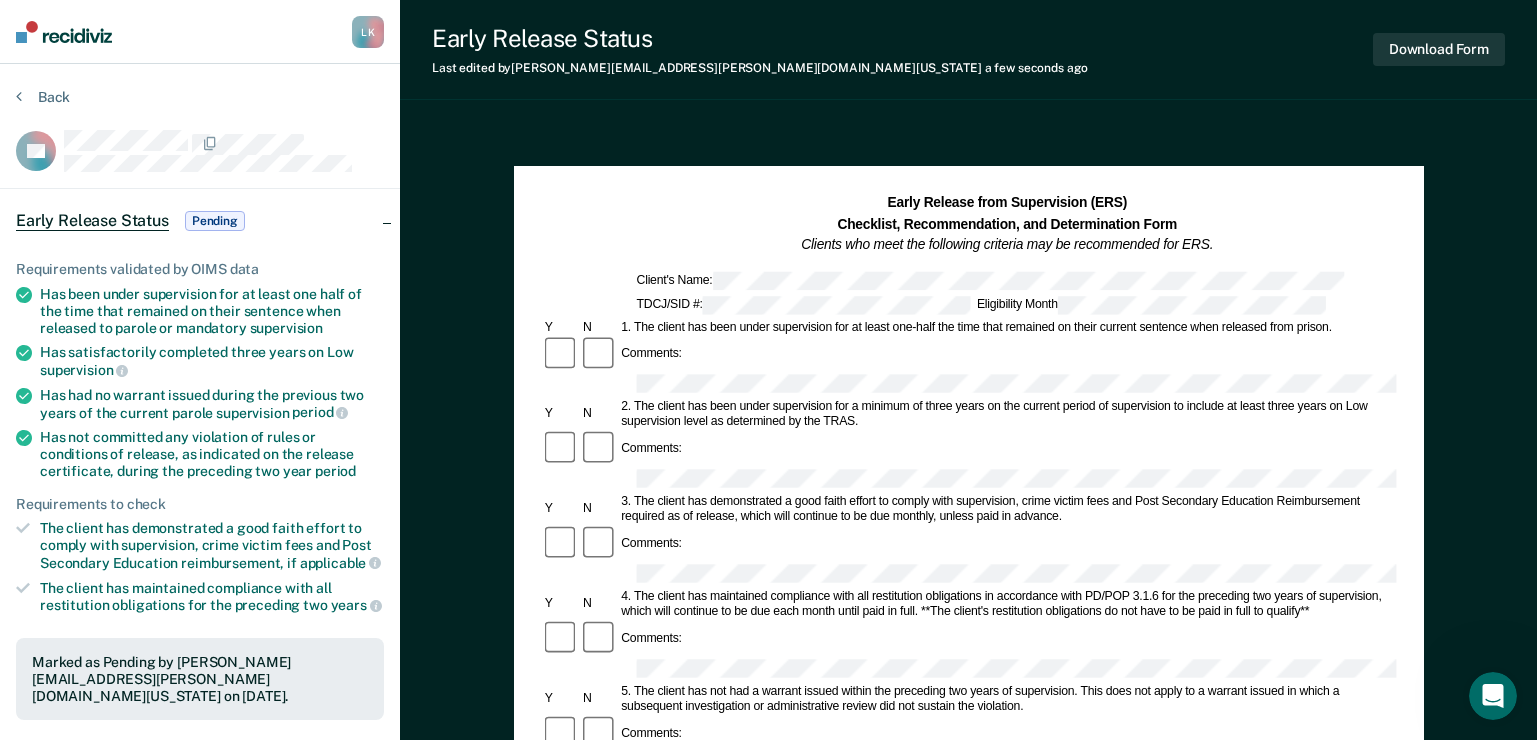 click on "L K" at bounding box center (368, 32) 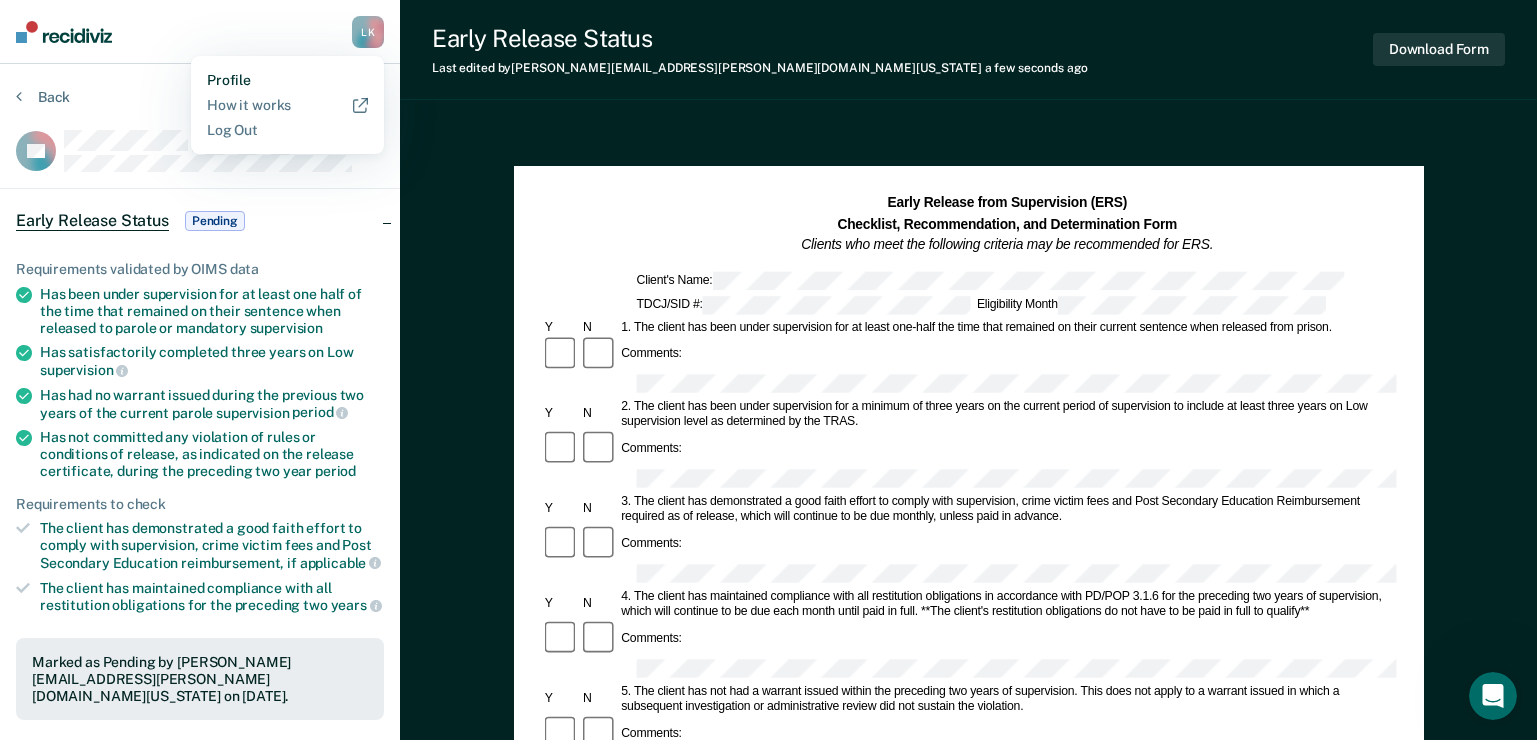 click on "Profile" at bounding box center (287, 80) 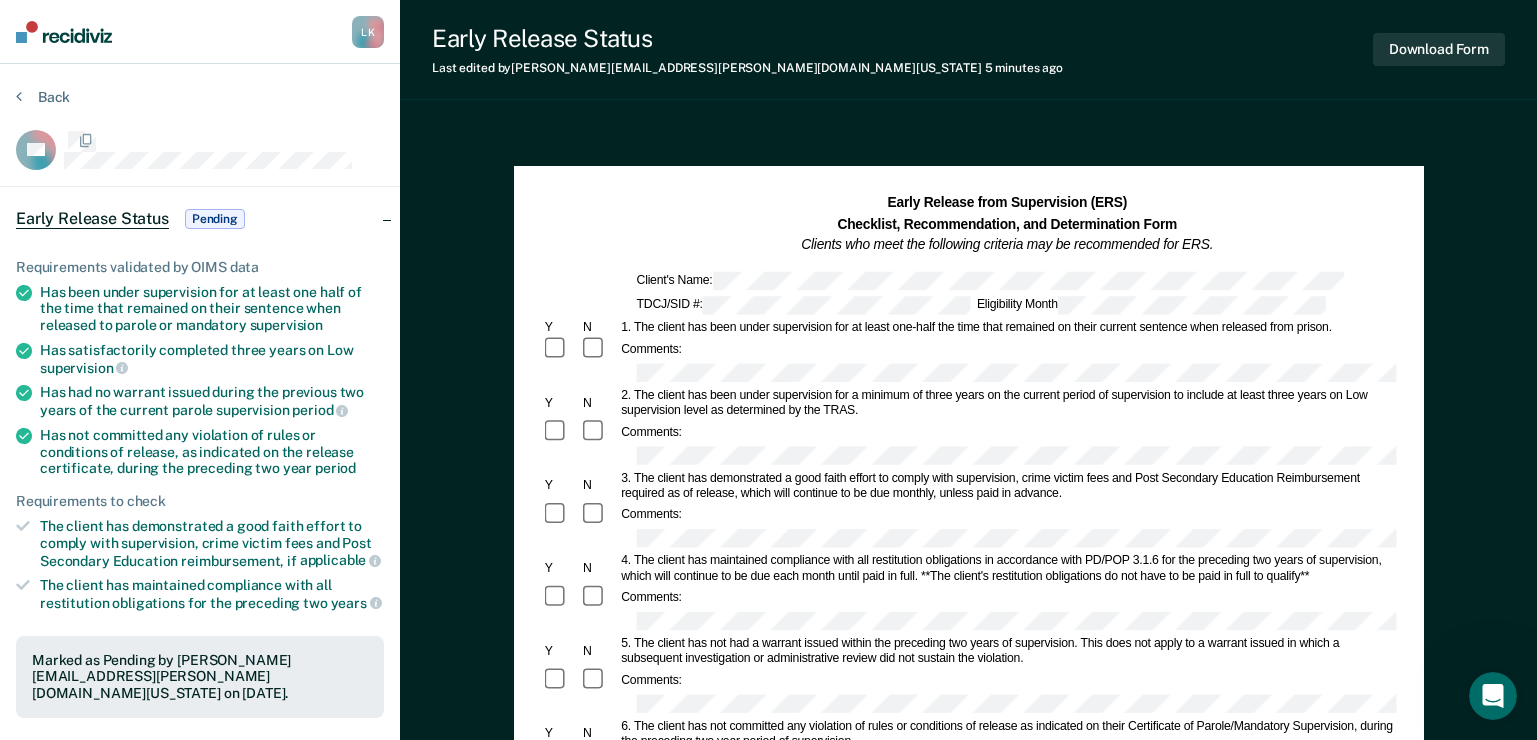 scroll, scrollTop: 0, scrollLeft: 0, axis: both 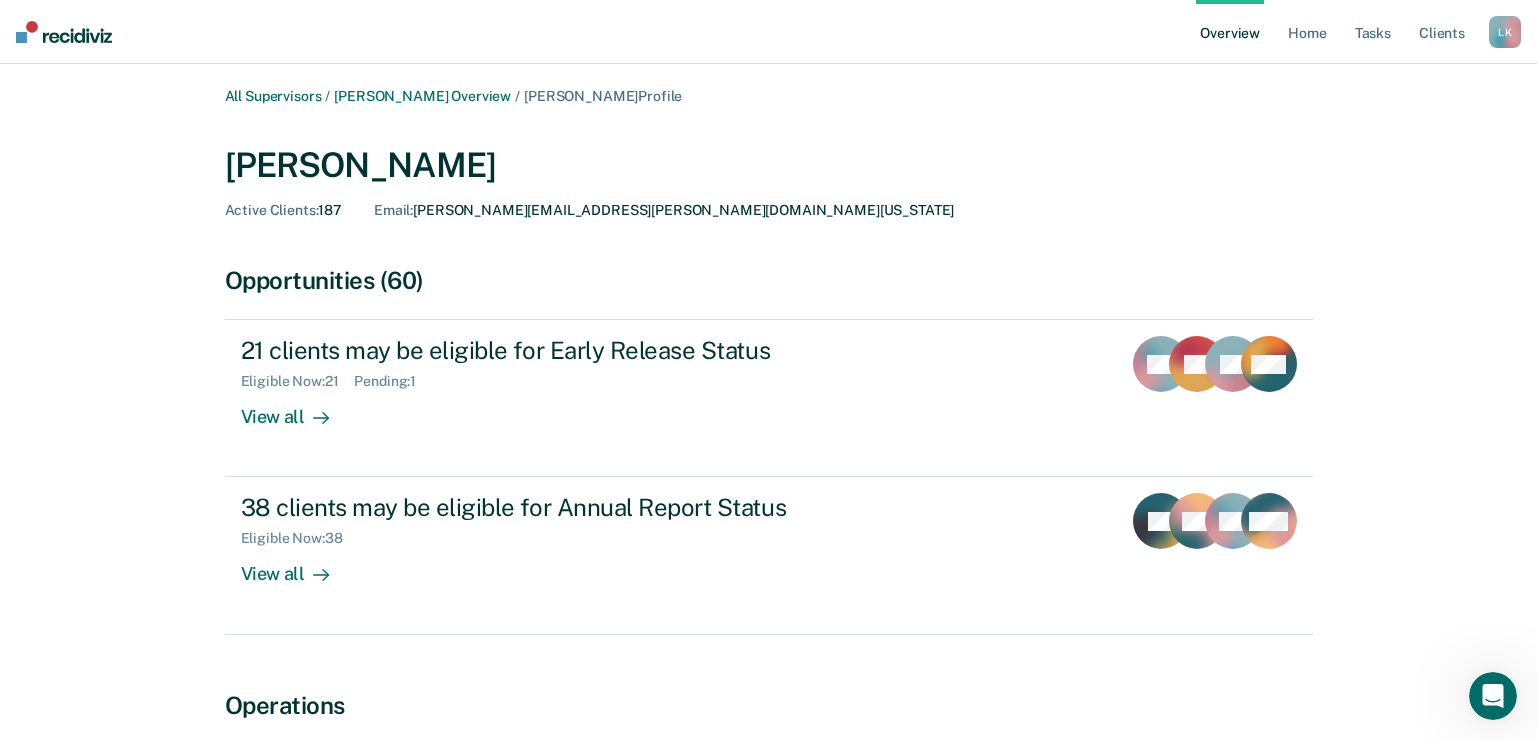 click on "L K" at bounding box center (1505, 32) 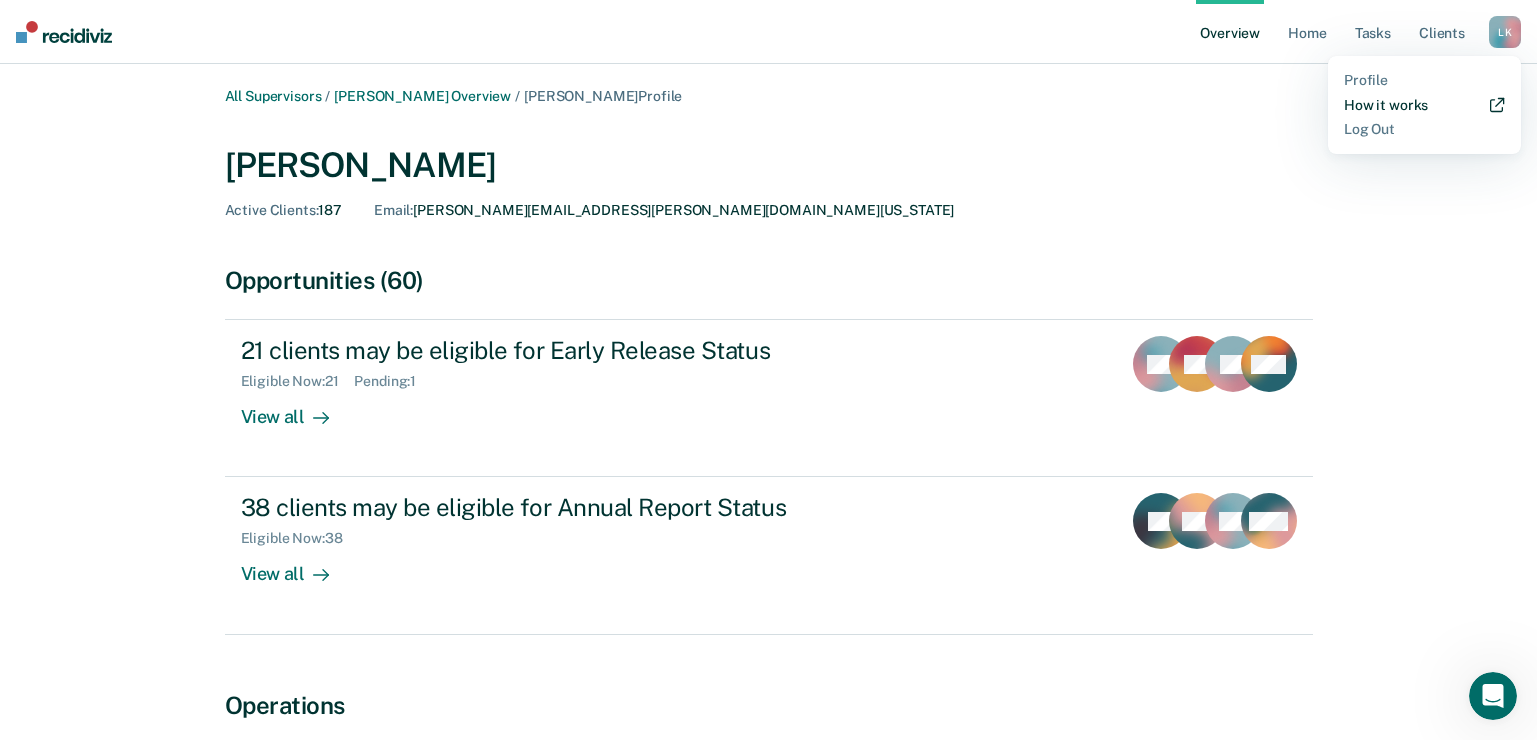 click on "How it works" at bounding box center (1424, 105) 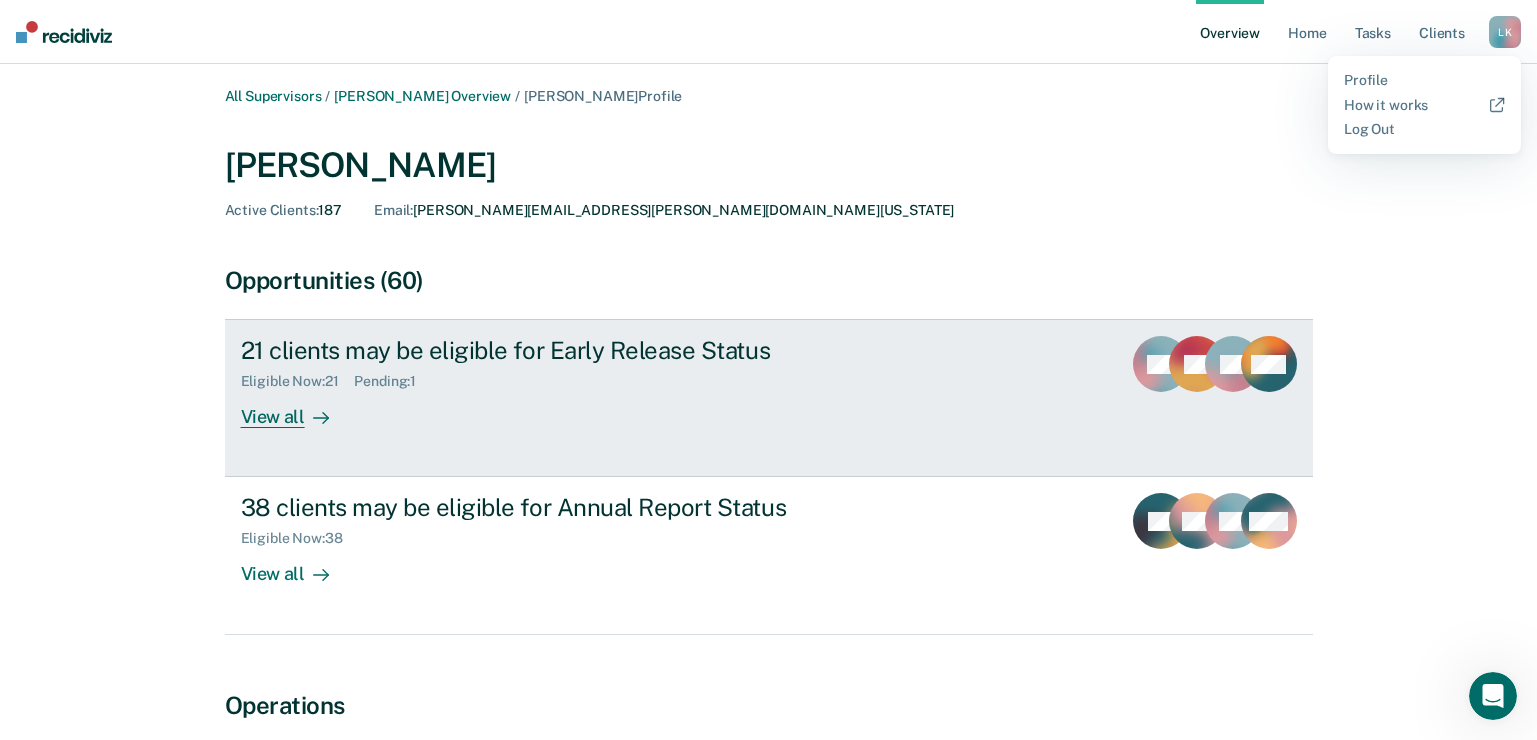 click on "View all" at bounding box center (297, 409) 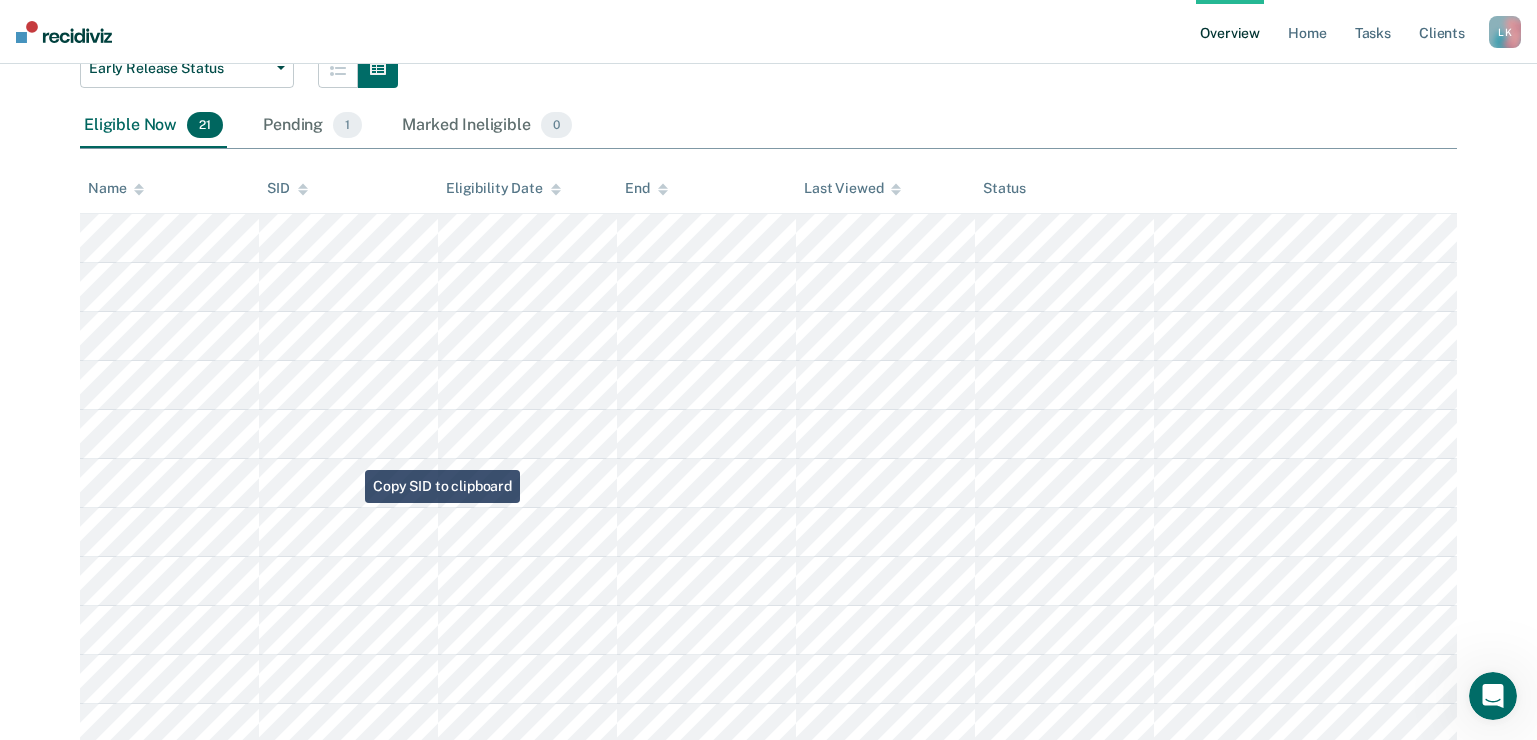 scroll, scrollTop: 300, scrollLeft: 0, axis: vertical 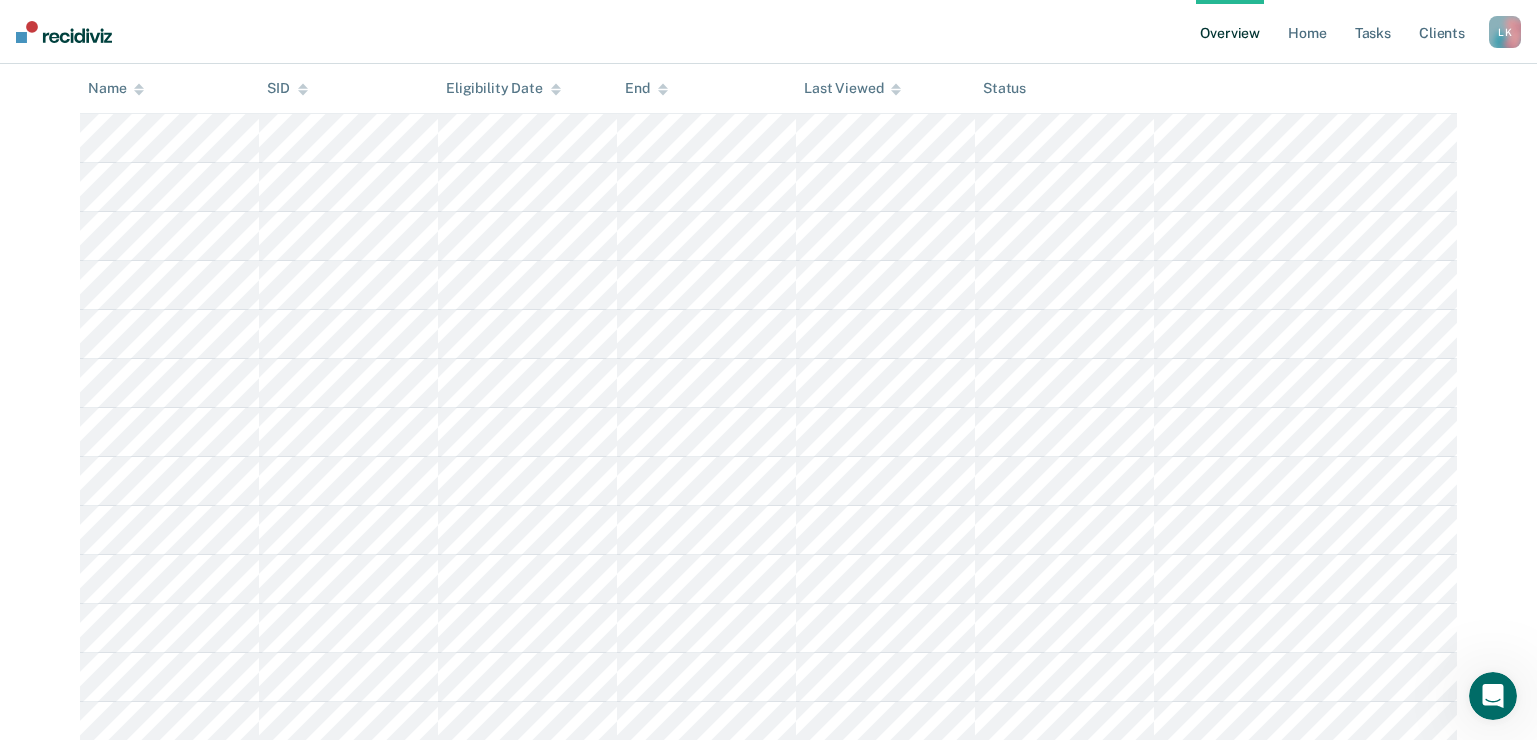 click 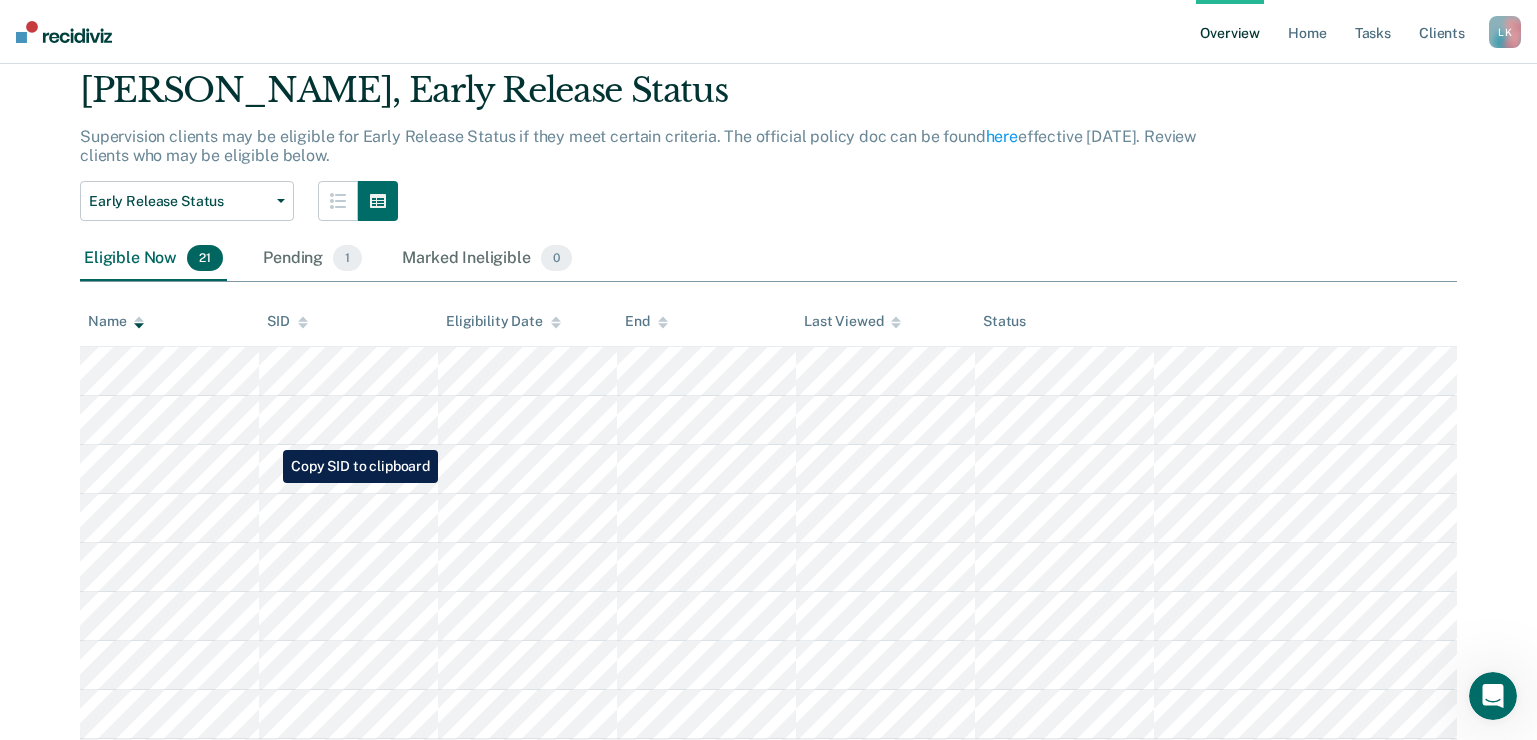 scroll, scrollTop: 0, scrollLeft: 0, axis: both 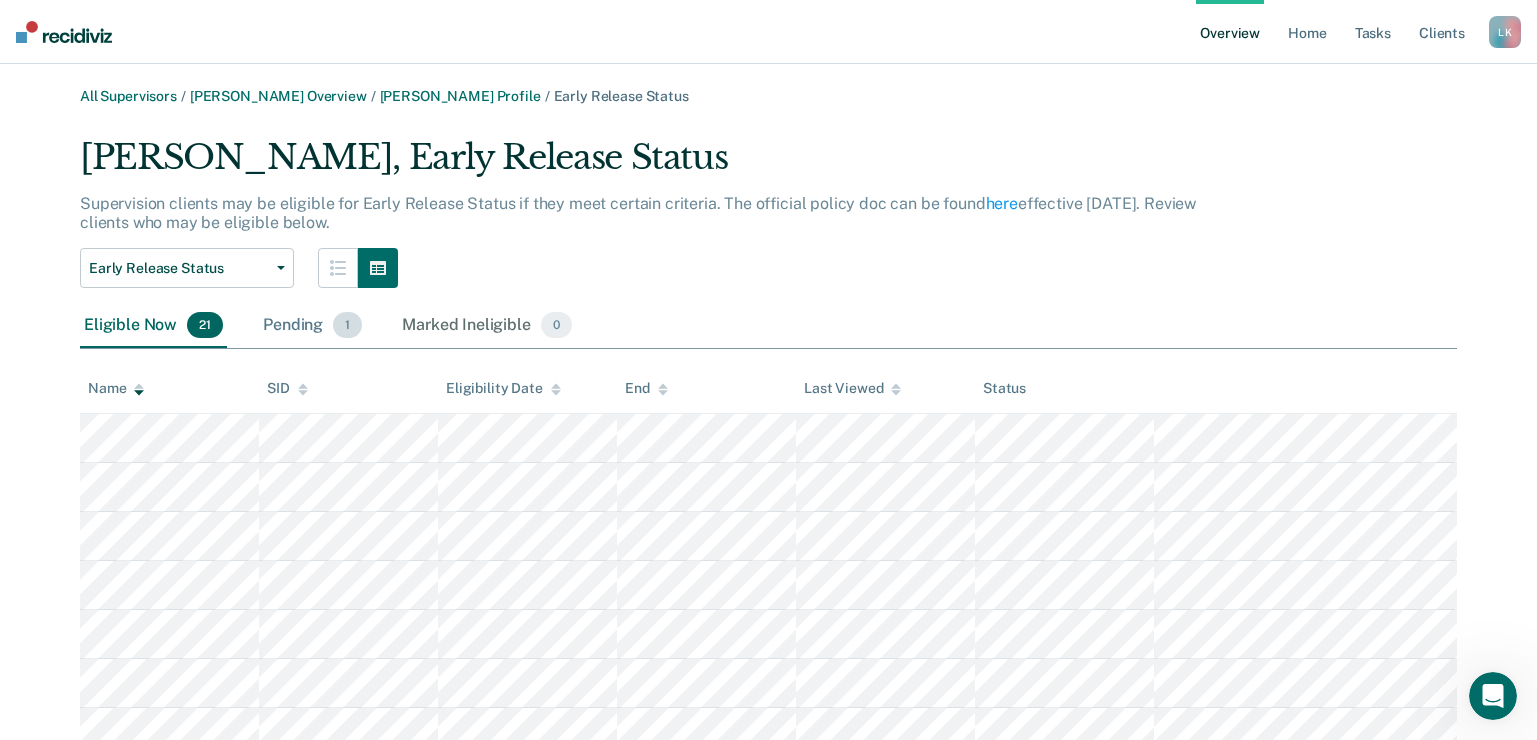 click on "Pending 1" at bounding box center (312, 326) 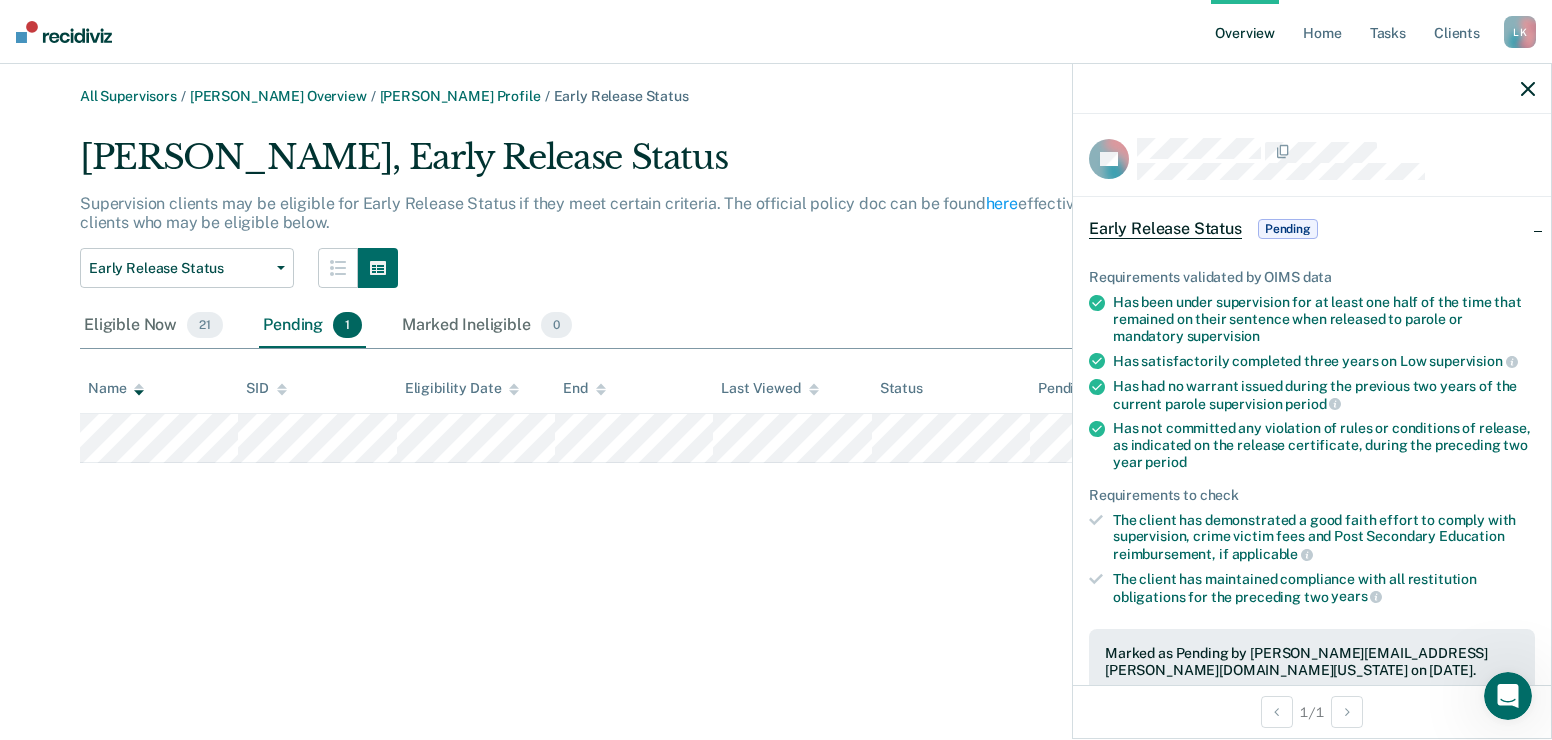 click 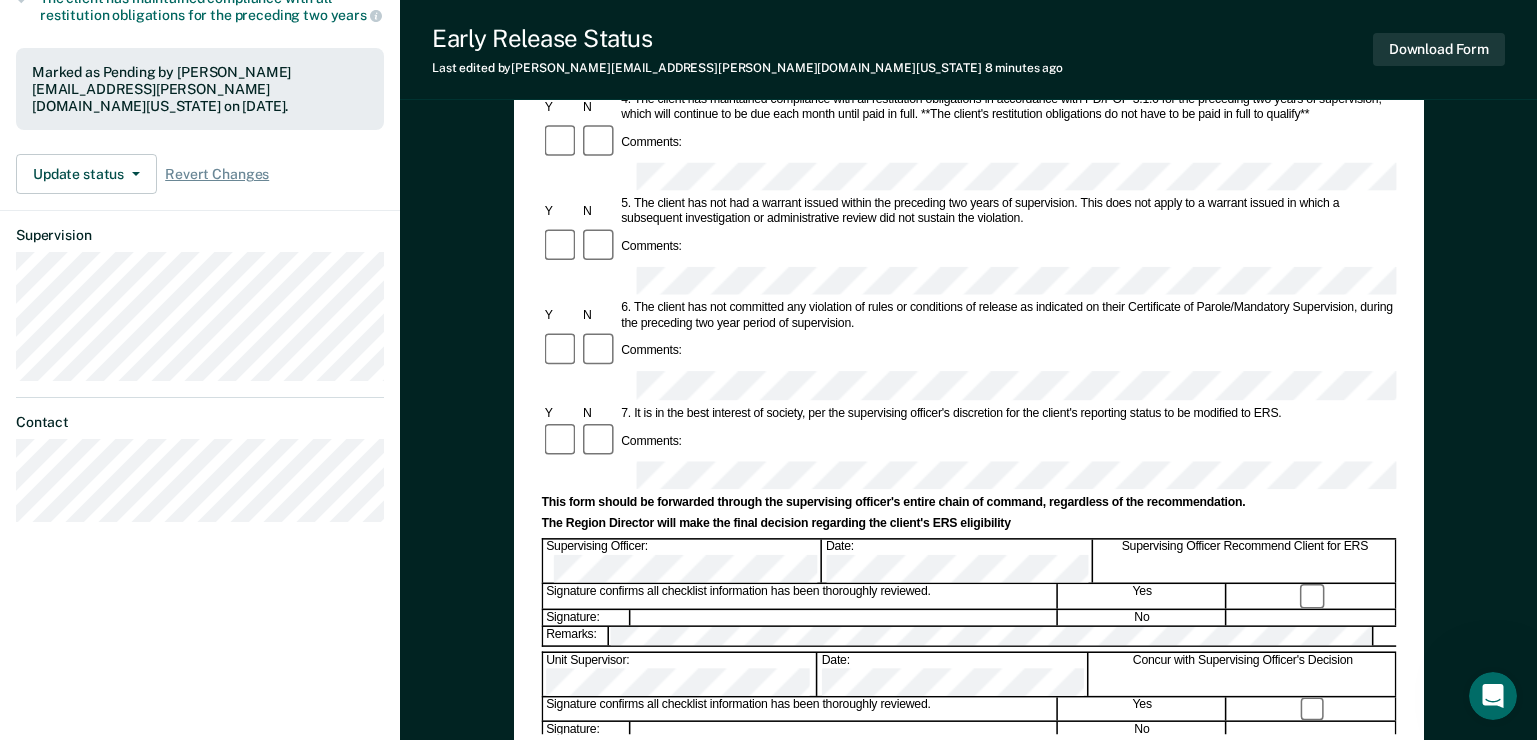 scroll, scrollTop: 600, scrollLeft: 0, axis: vertical 